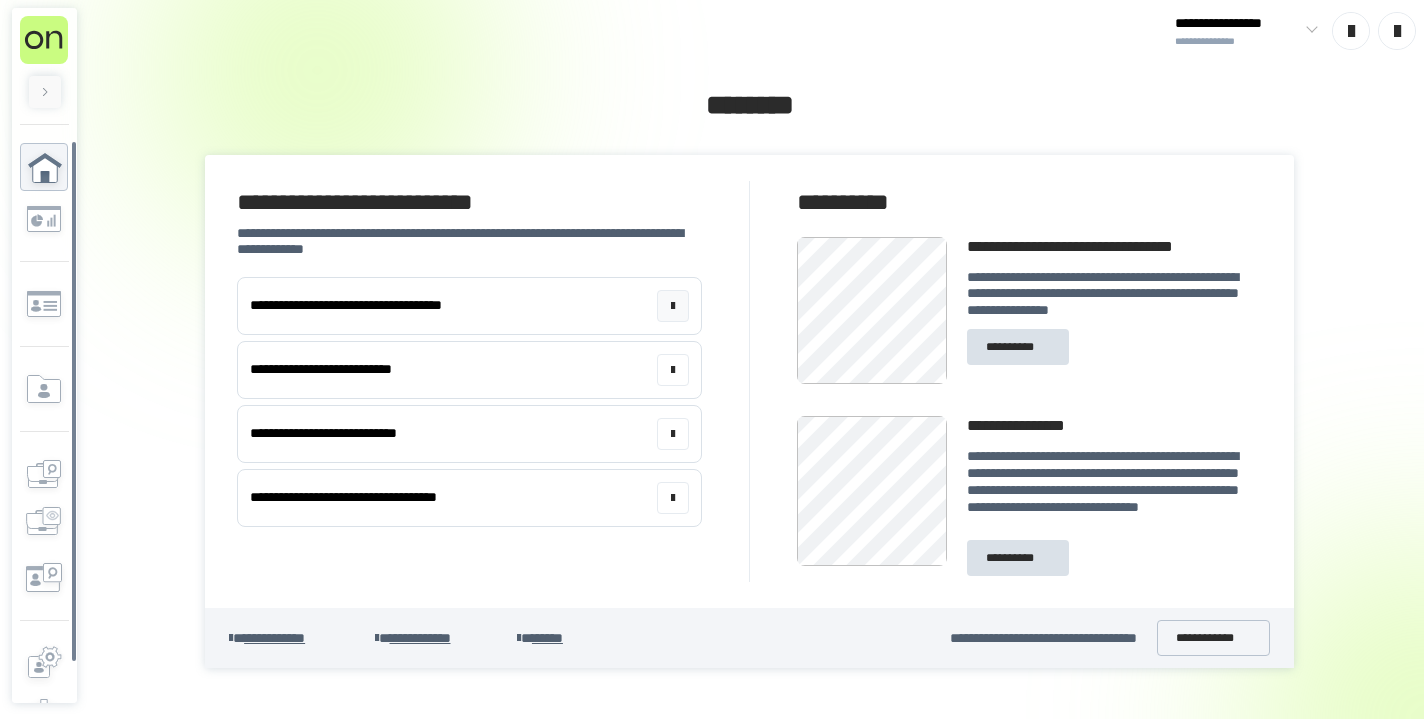 scroll, scrollTop: 0, scrollLeft: 0, axis: both 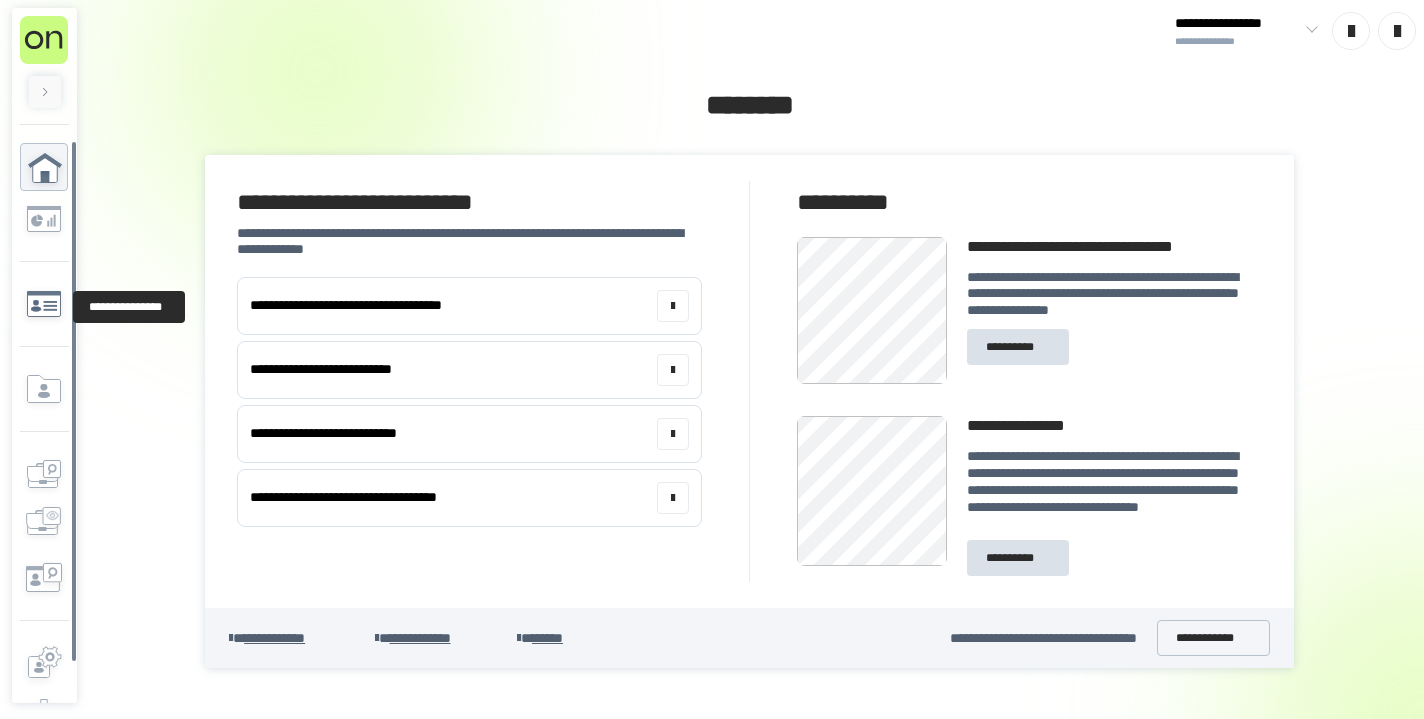 click 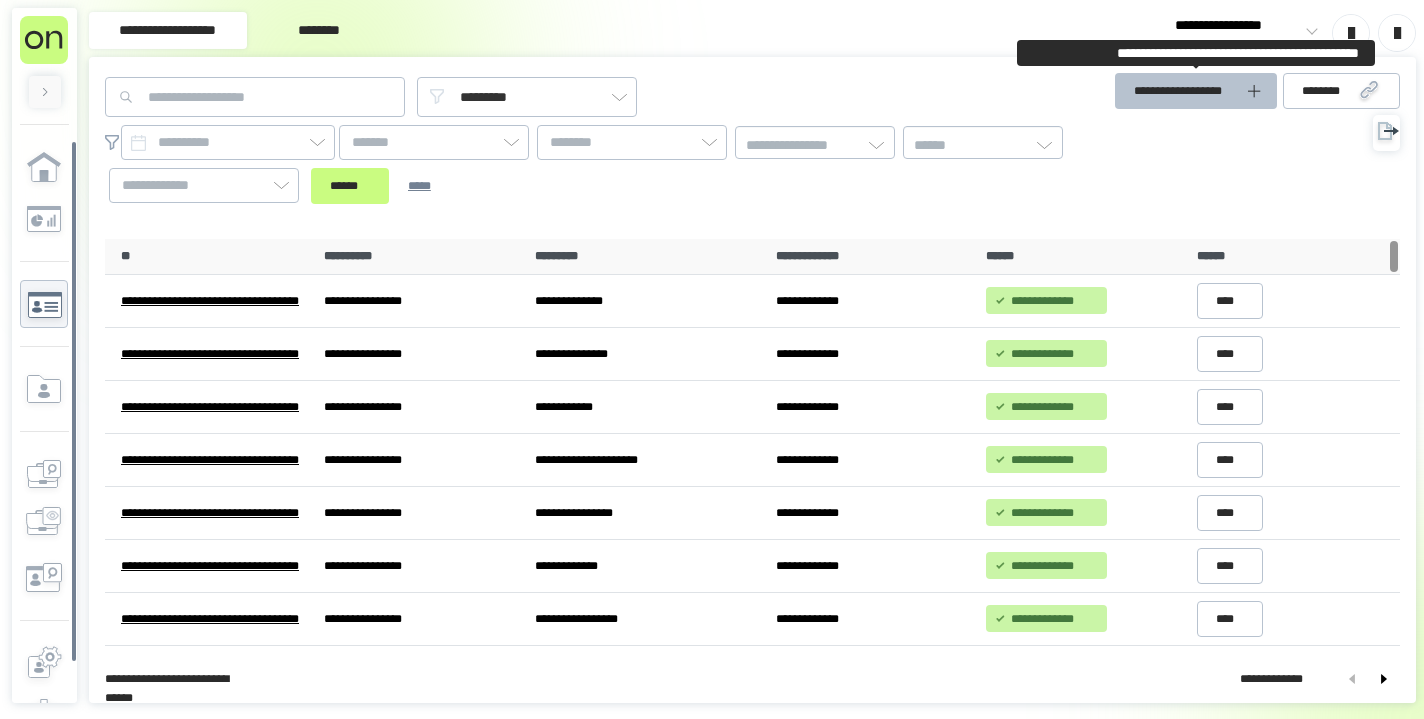 click on "**********" at bounding box center (1184, 91) 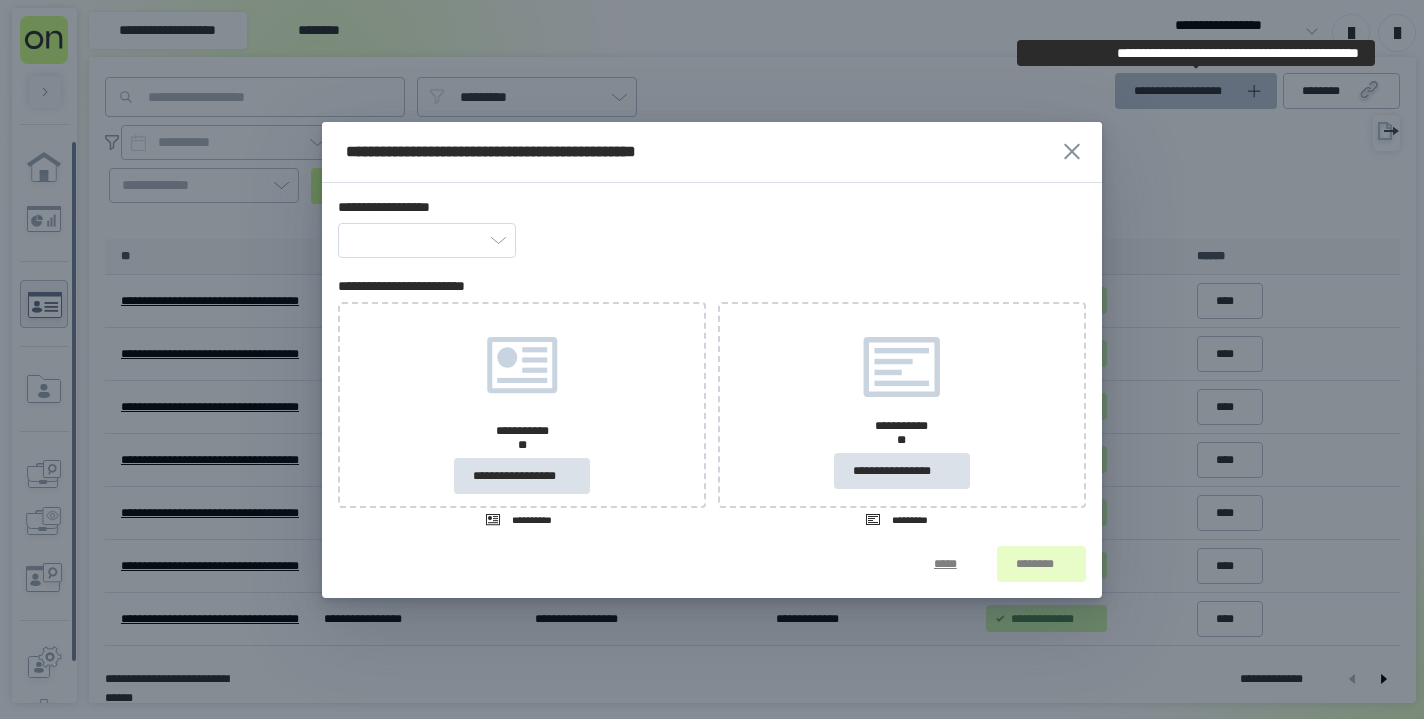 type on "**********" 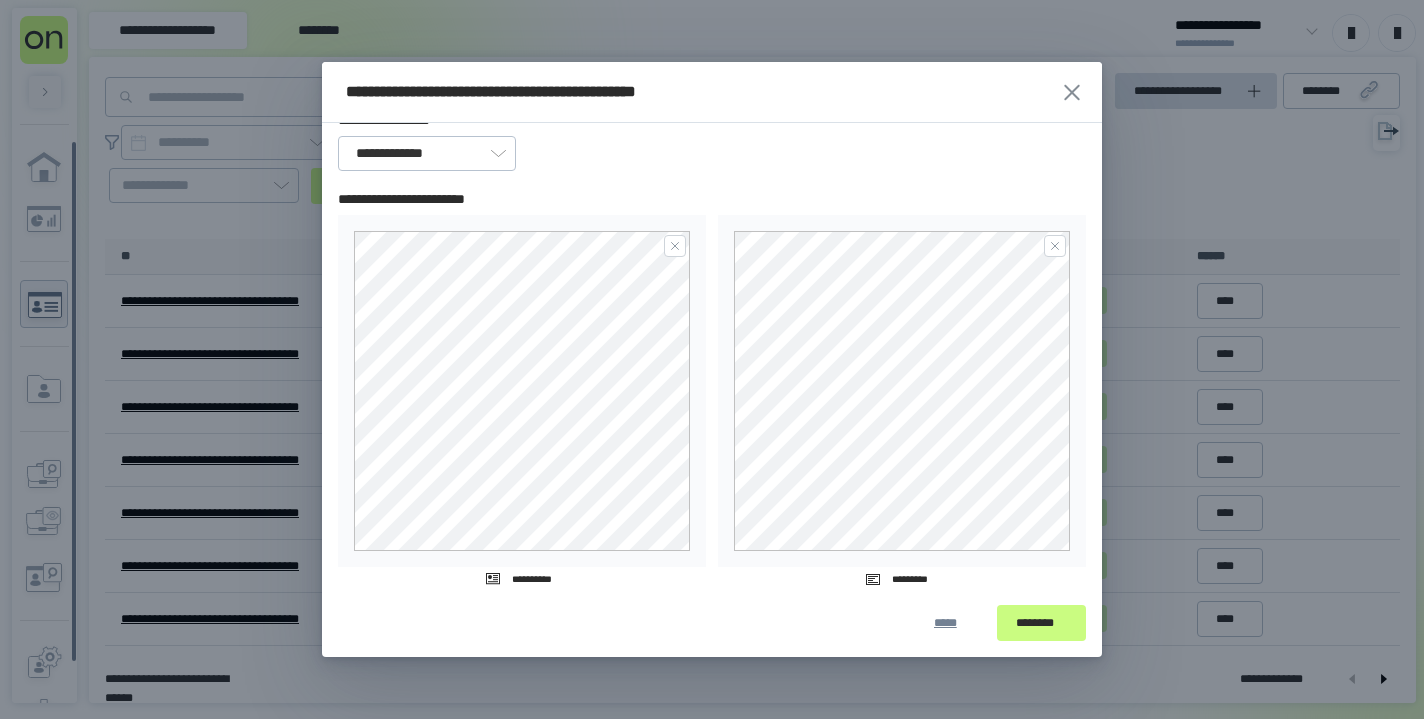 scroll, scrollTop: 27, scrollLeft: 0, axis: vertical 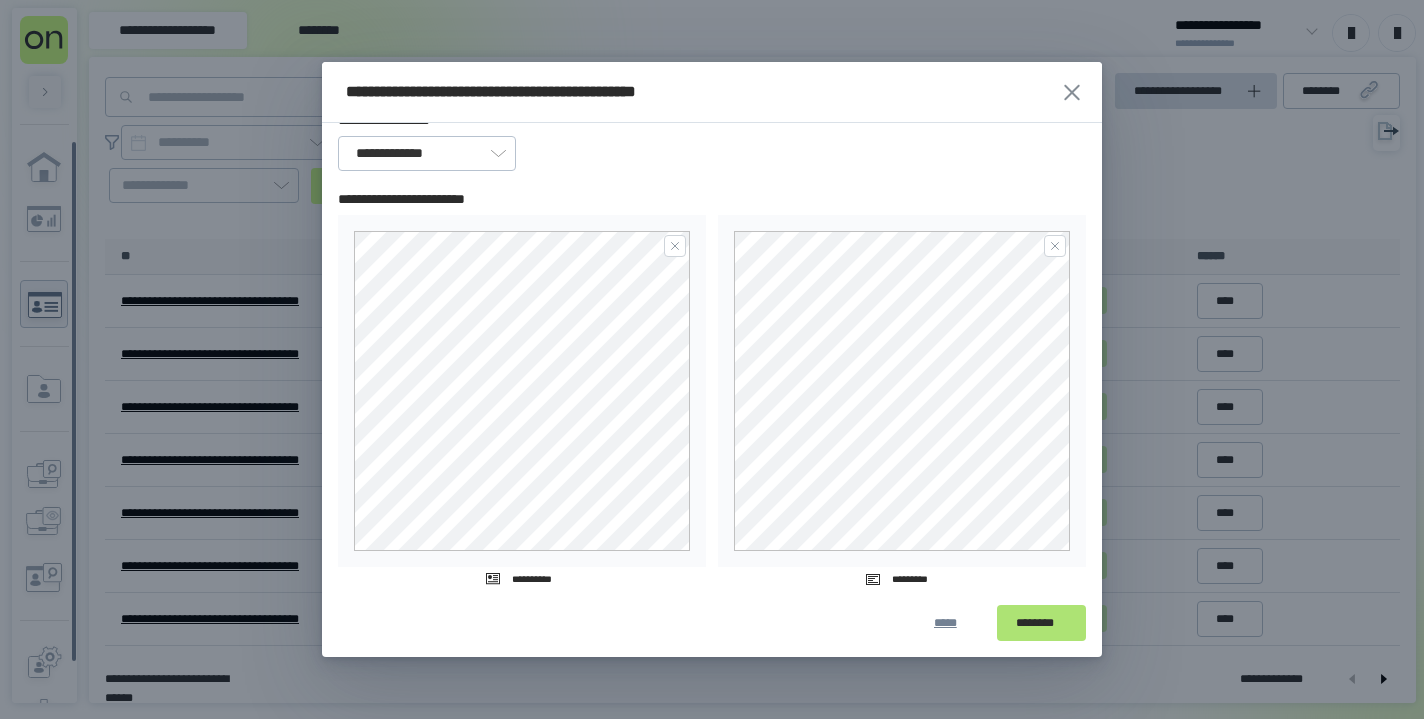 click on "********" at bounding box center [1041, 623] 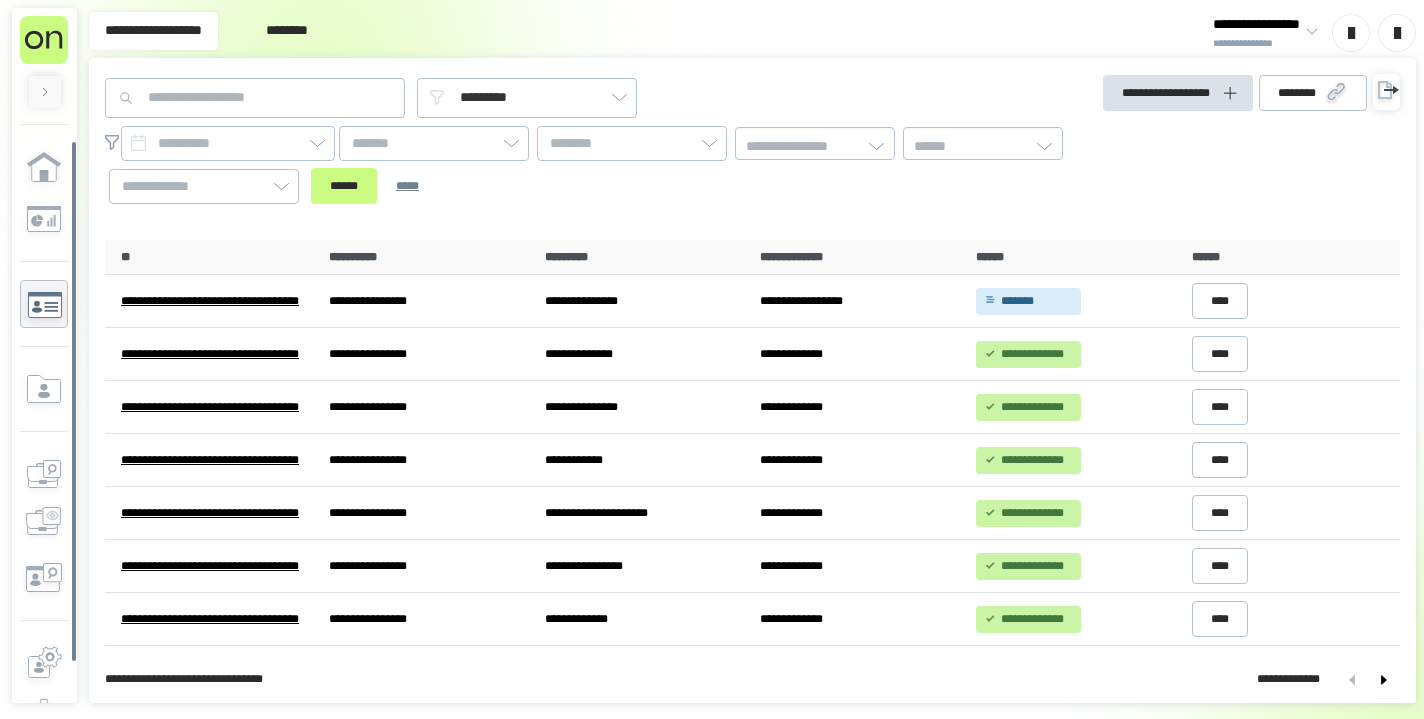 scroll, scrollTop: 0, scrollLeft: 0, axis: both 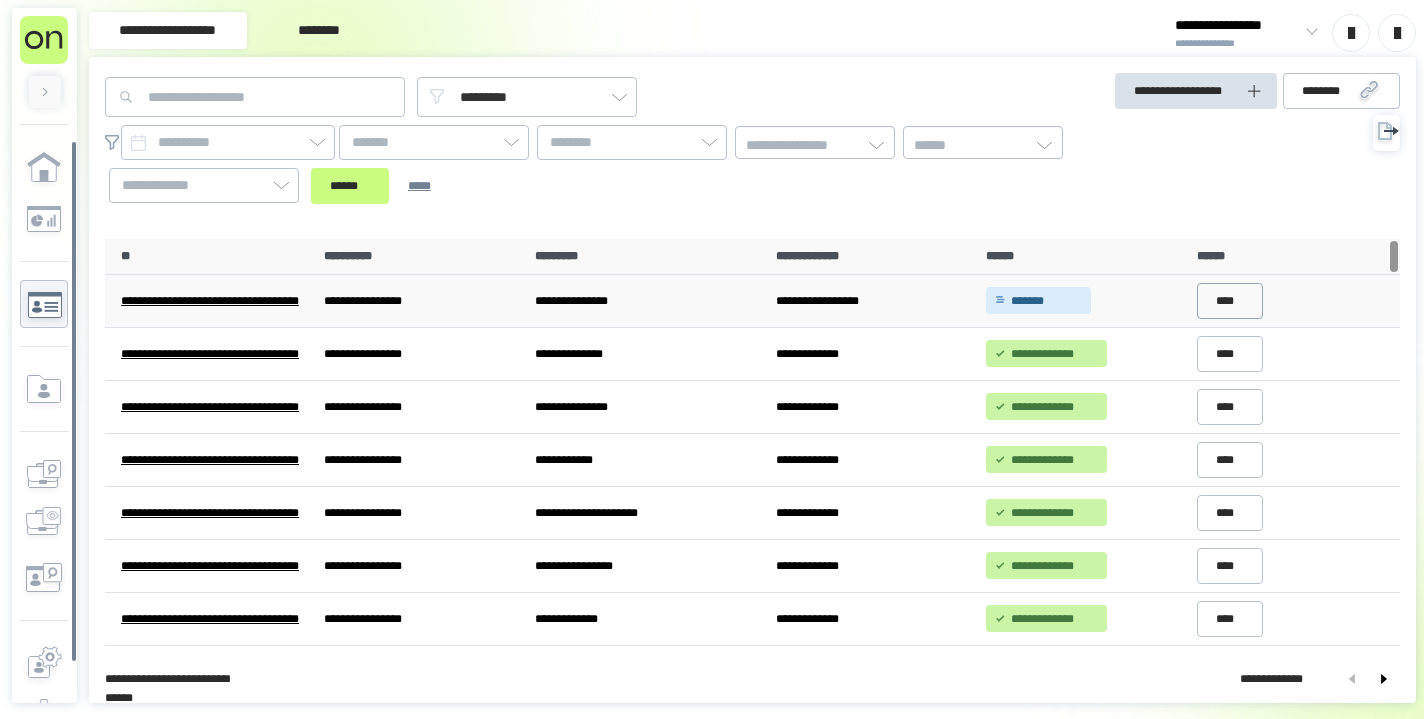 click on "****" at bounding box center (1230, 301) 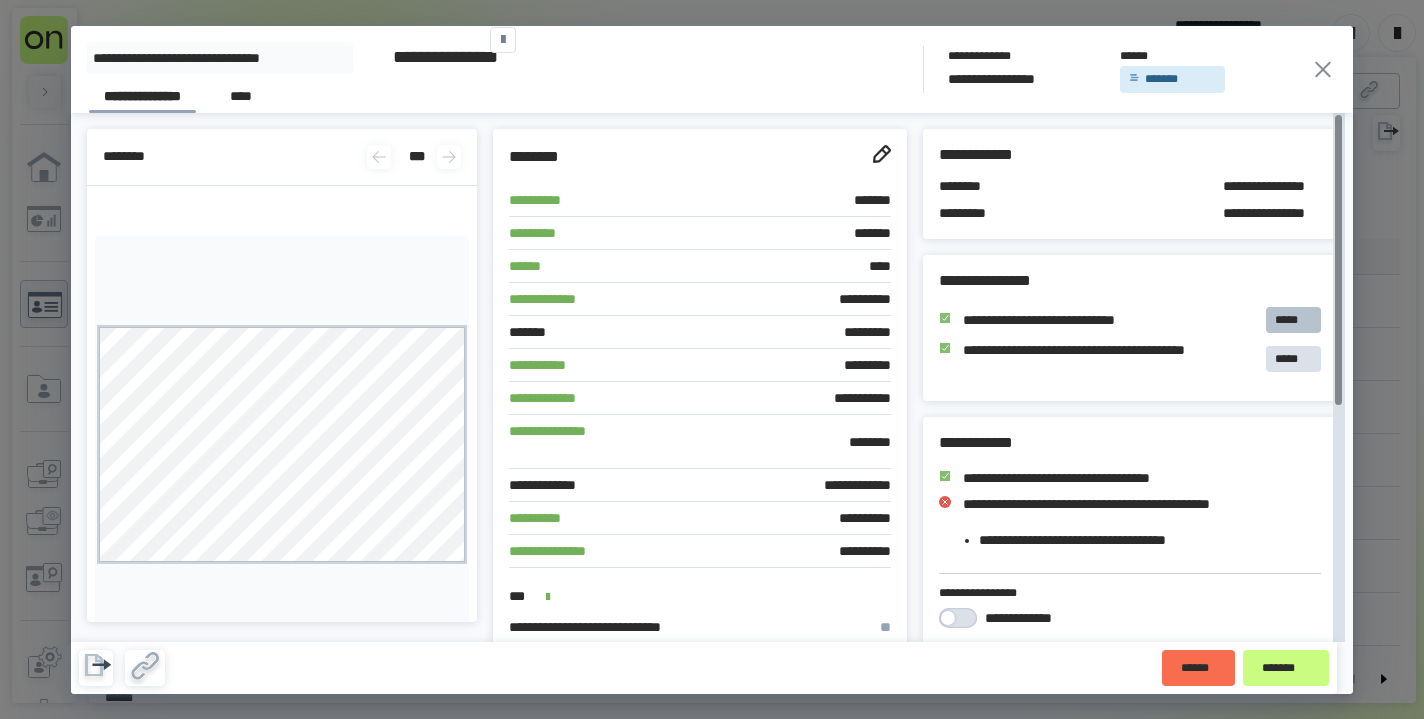 click on "*****" at bounding box center (1293, 320) 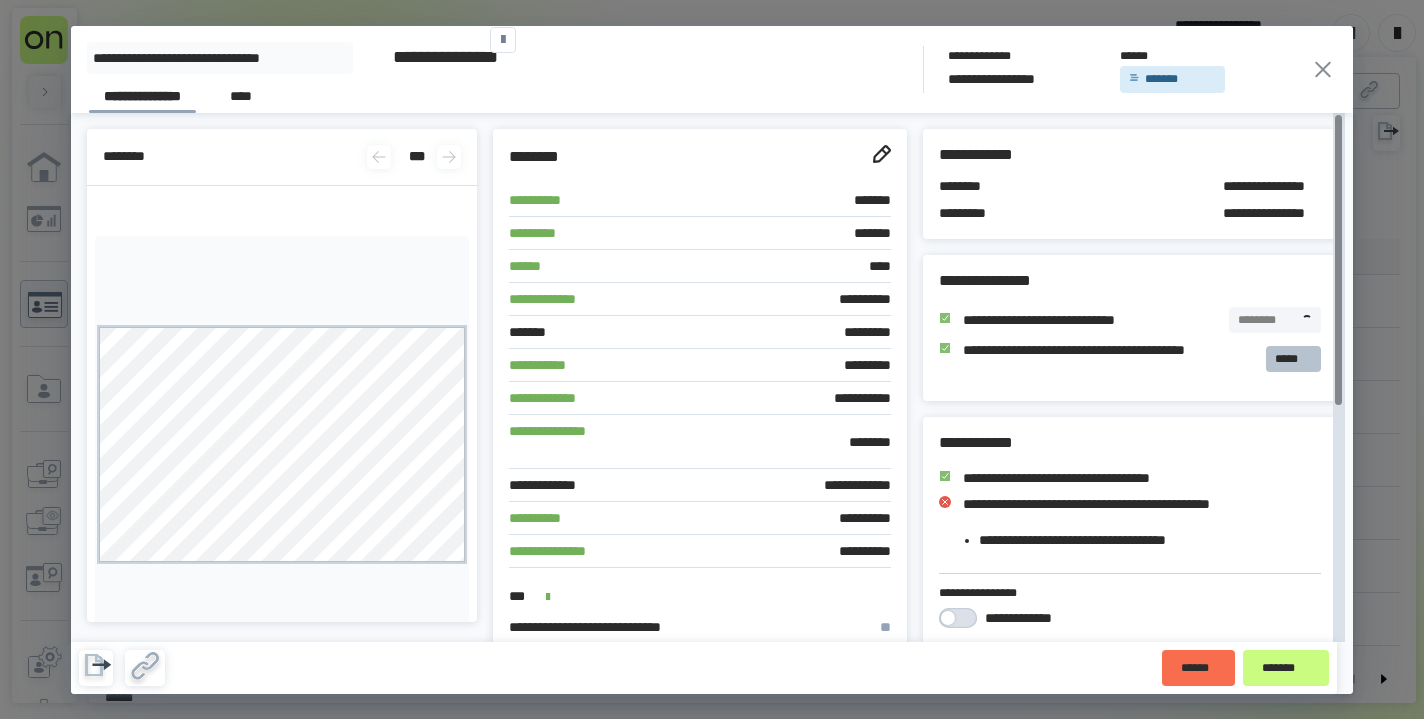 click on "*****" at bounding box center [1293, 359] 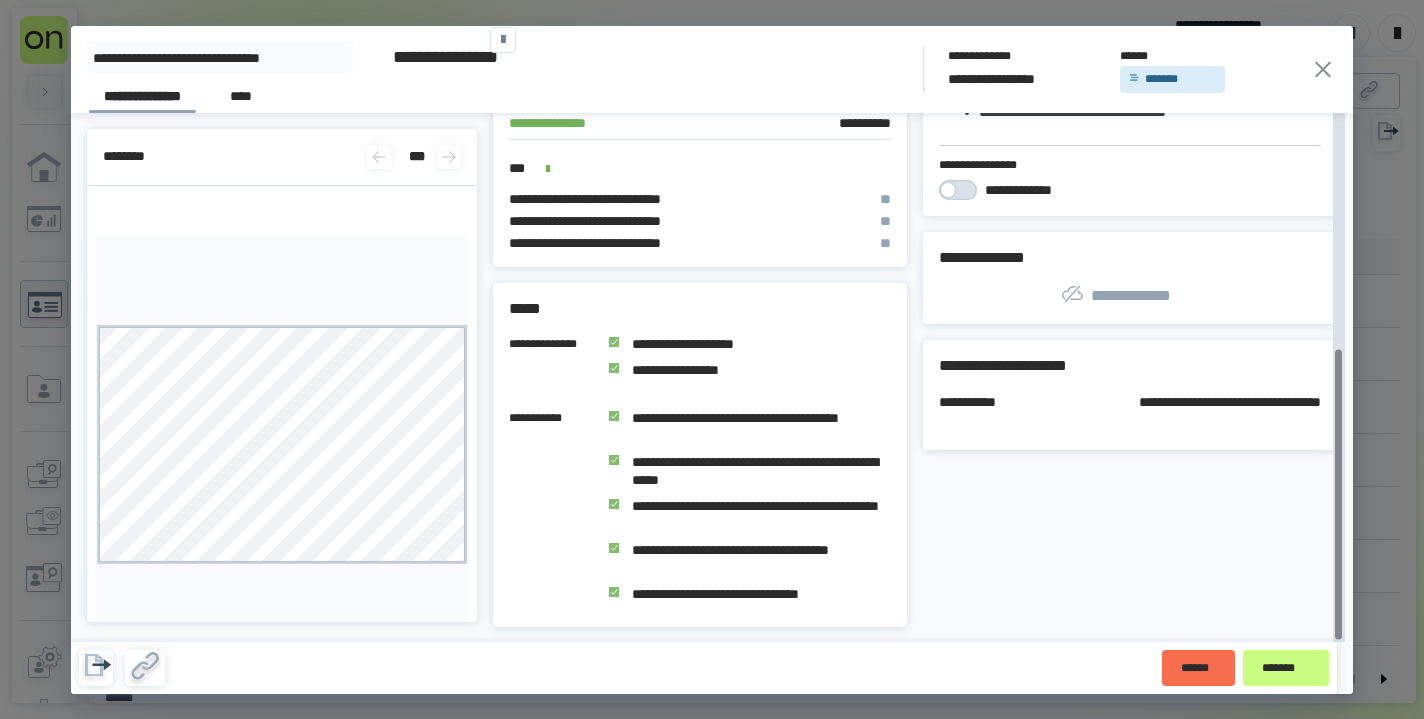 scroll, scrollTop: 427, scrollLeft: 0, axis: vertical 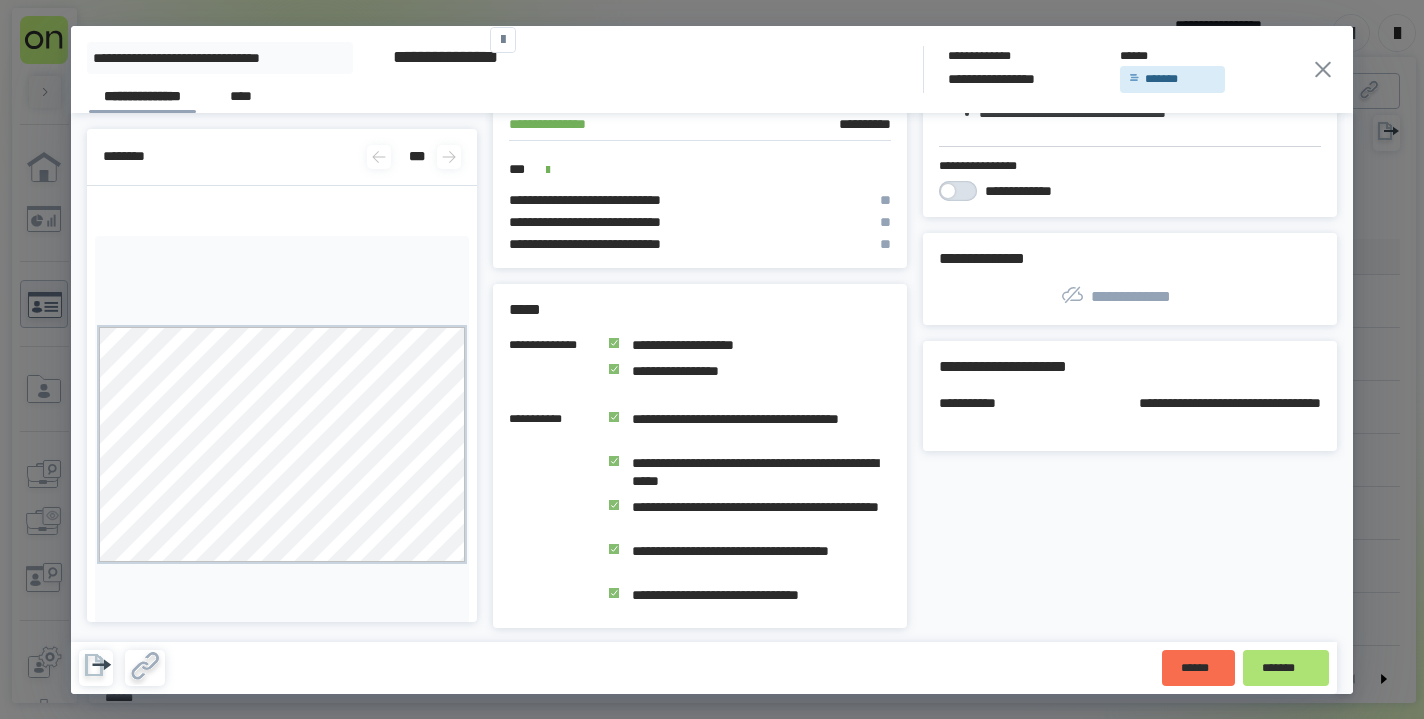 click on "*******" at bounding box center (1286, 668) 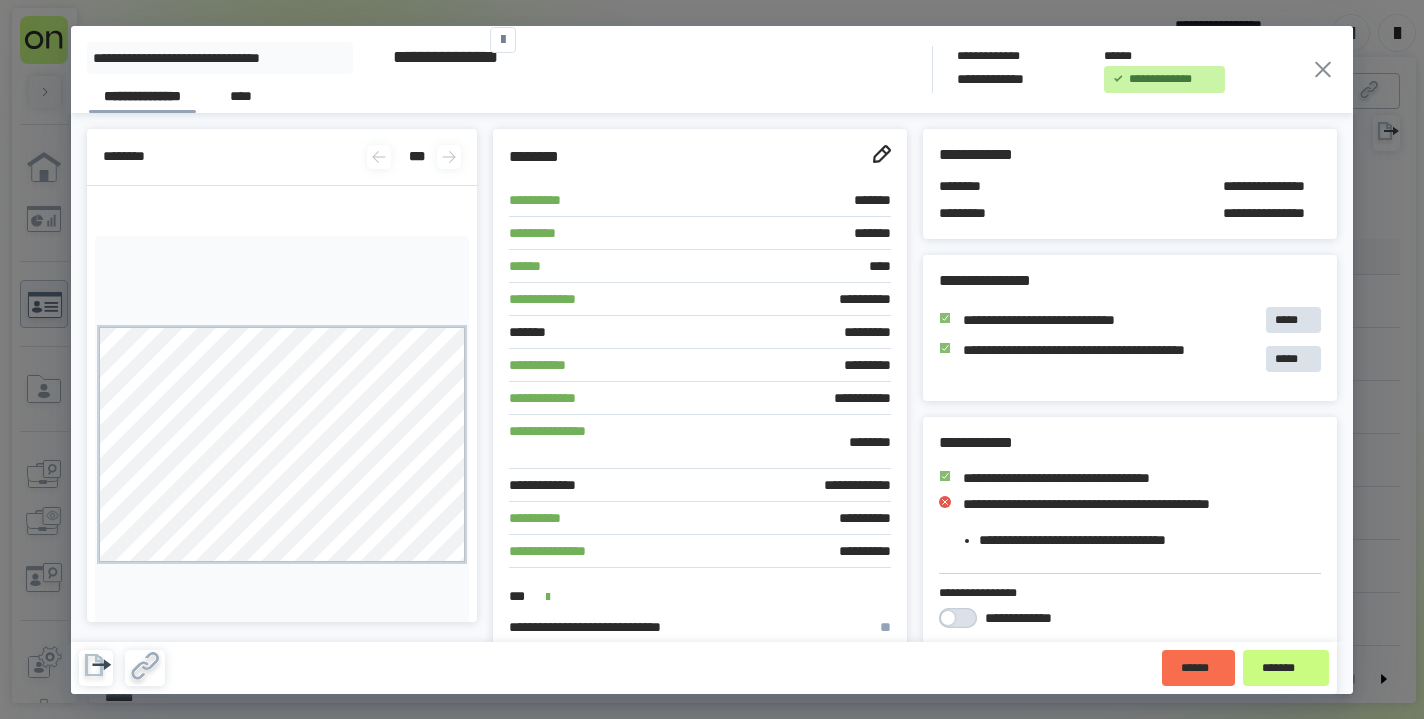 click 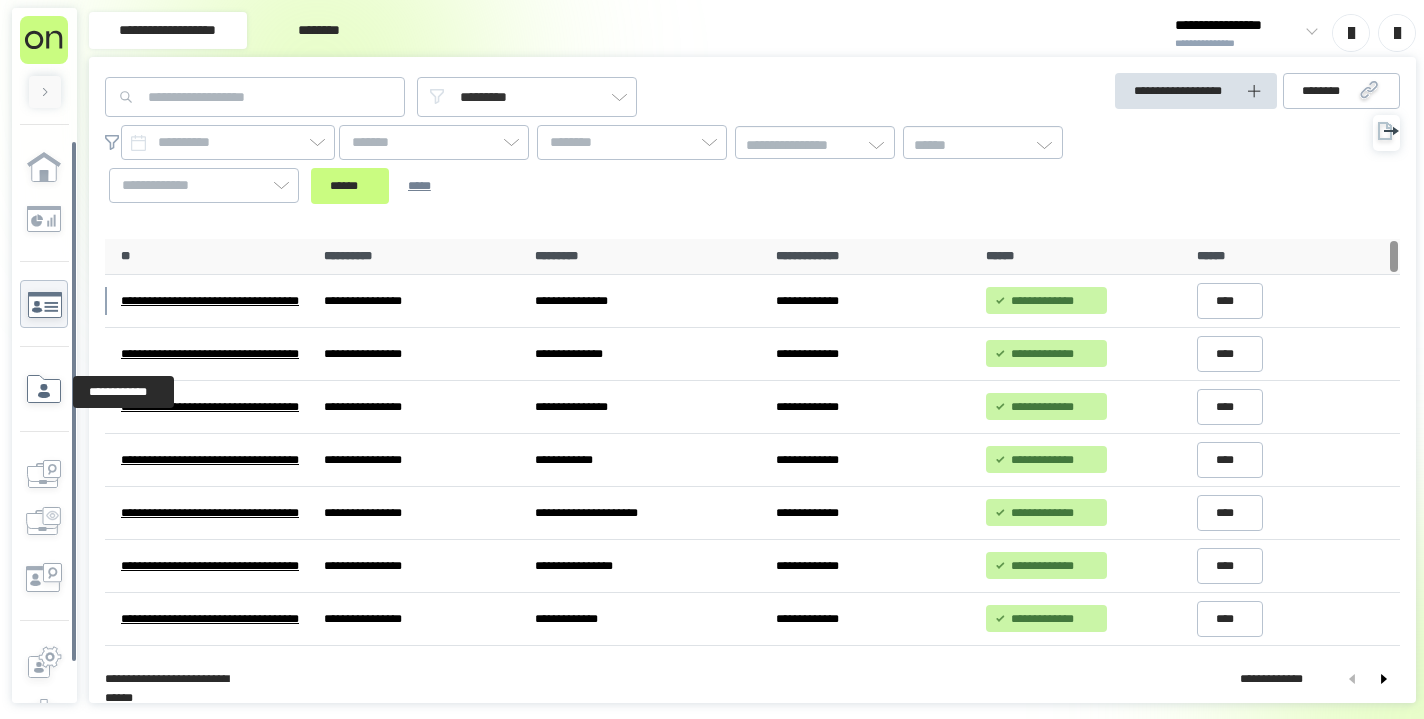 click 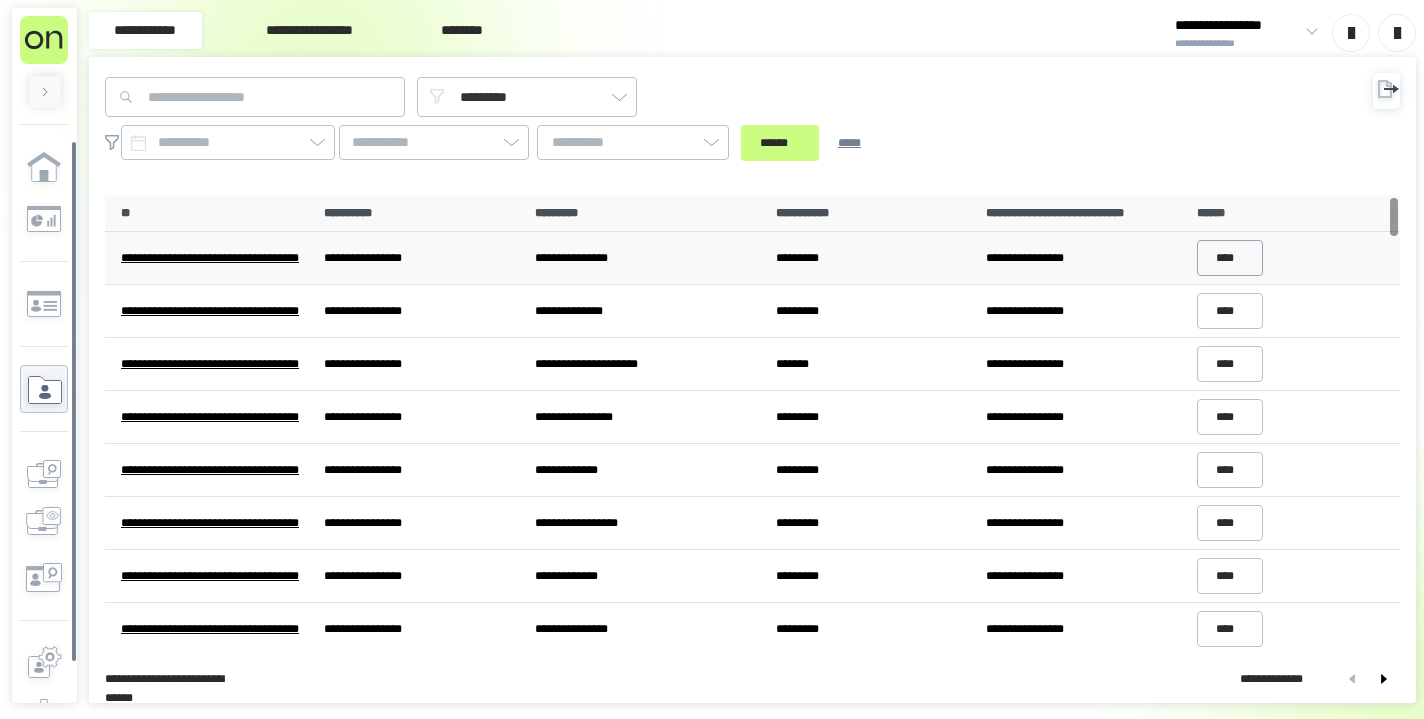 click on "****" at bounding box center [1230, 258] 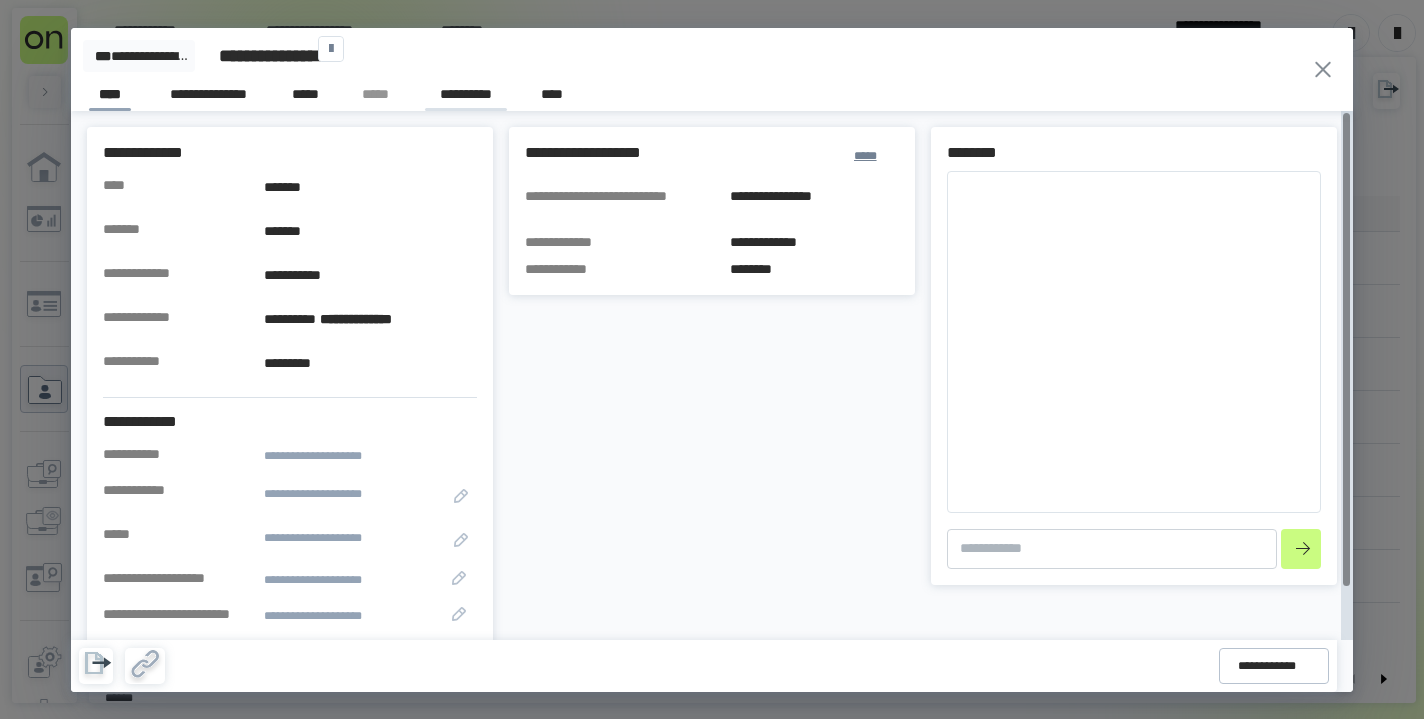 click on "**********" at bounding box center (466, 97) 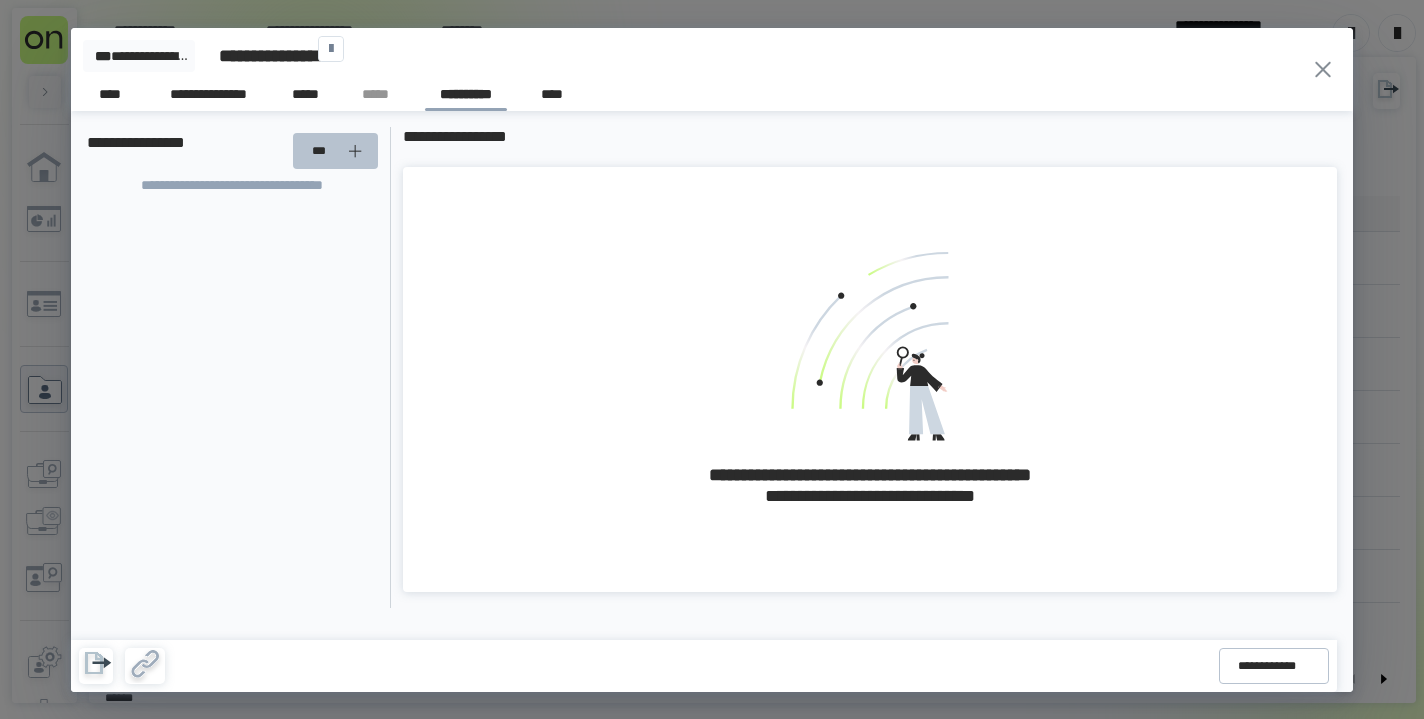click 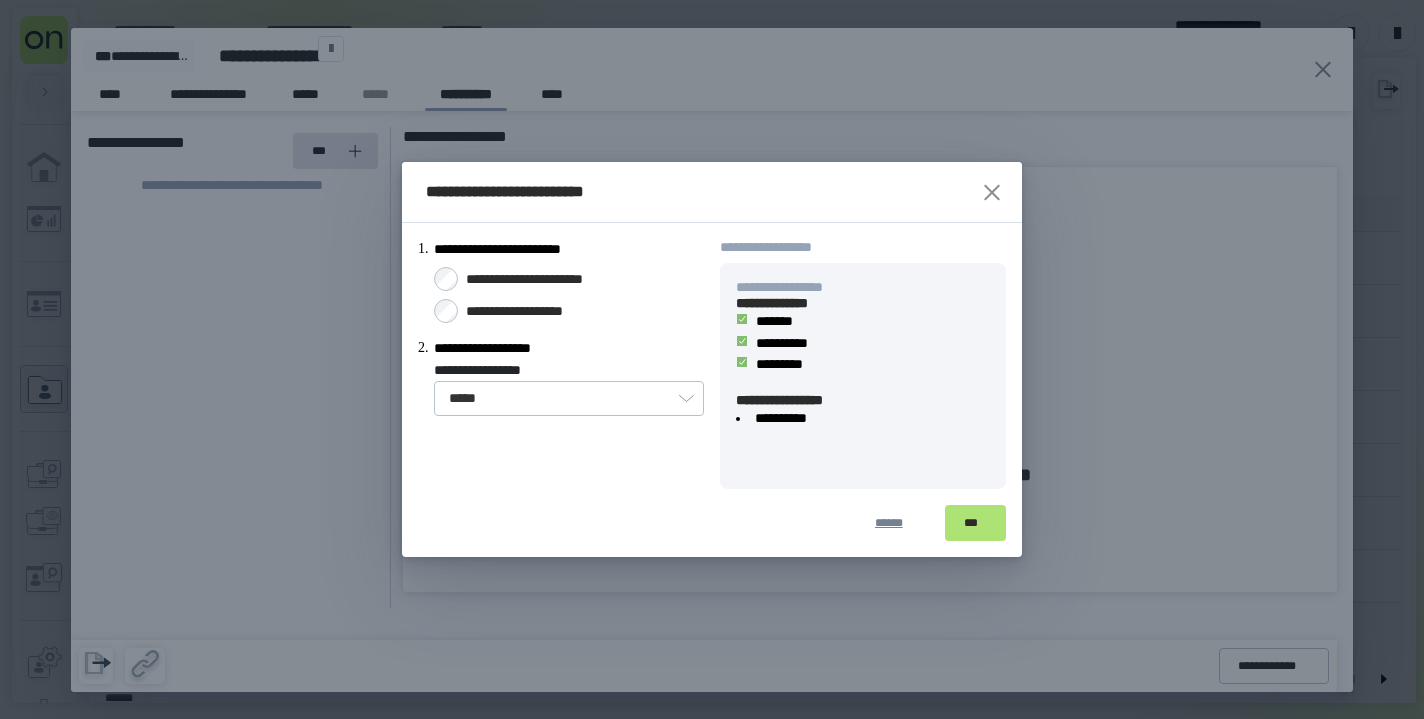 click on "***" at bounding box center (975, 523) 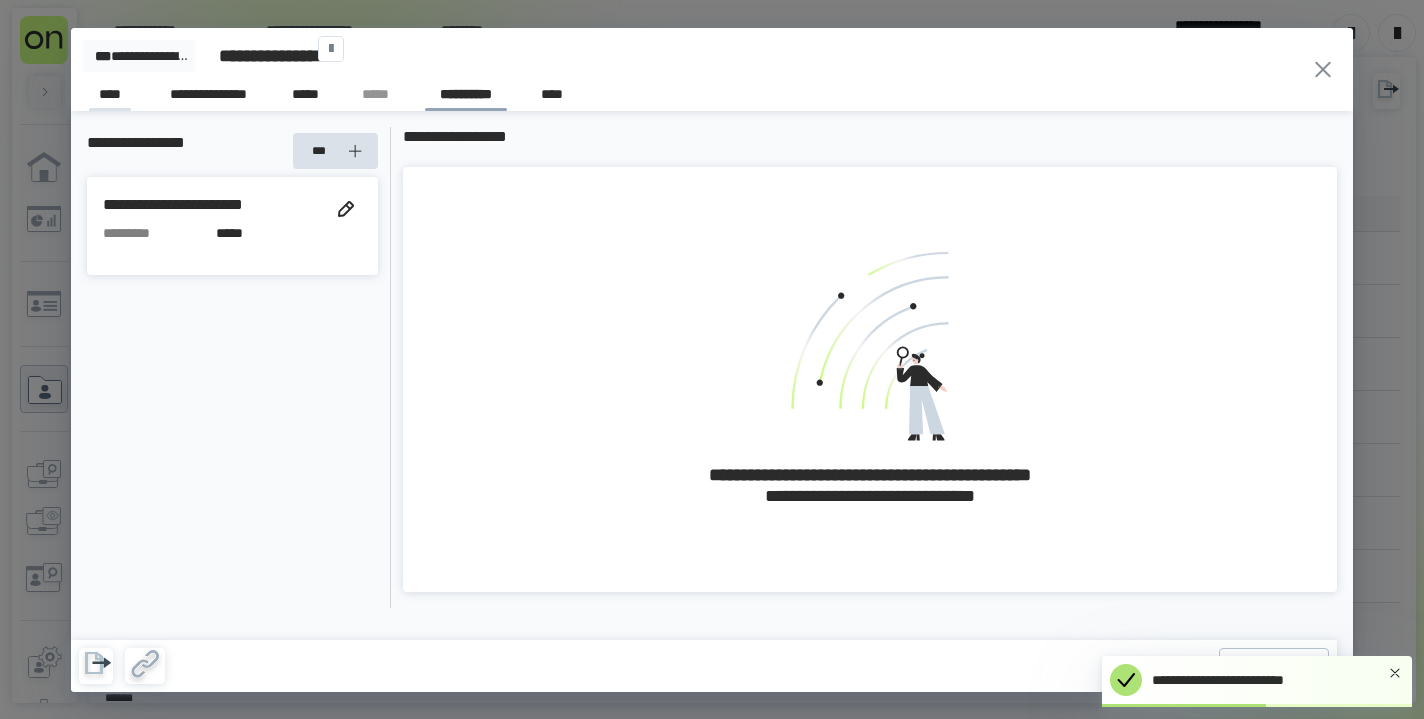 click on "****" at bounding box center [110, 97] 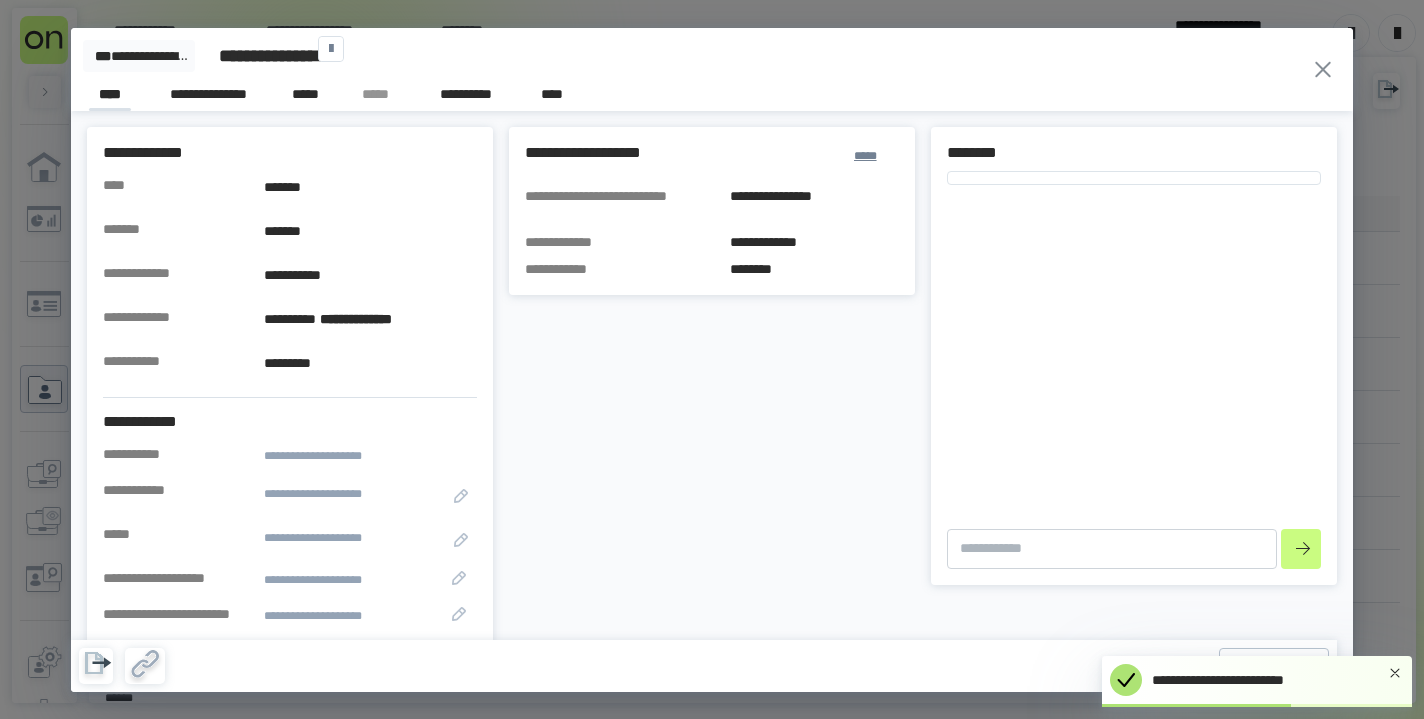 type on "*" 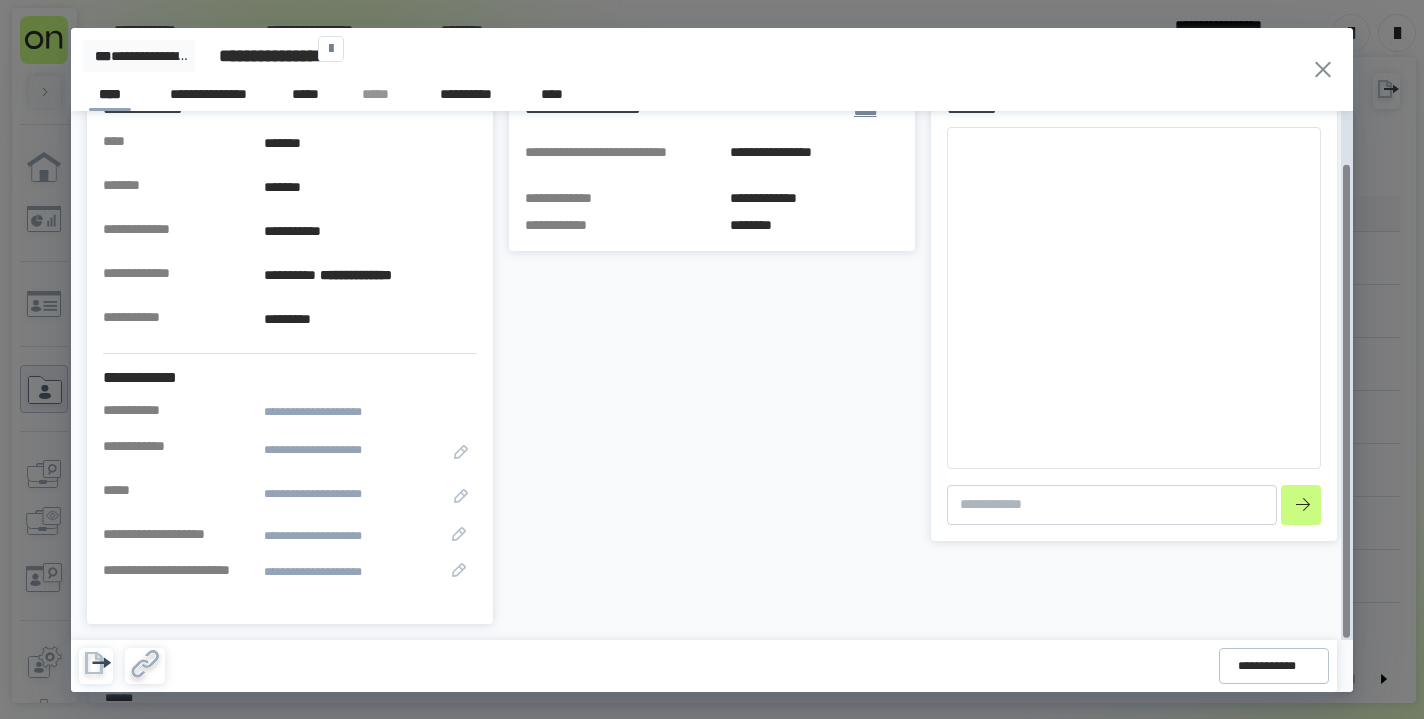 scroll, scrollTop: 58, scrollLeft: 0, axis: vertical 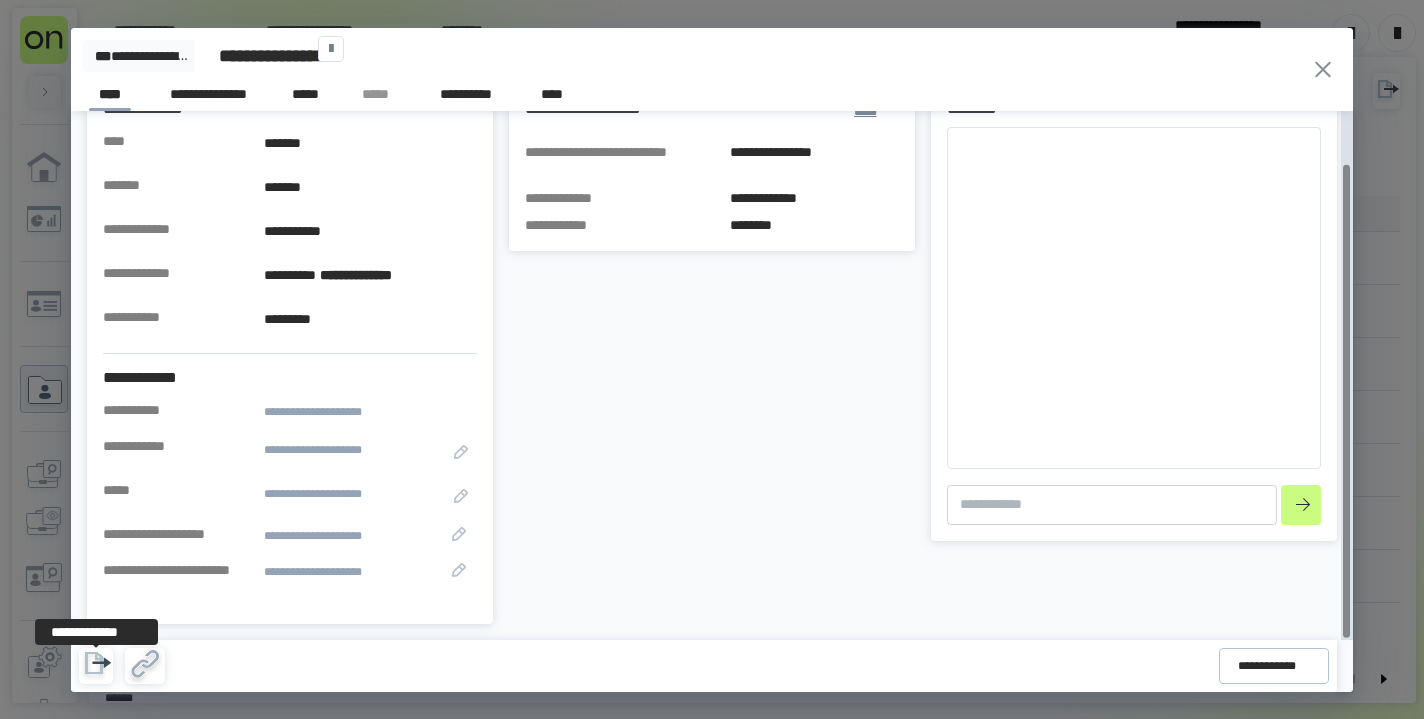 click 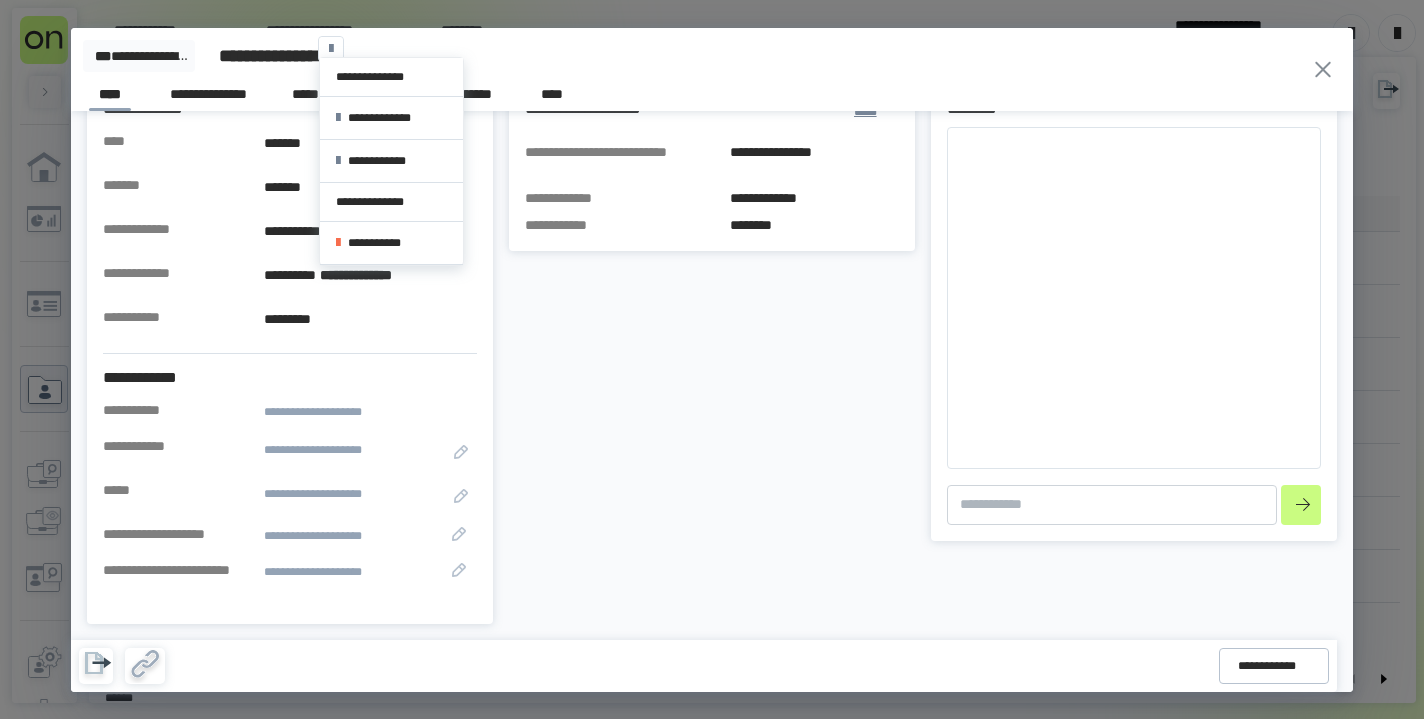 click at bounding box center (331, 49) 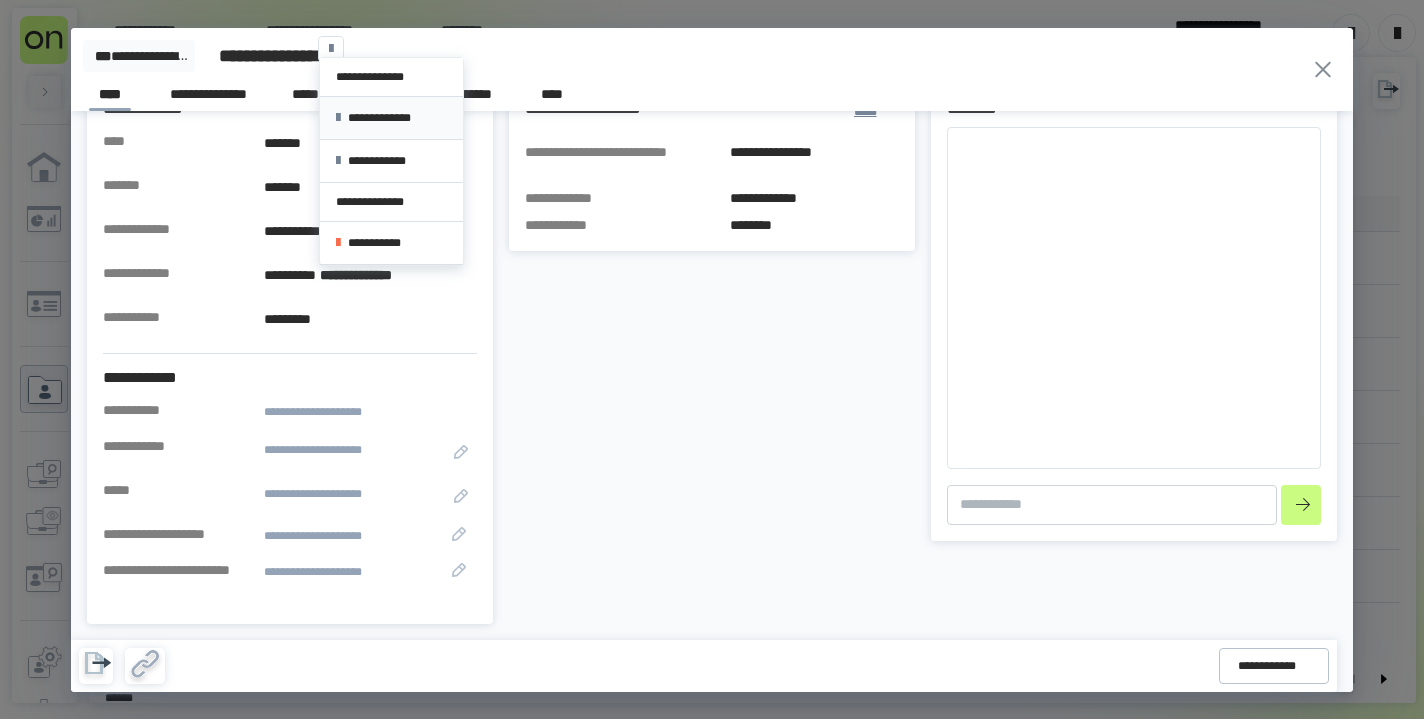 click at bounding box center (338, 118) 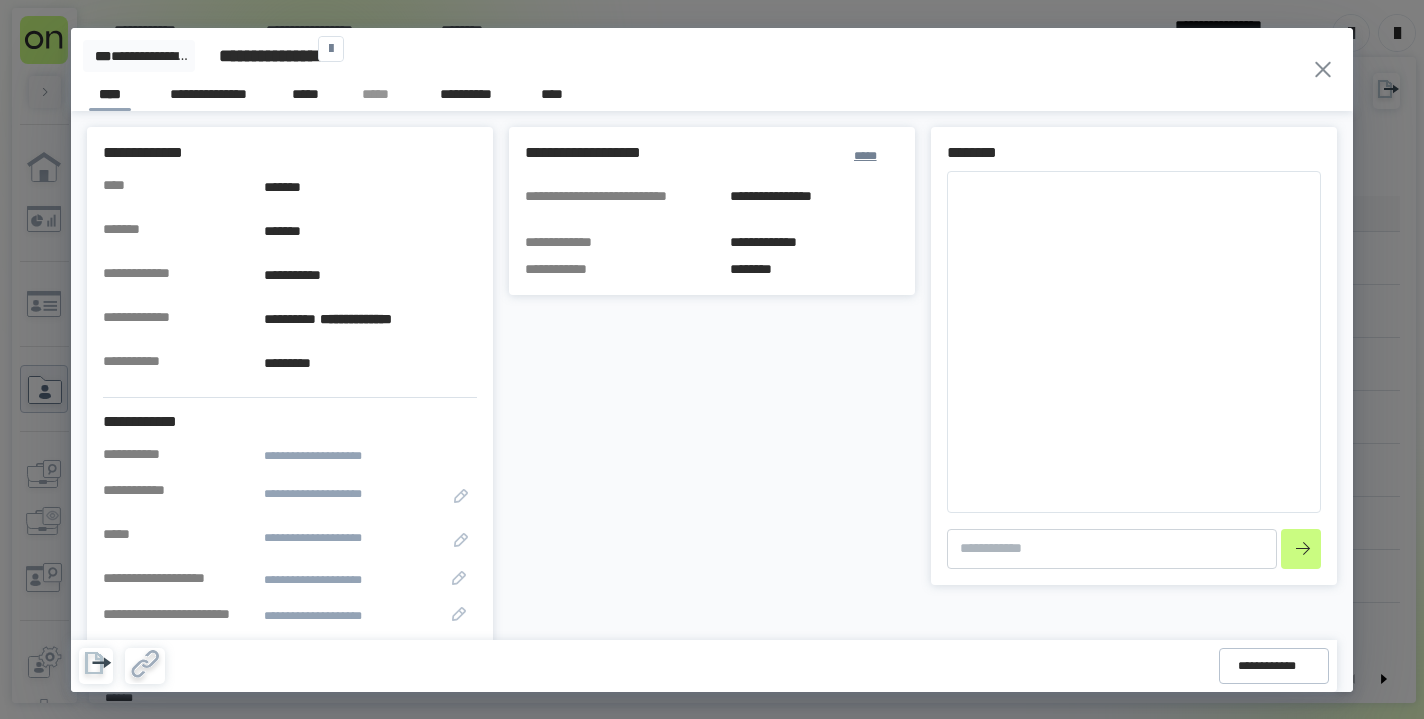 scroll, scrollTop: 0, scrollLeft: 0, axis: both 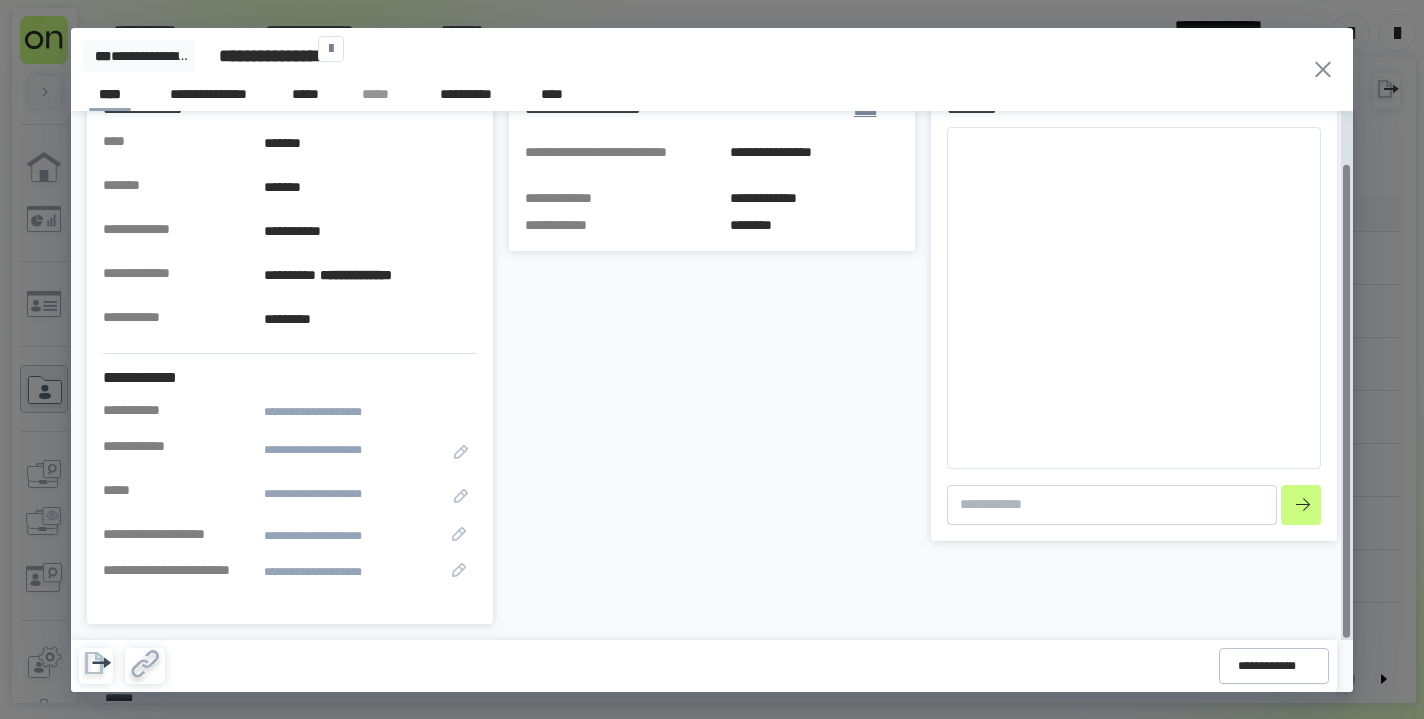 click 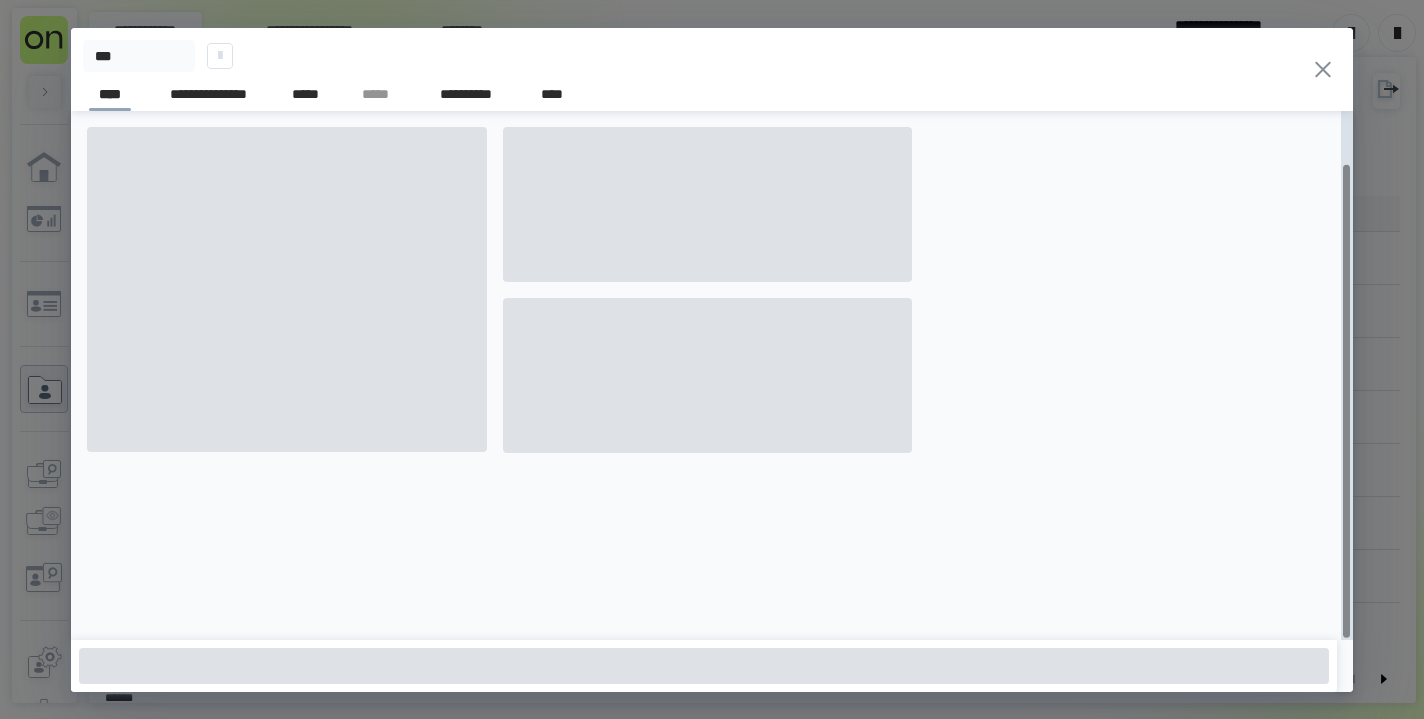 scroll, scrollTop: 0, scrollLeft: 0, axis: both 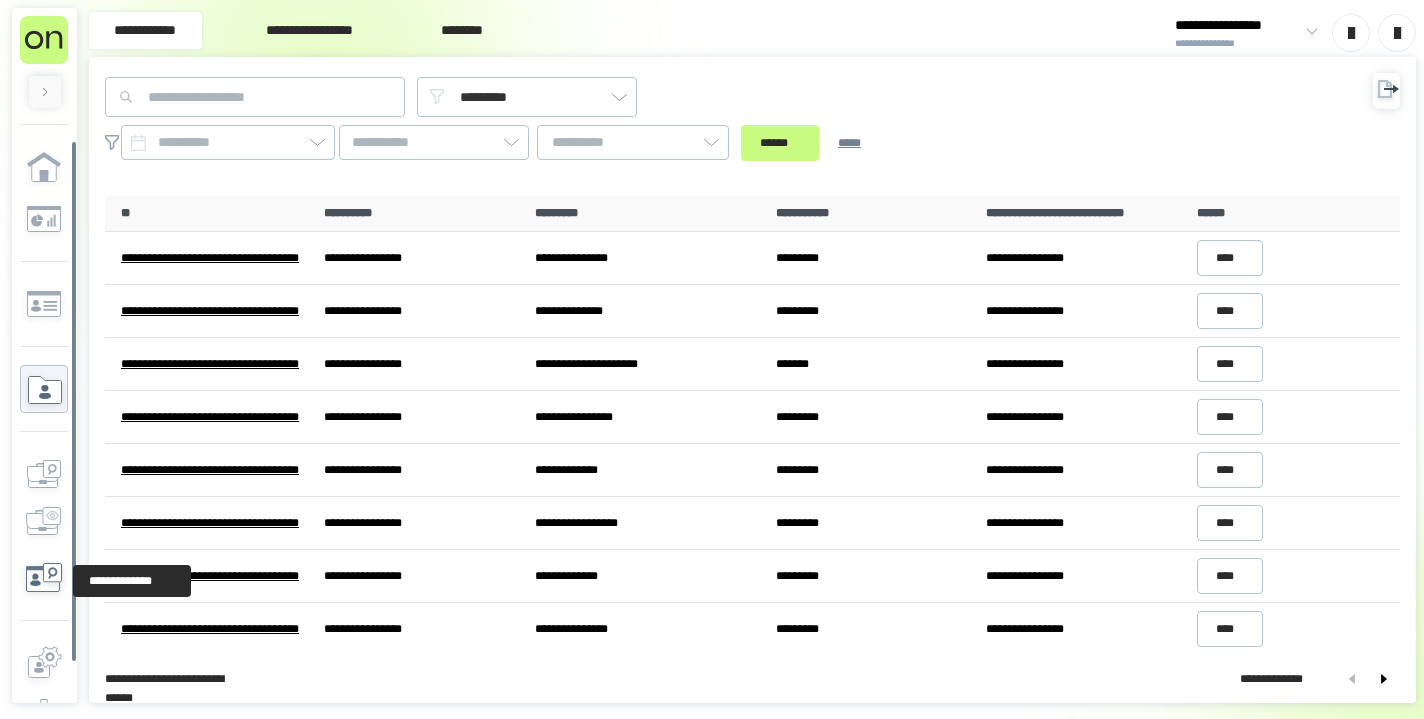 click 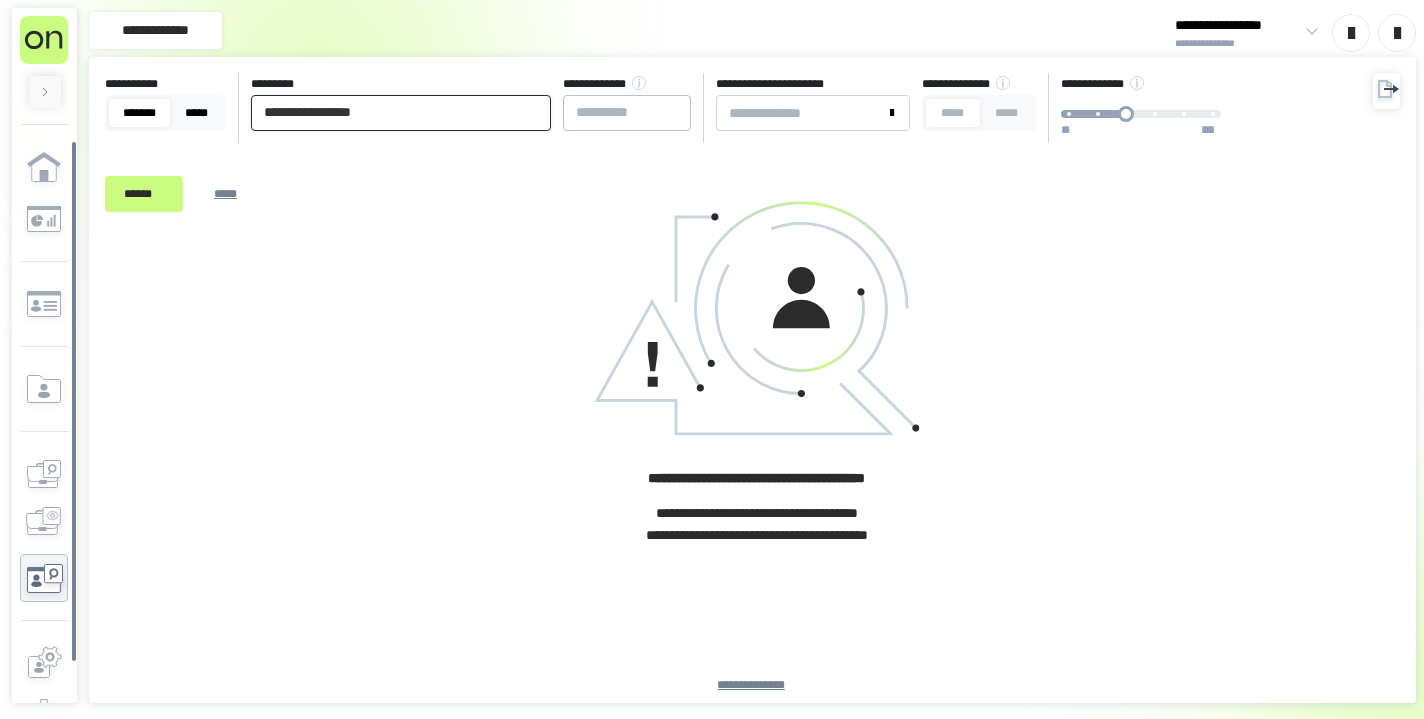 drag, startPoint x: 419, startPoint y: 113, endPoint x: 208, endPoint y: 100, distance: 211.4001 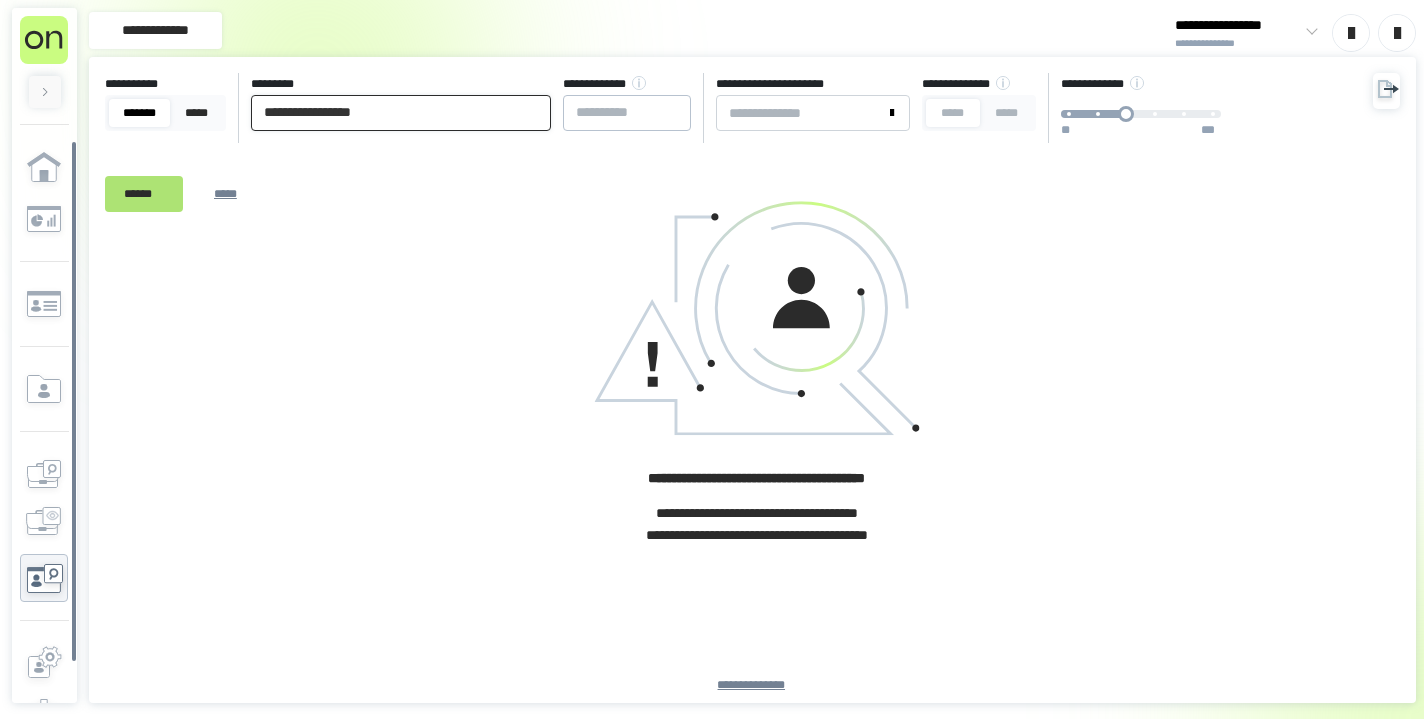 type on "**********" 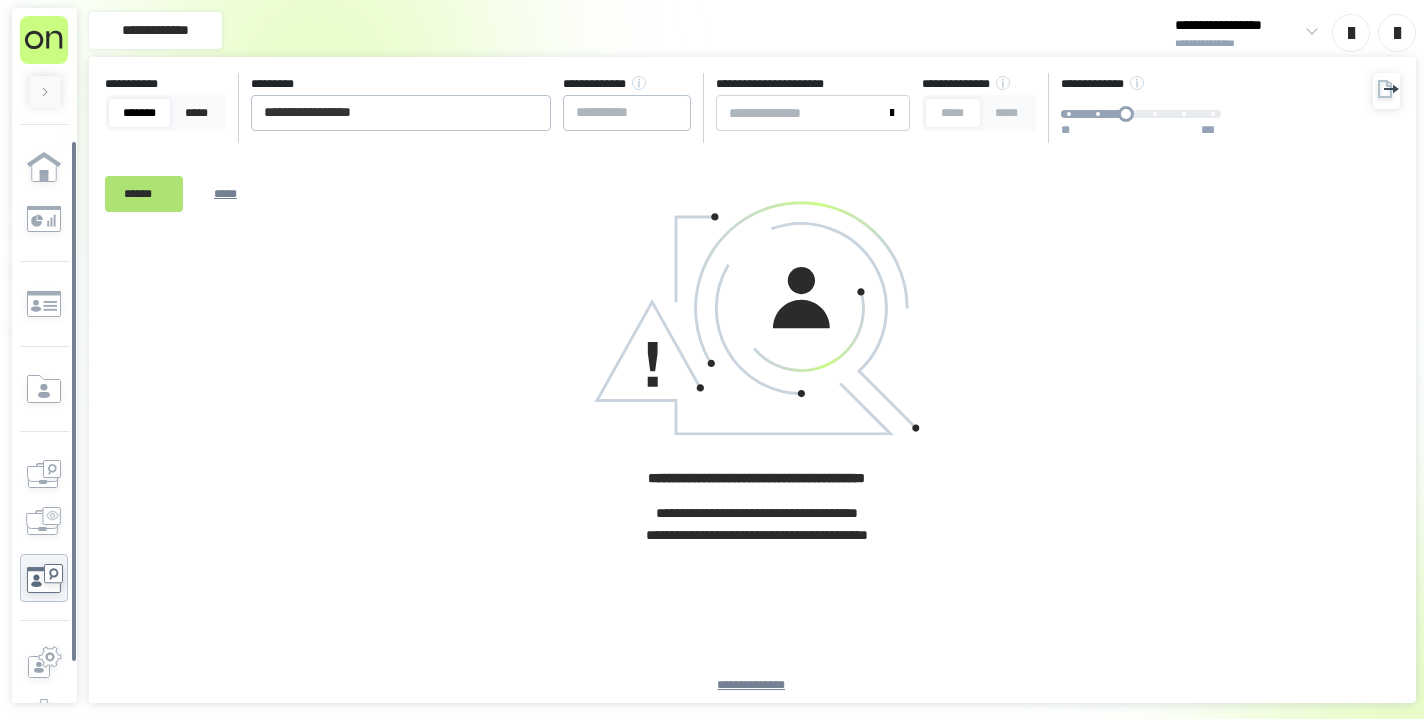 click on "******" at bounding box center (144, 194) 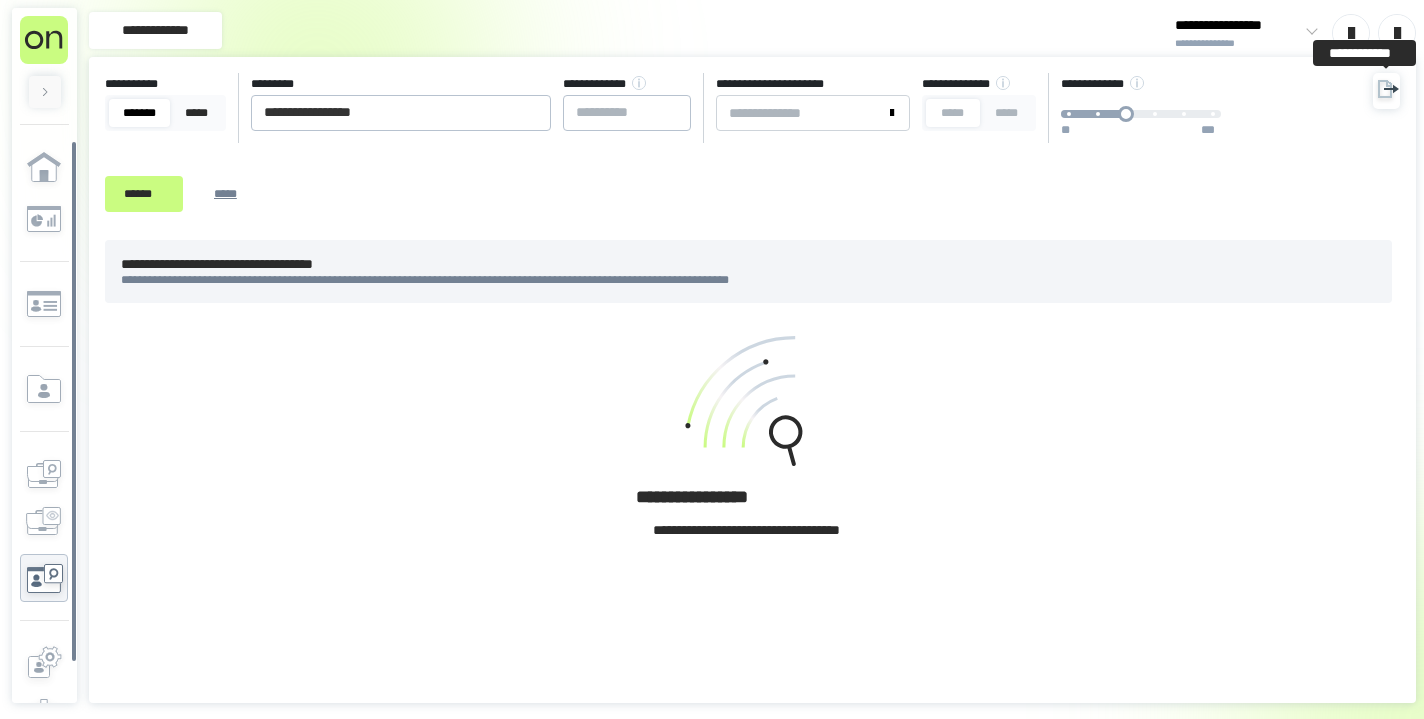 click at bounding box center [1386, 91] 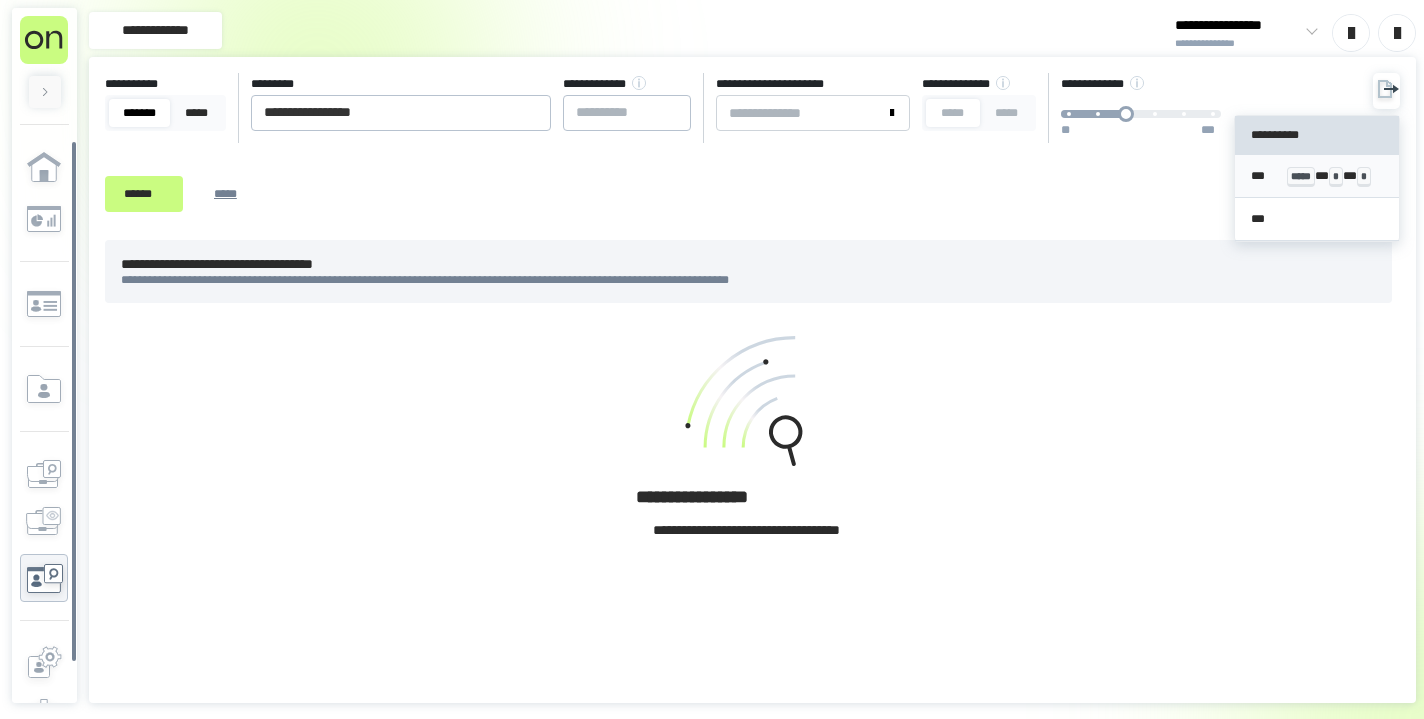 click on "*** ***** * * *   *" at bounding box center (1317, 176) 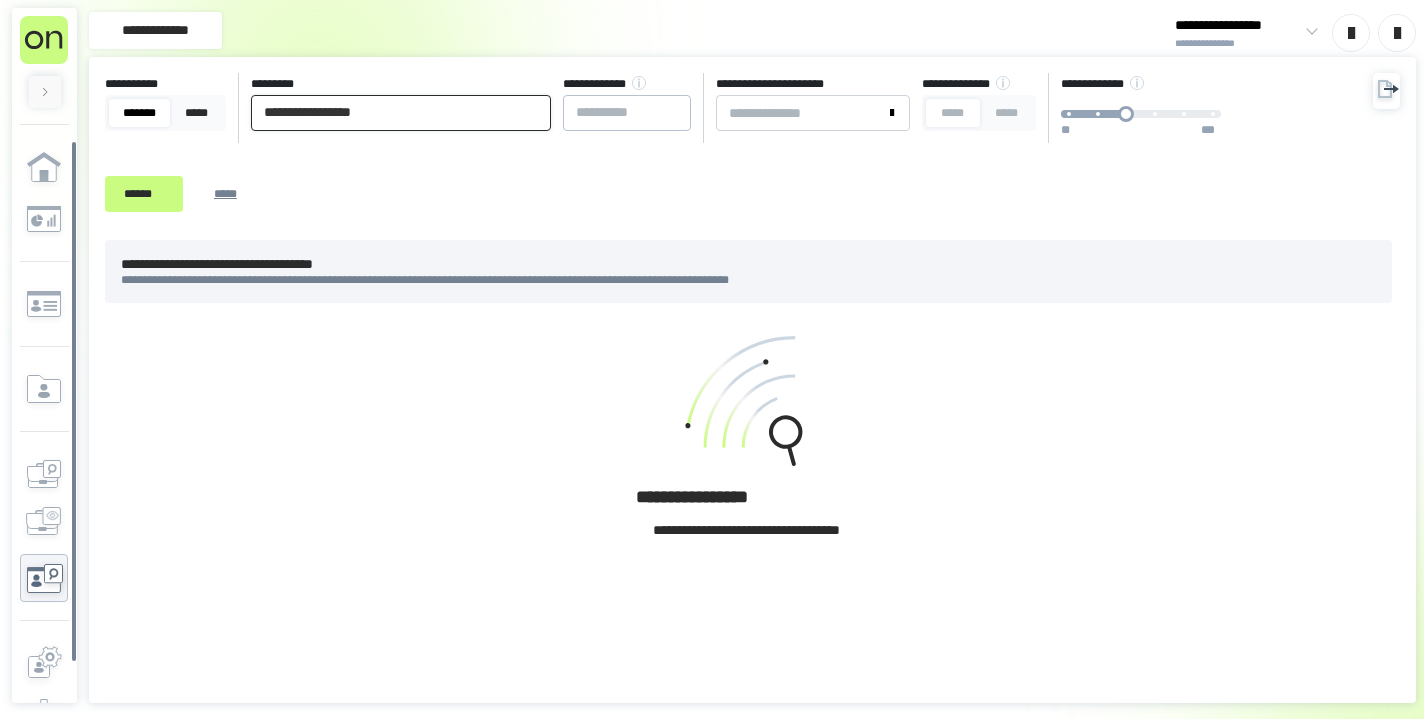 click on "**********" at bounding box center [401, 113] 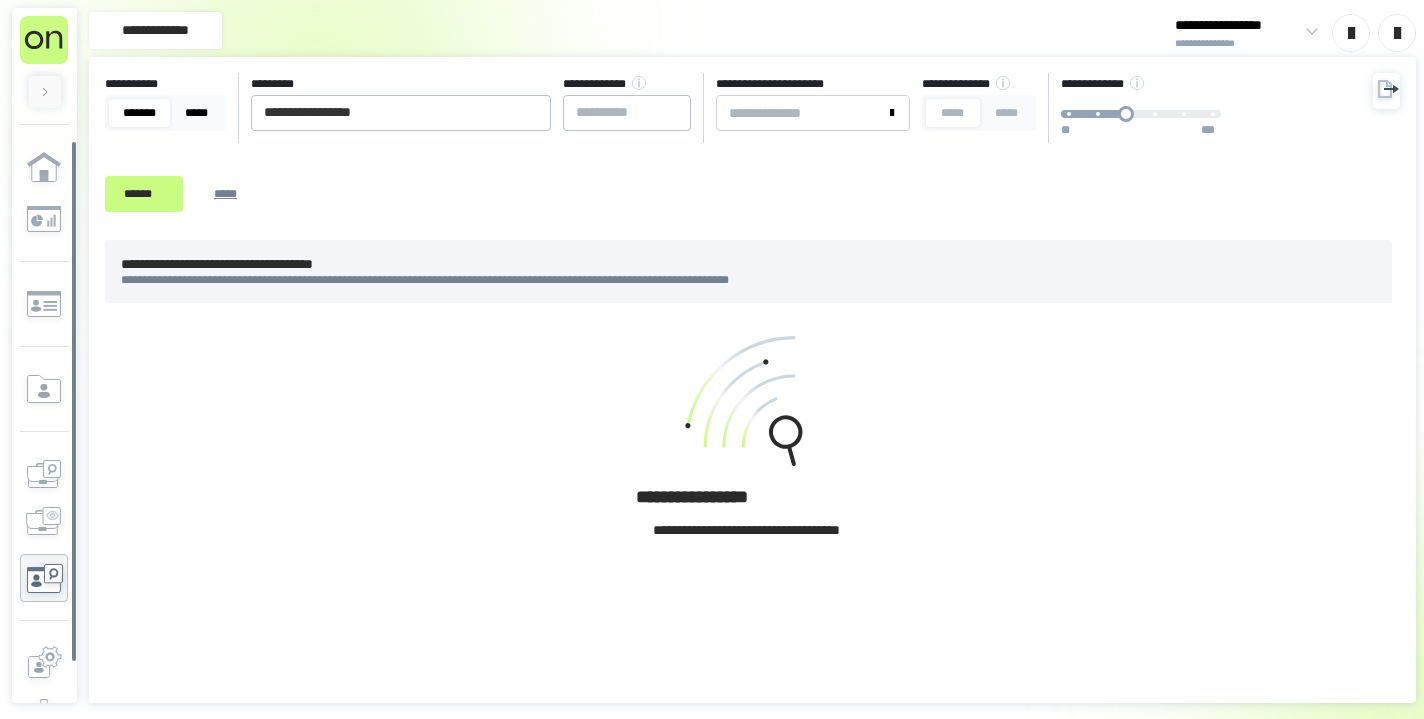 click on "*****" at bounding box center [196, 113] 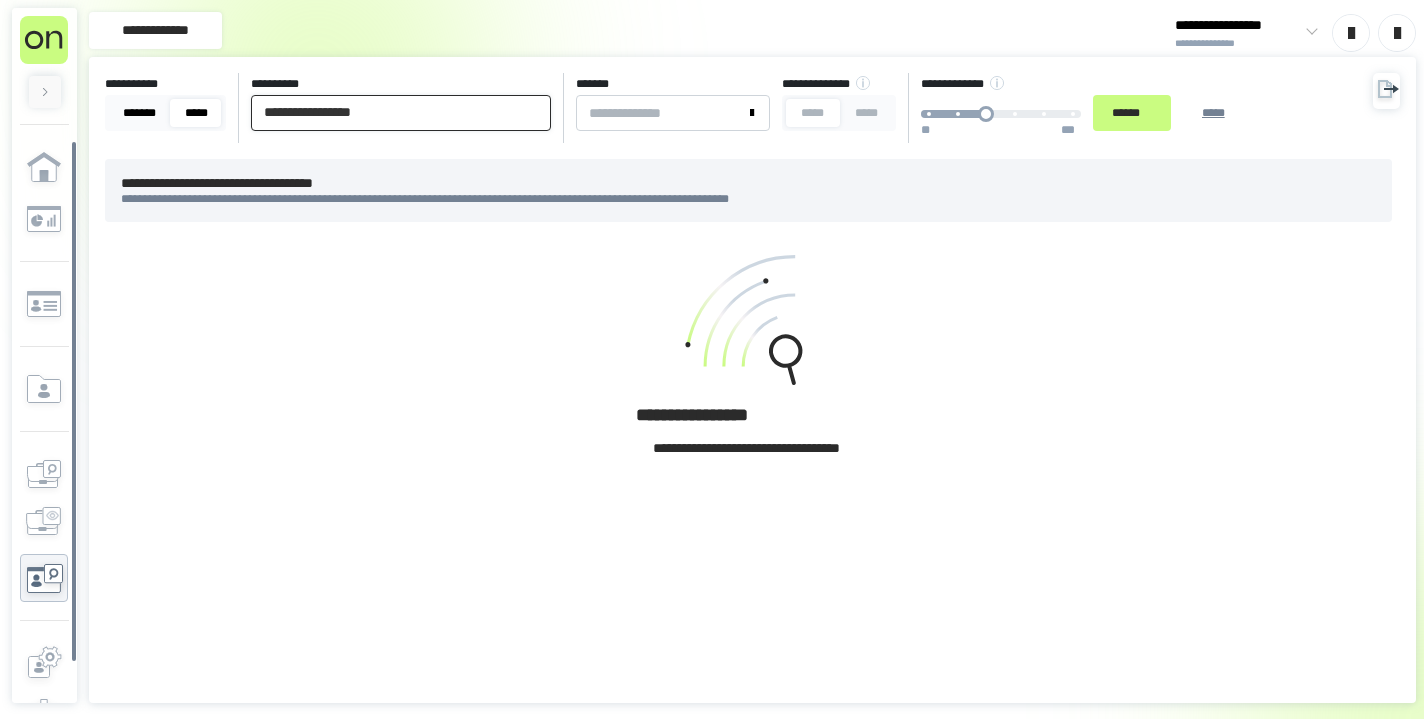 drag, startPoint x: 417, startPoint y: 112, endPoint x: 164, endPoint y: 105, distance: 253.09682 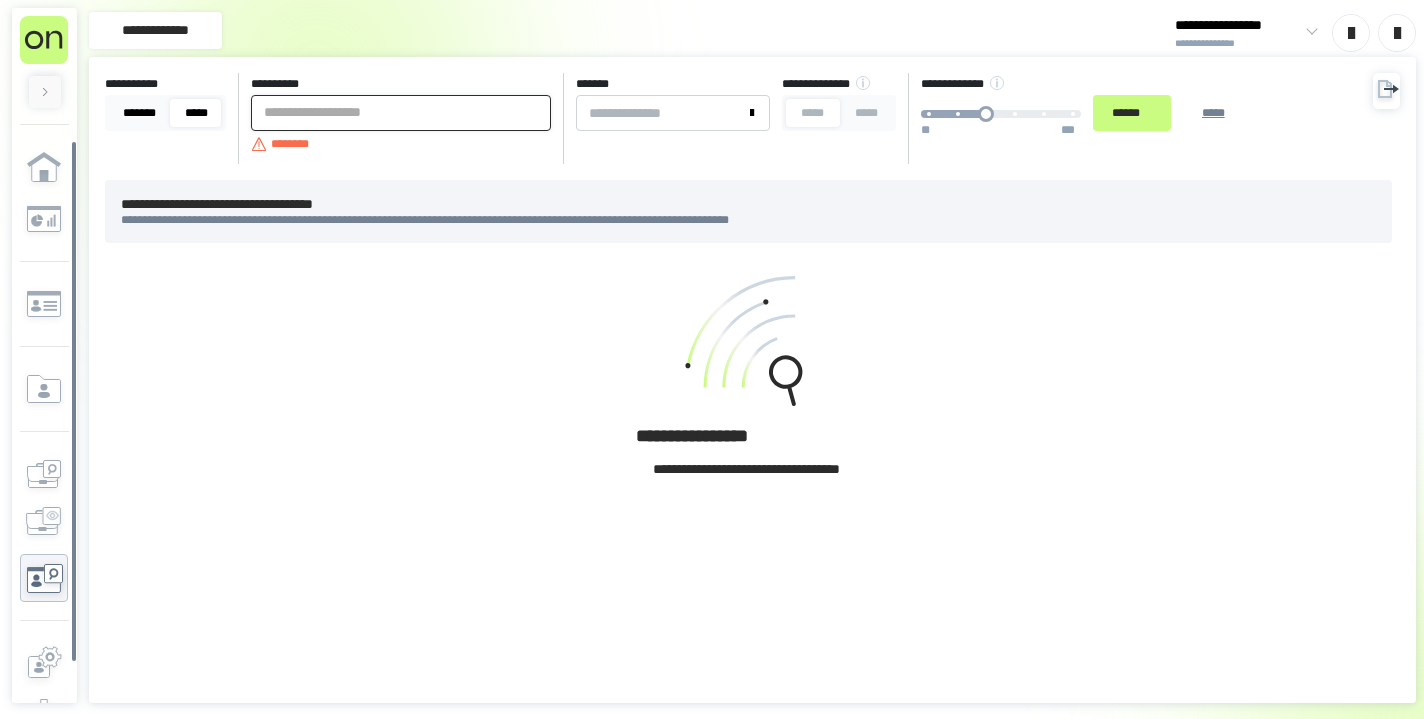 paste on "**********" 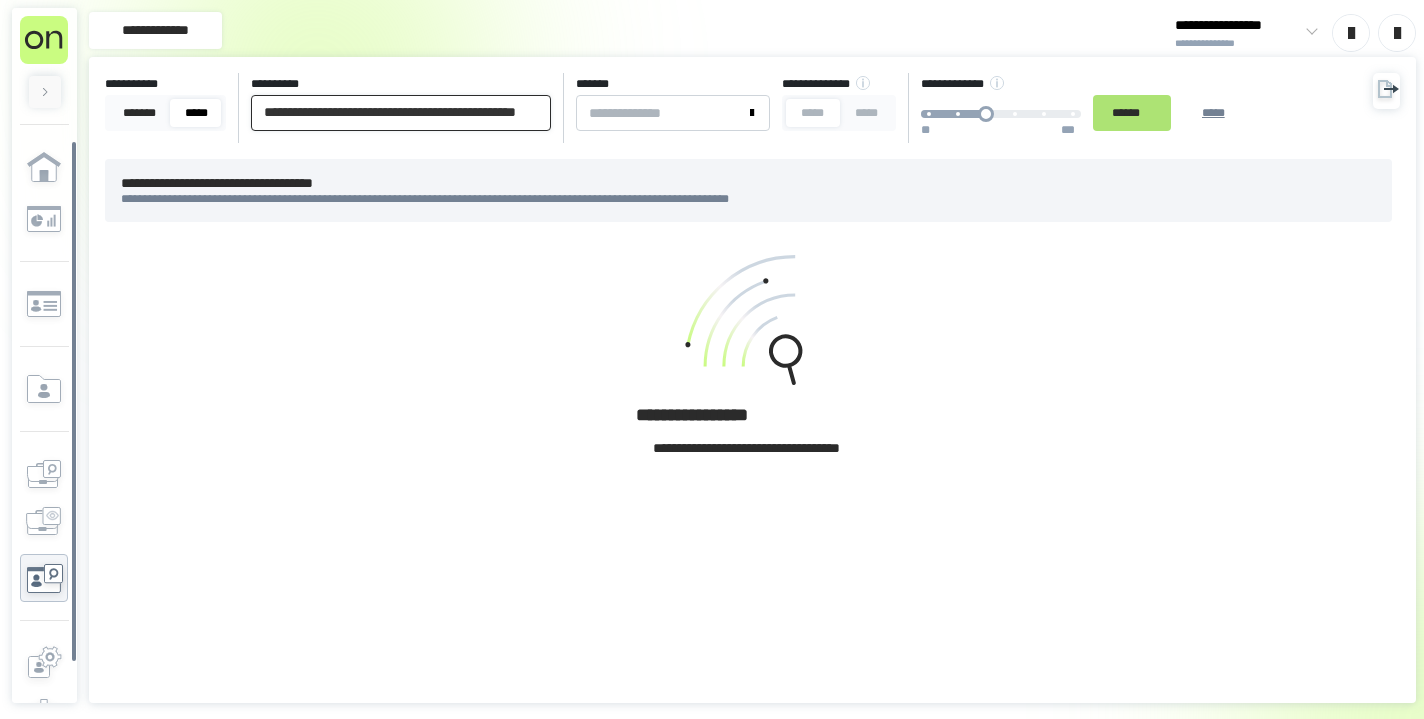 type on "**********" 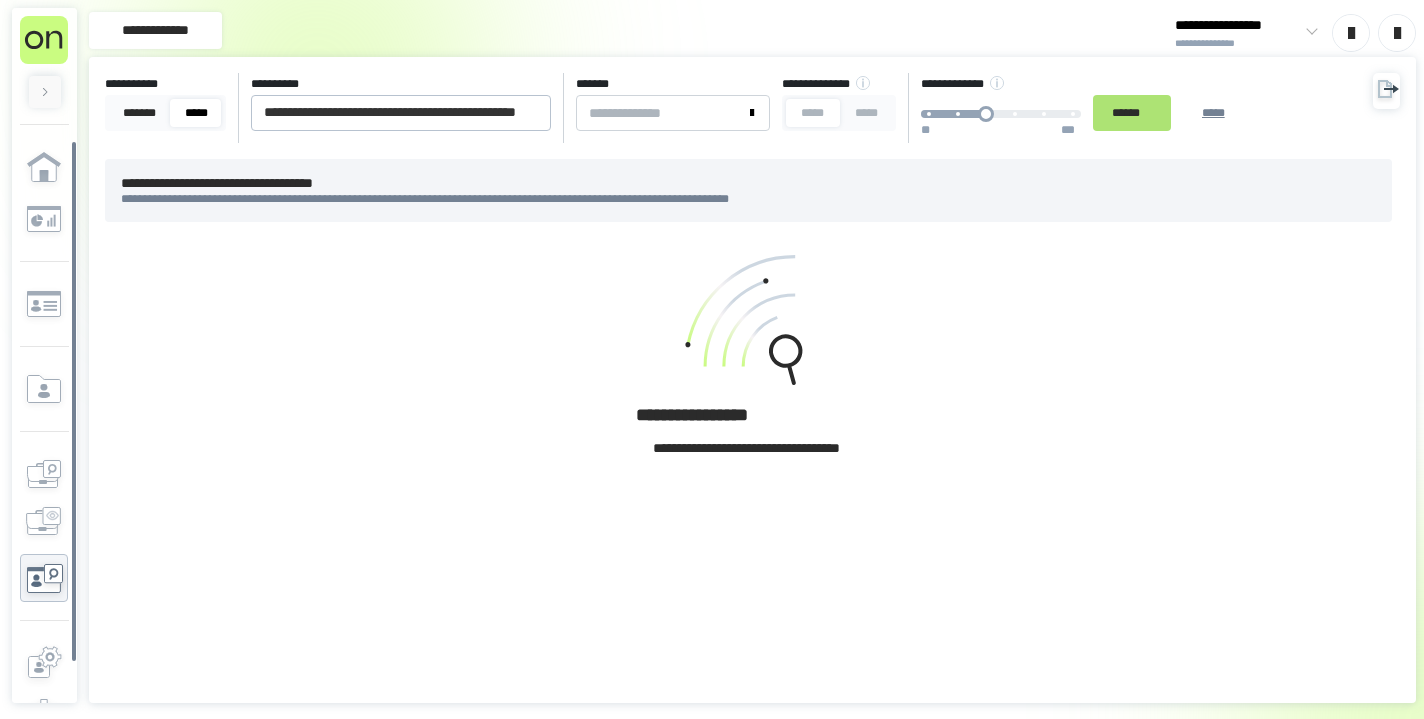 click on "******" at bounding box center [1132, 113] 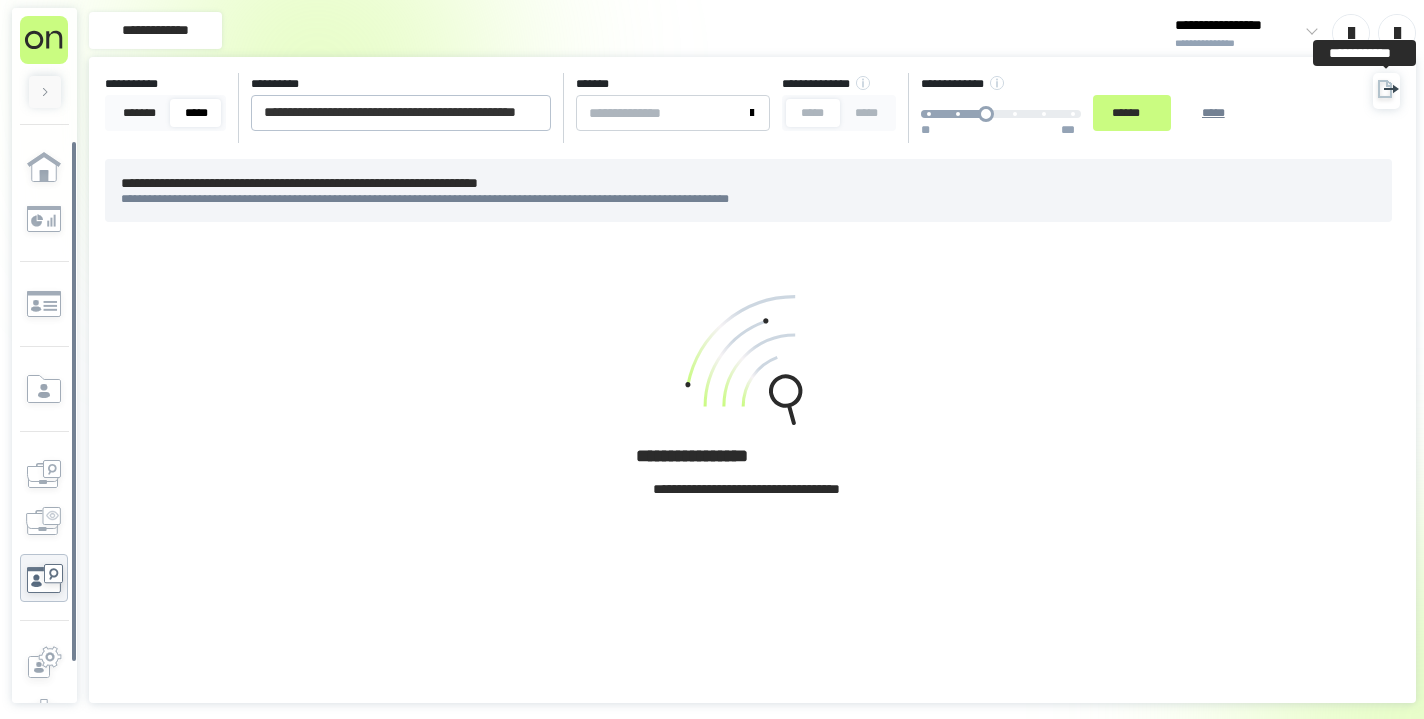 click 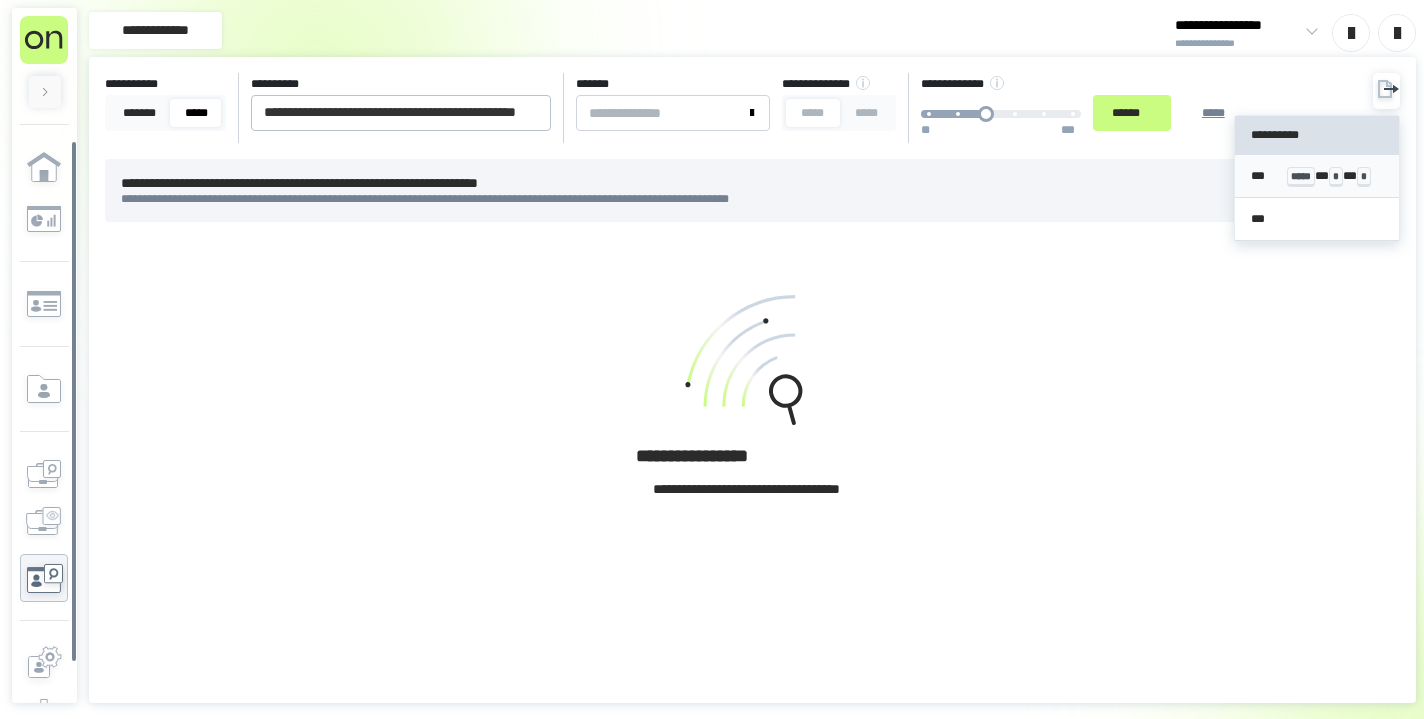 click on "*** ***** * * *   *" at bounding box center [1317, 176] 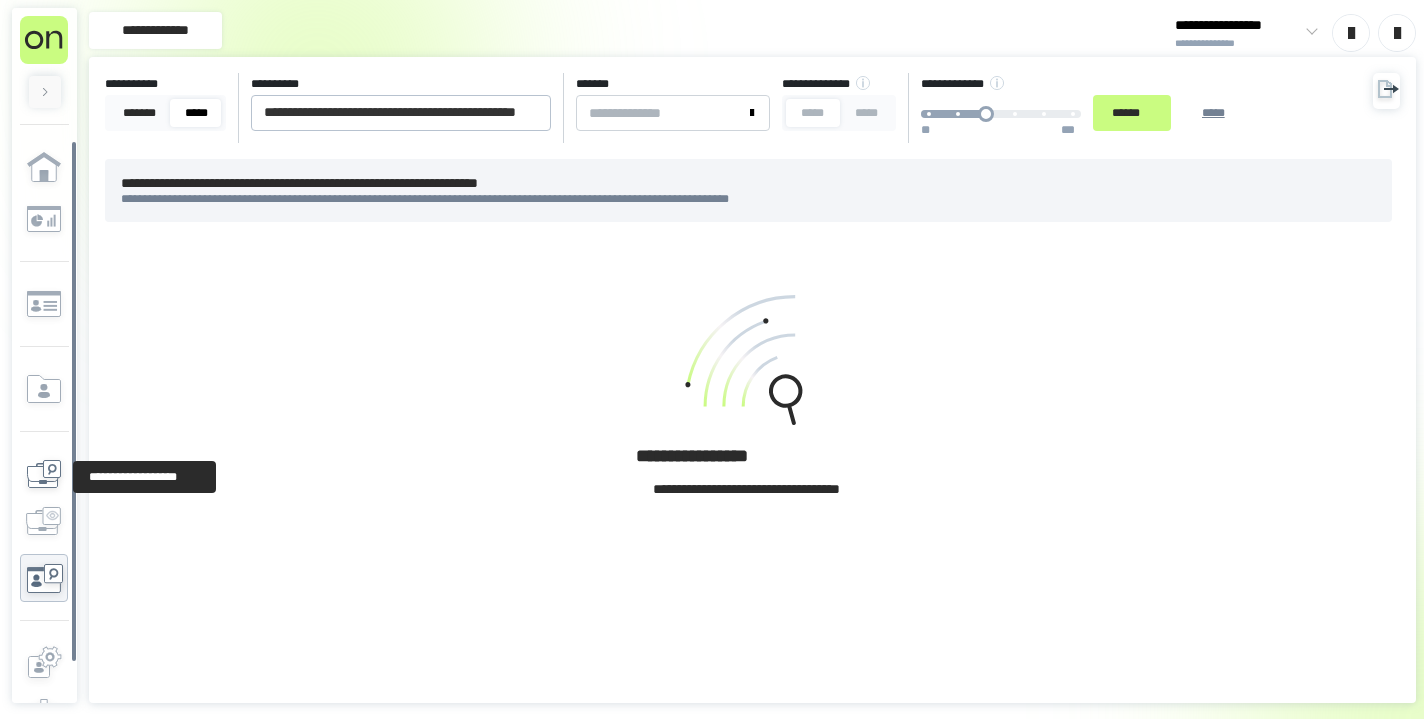 click 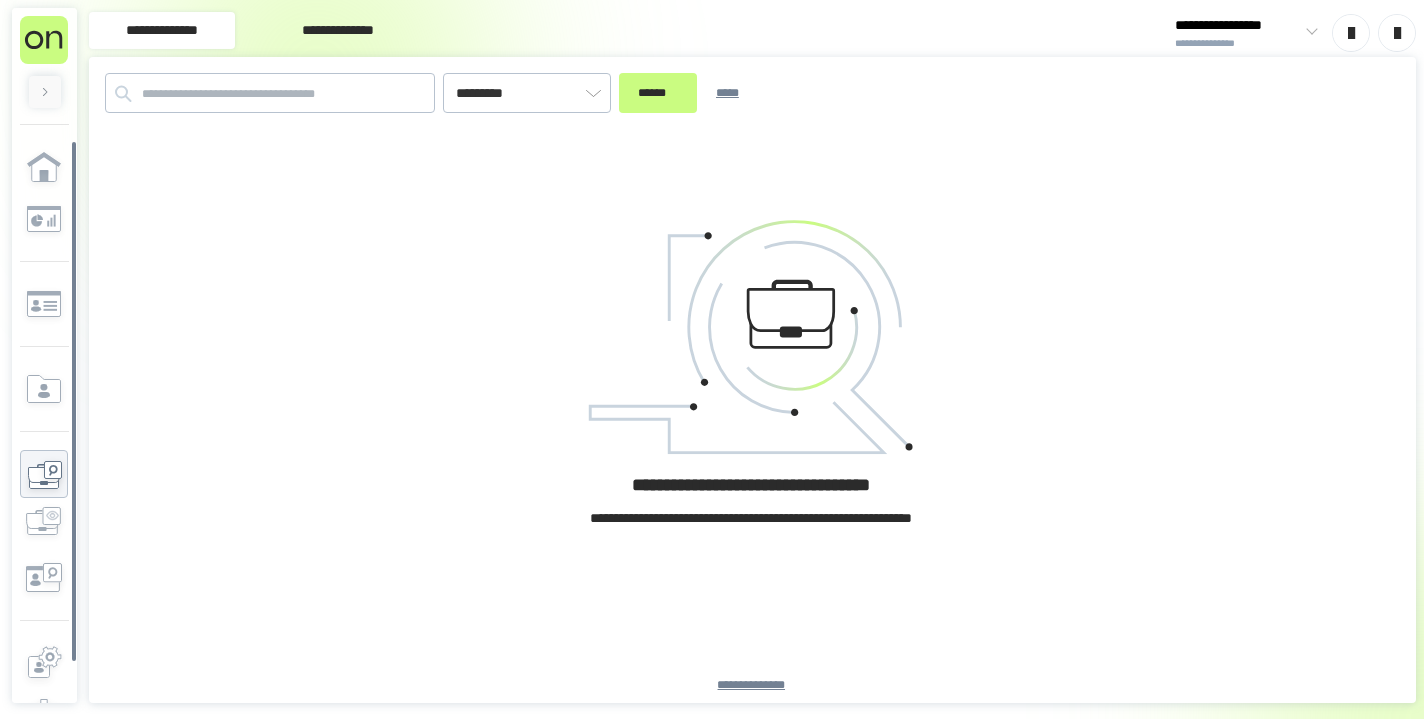 type on "*********" 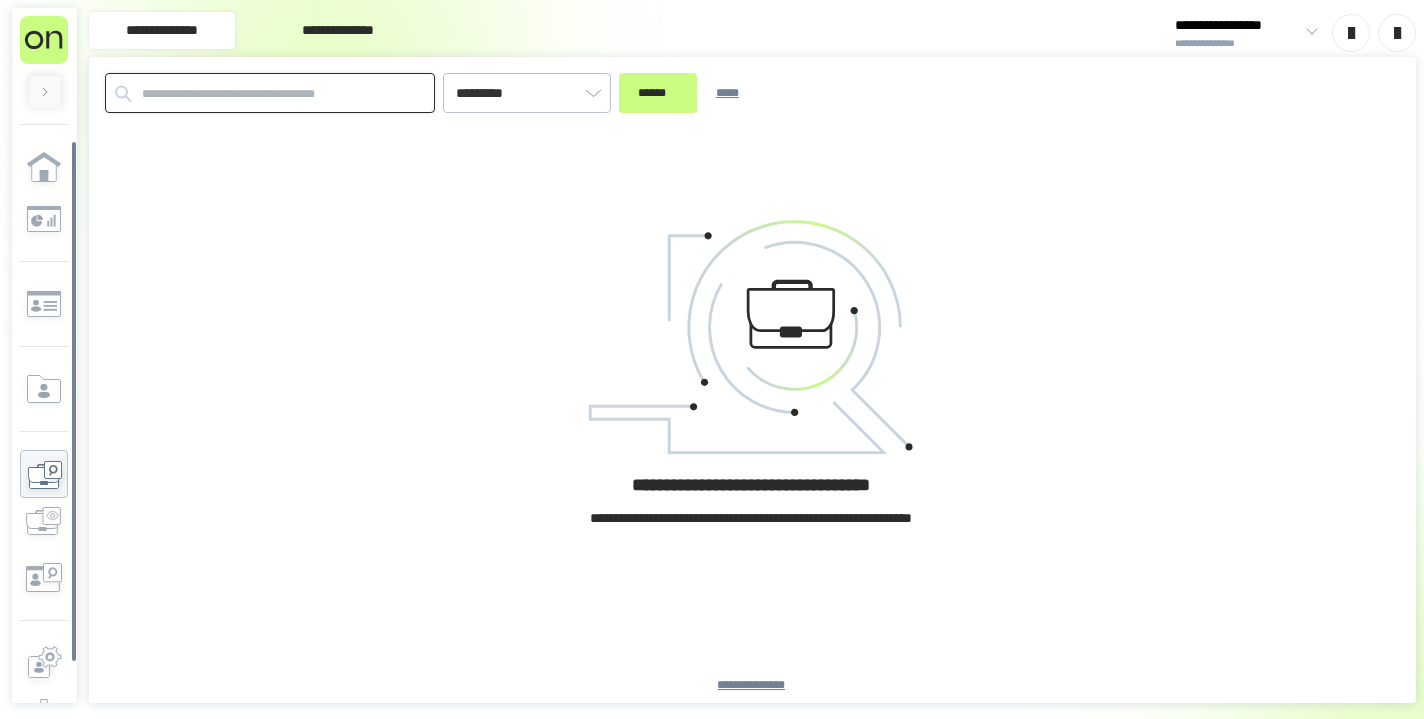 click at bounding box center [270, 93] 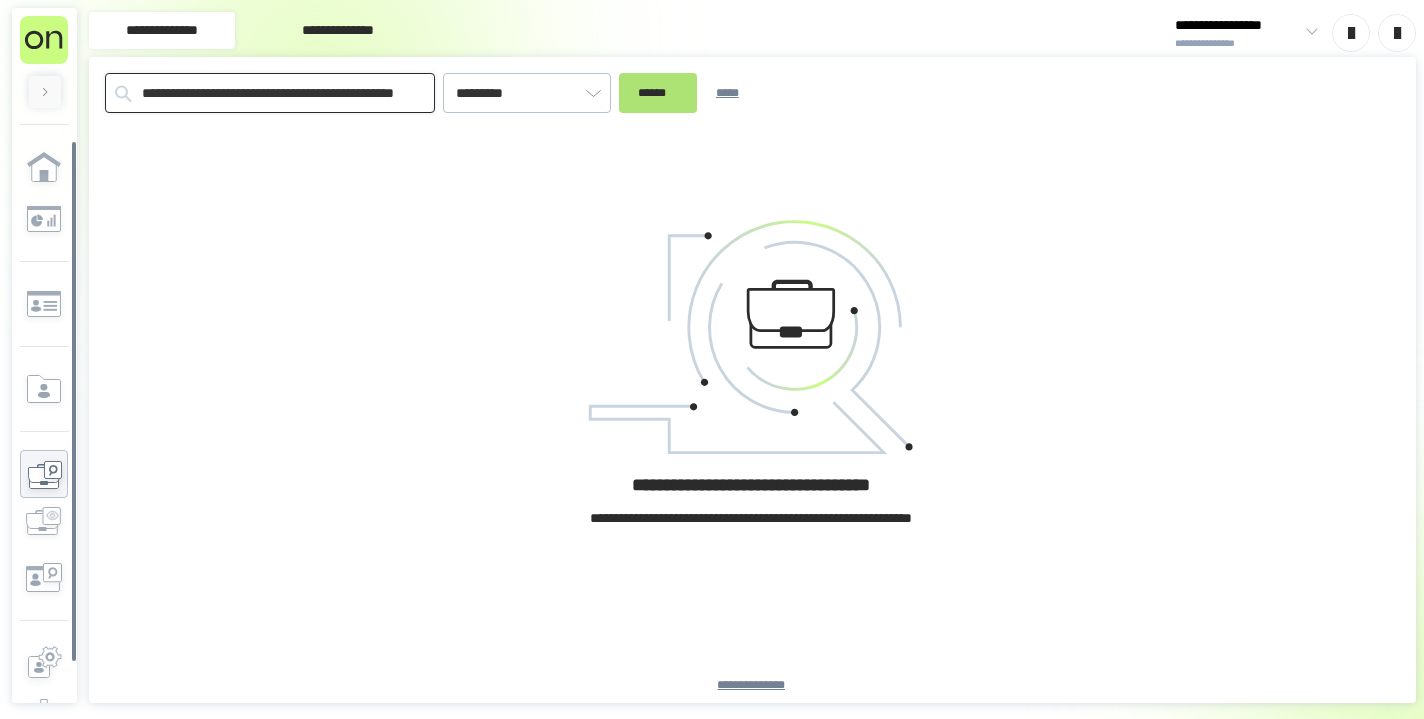 type on "**********" 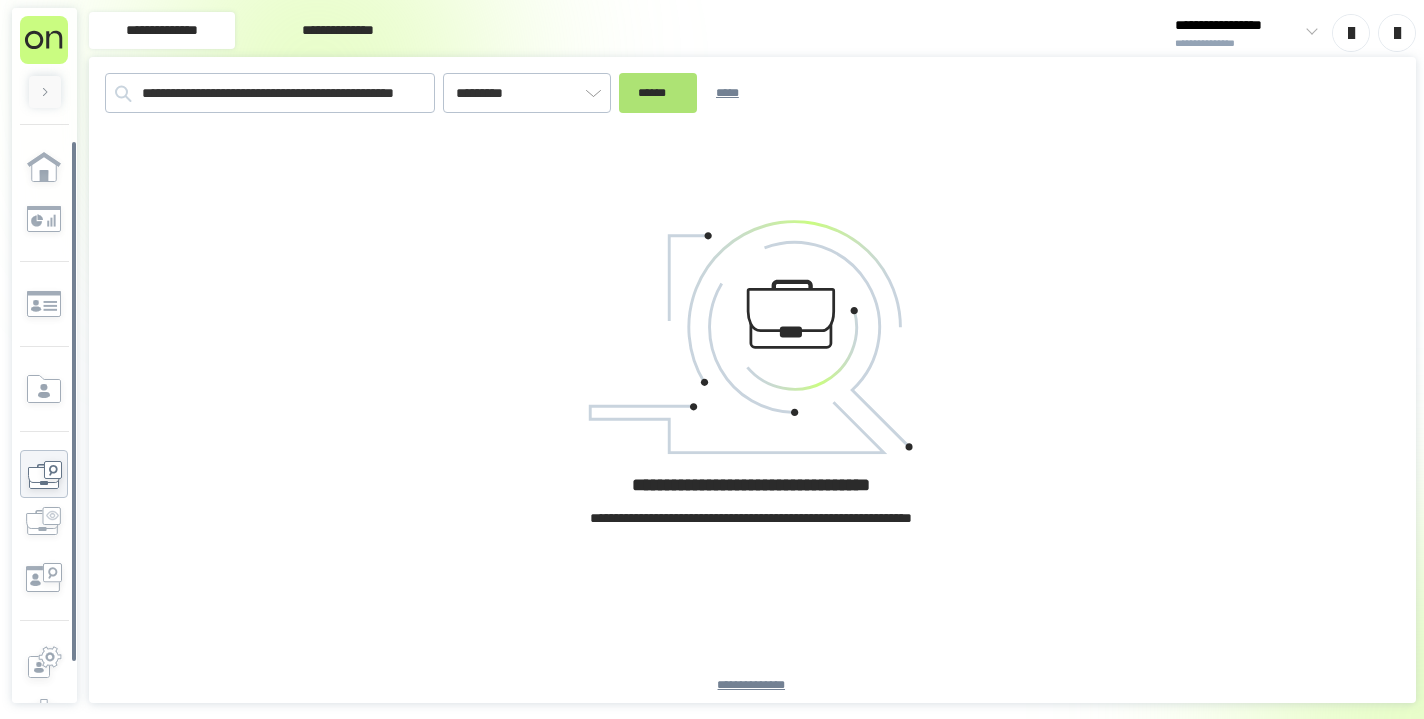 click on "******" at bounding box center (658, 93) 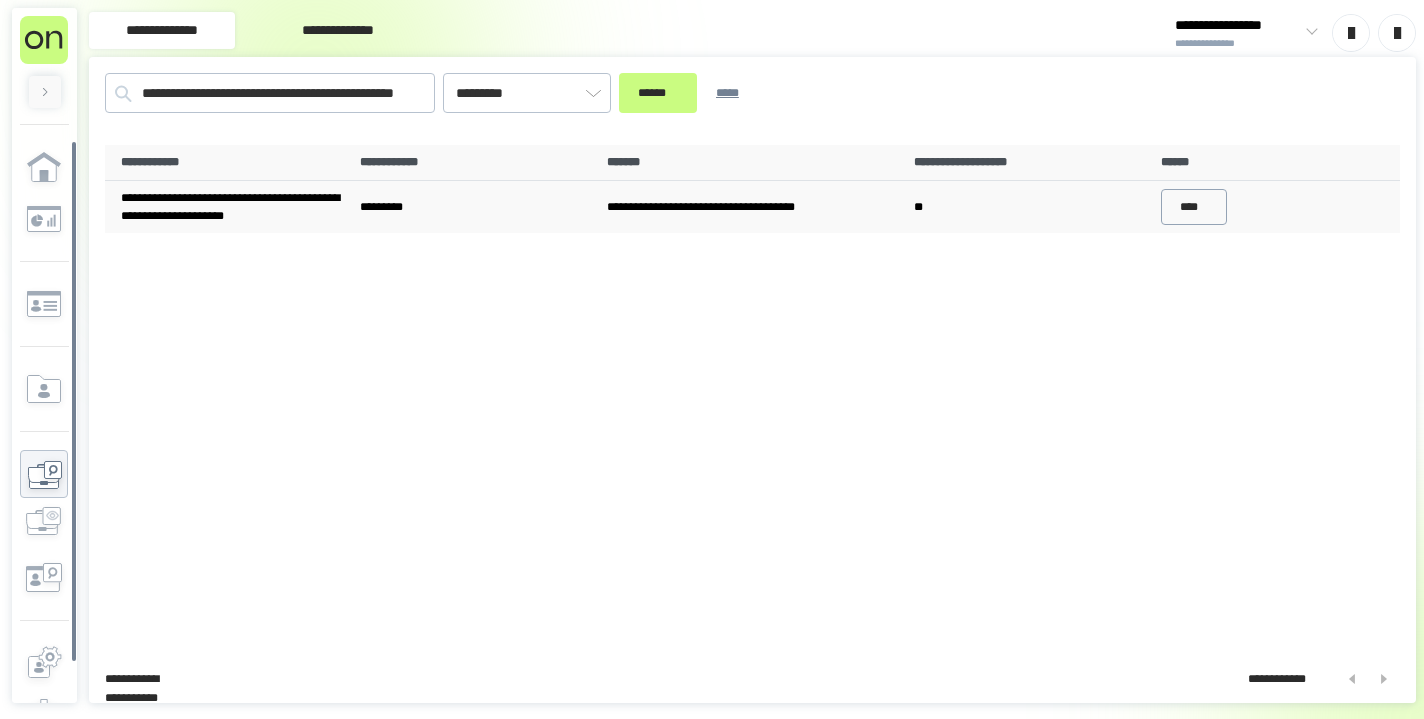click on "****" at bounding box center [1194, 207] 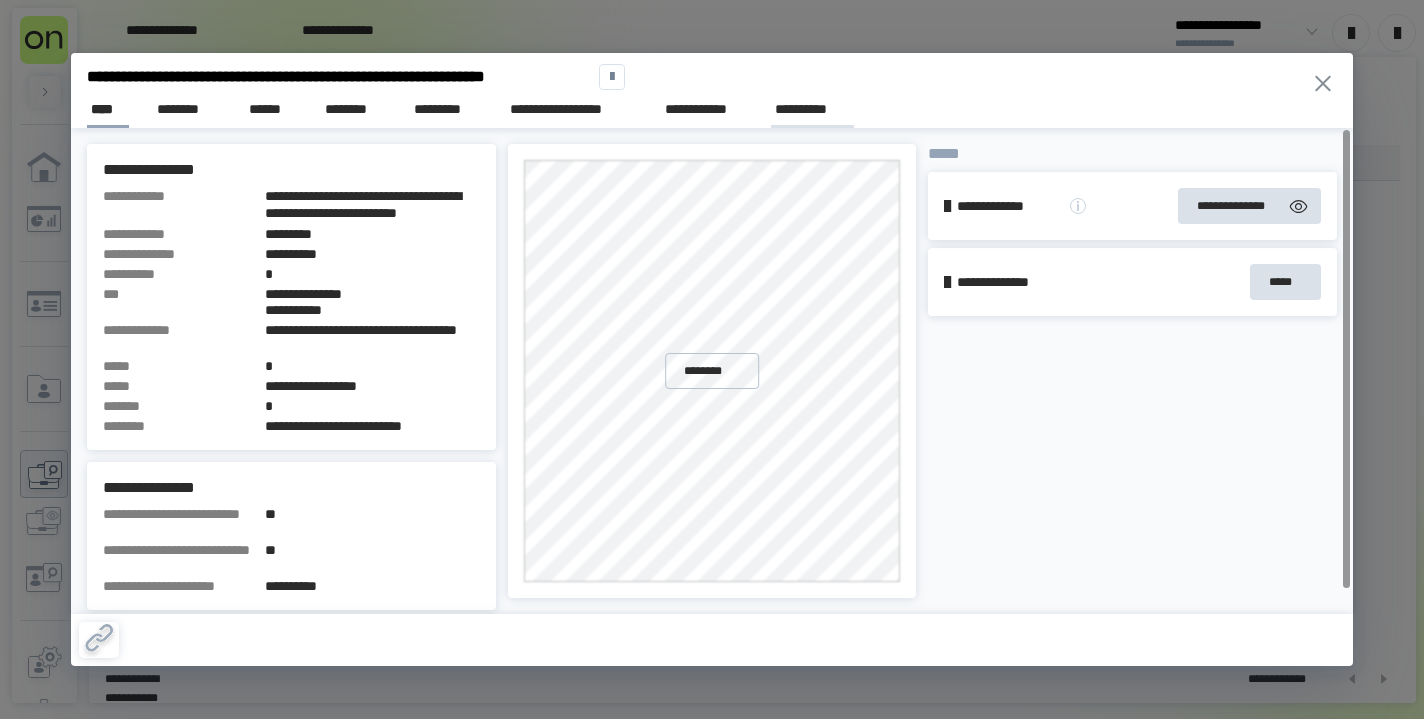 click on "**********" at bounding box center [812, 109] 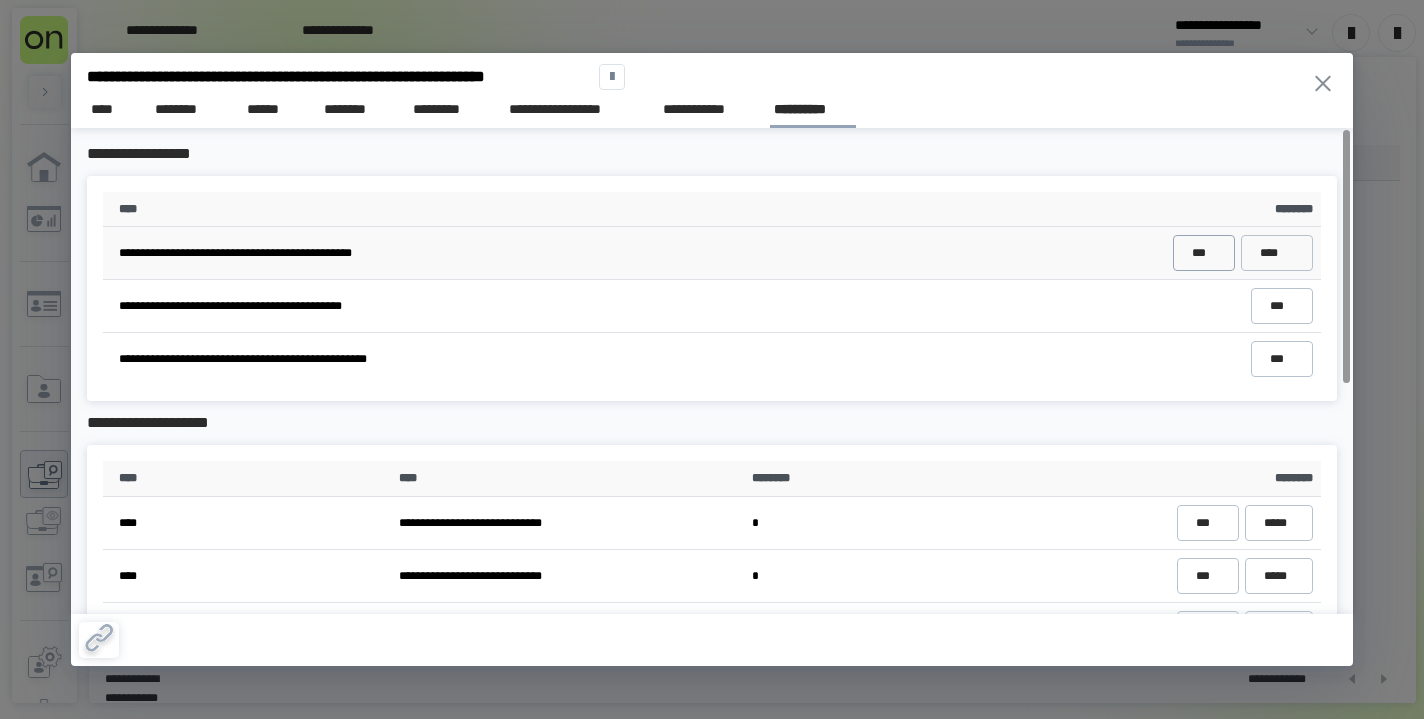 click on "***" at bounding box center [1203, 253] 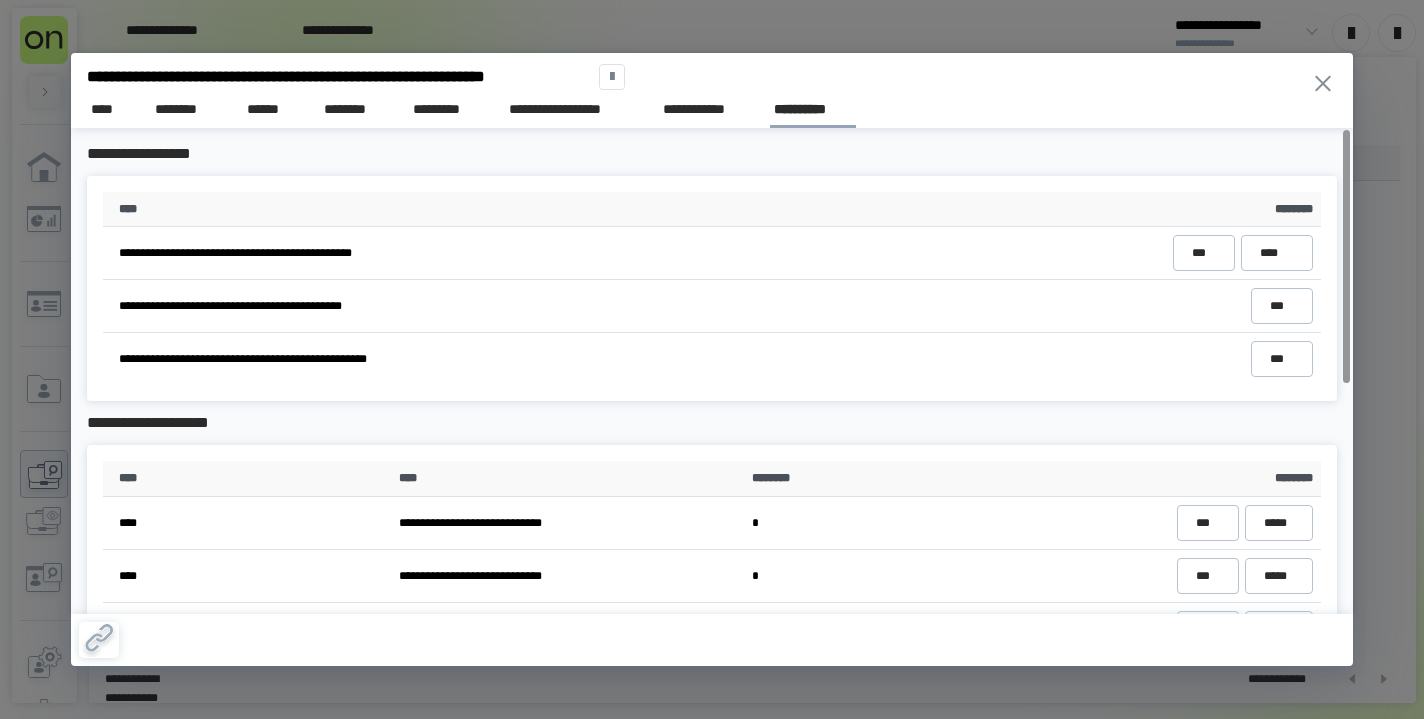 click 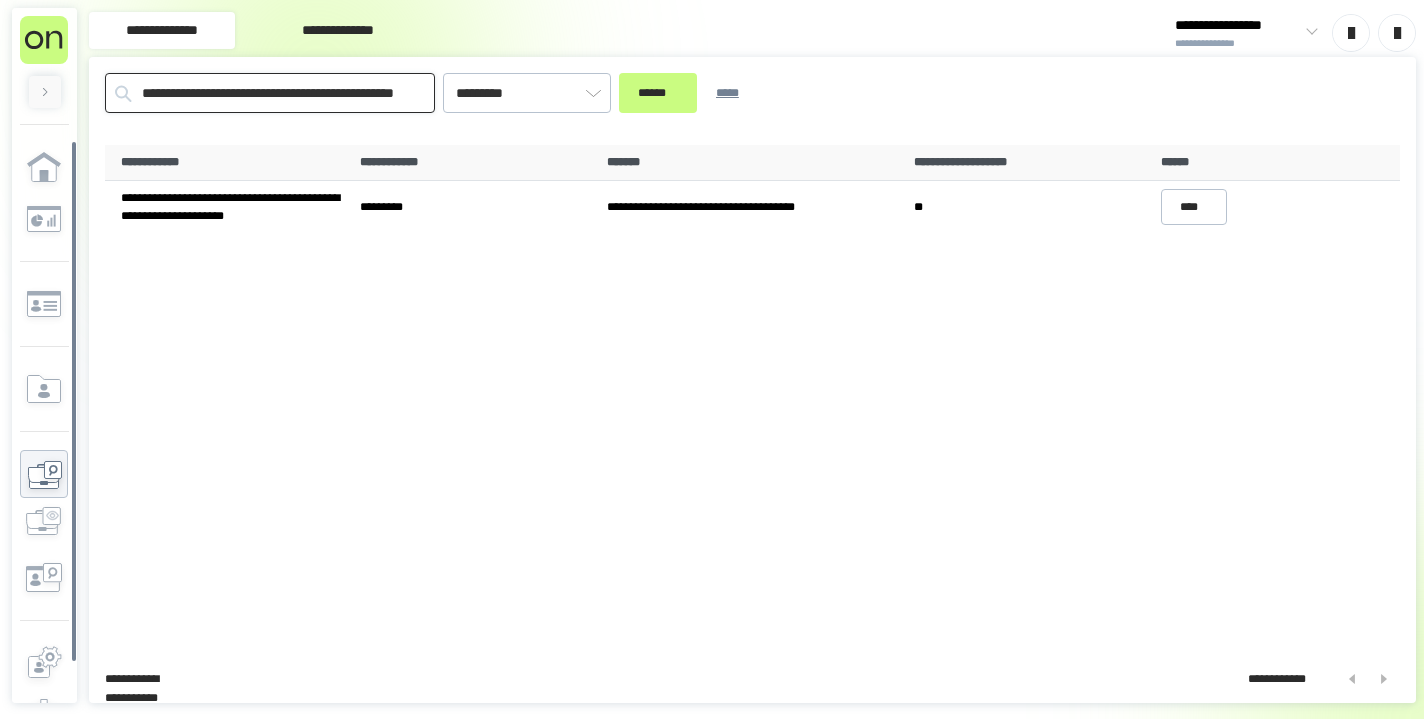 click on "**********" at bounding box center (270, 93) 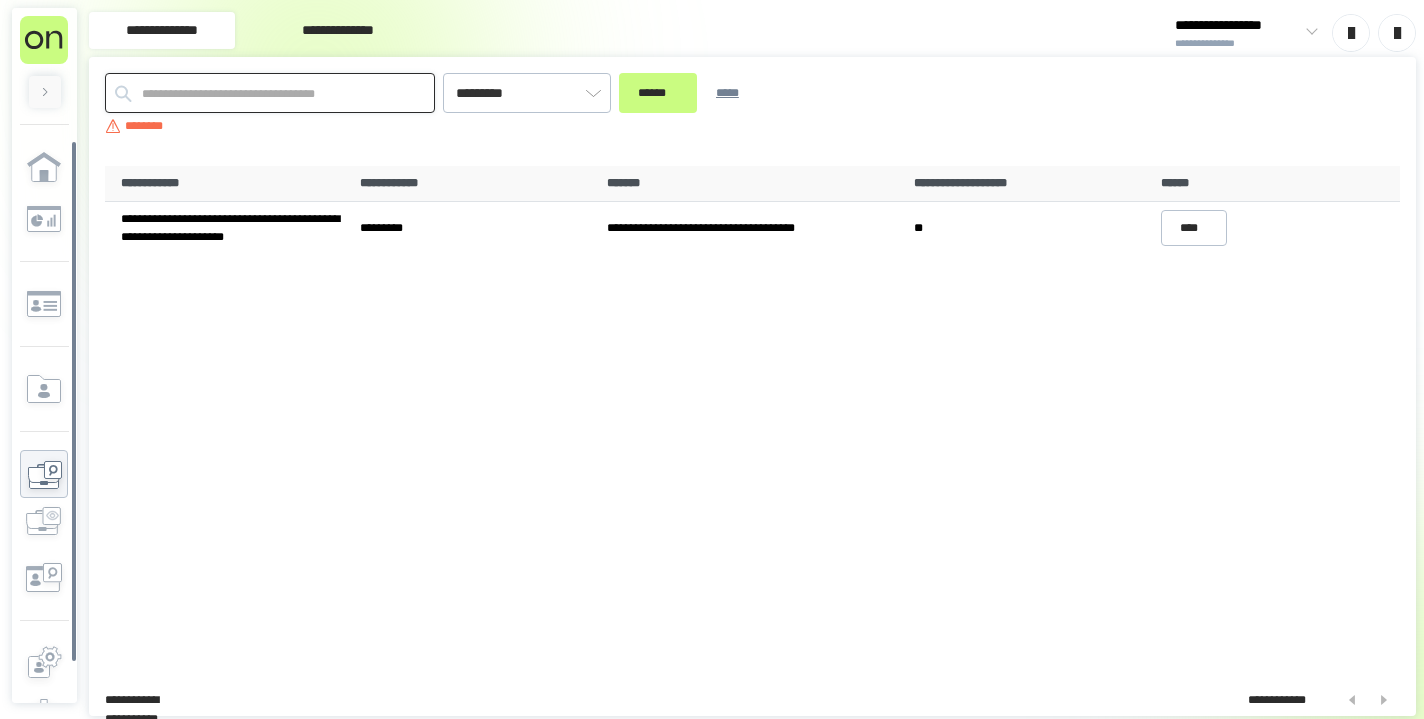 paste on "********" 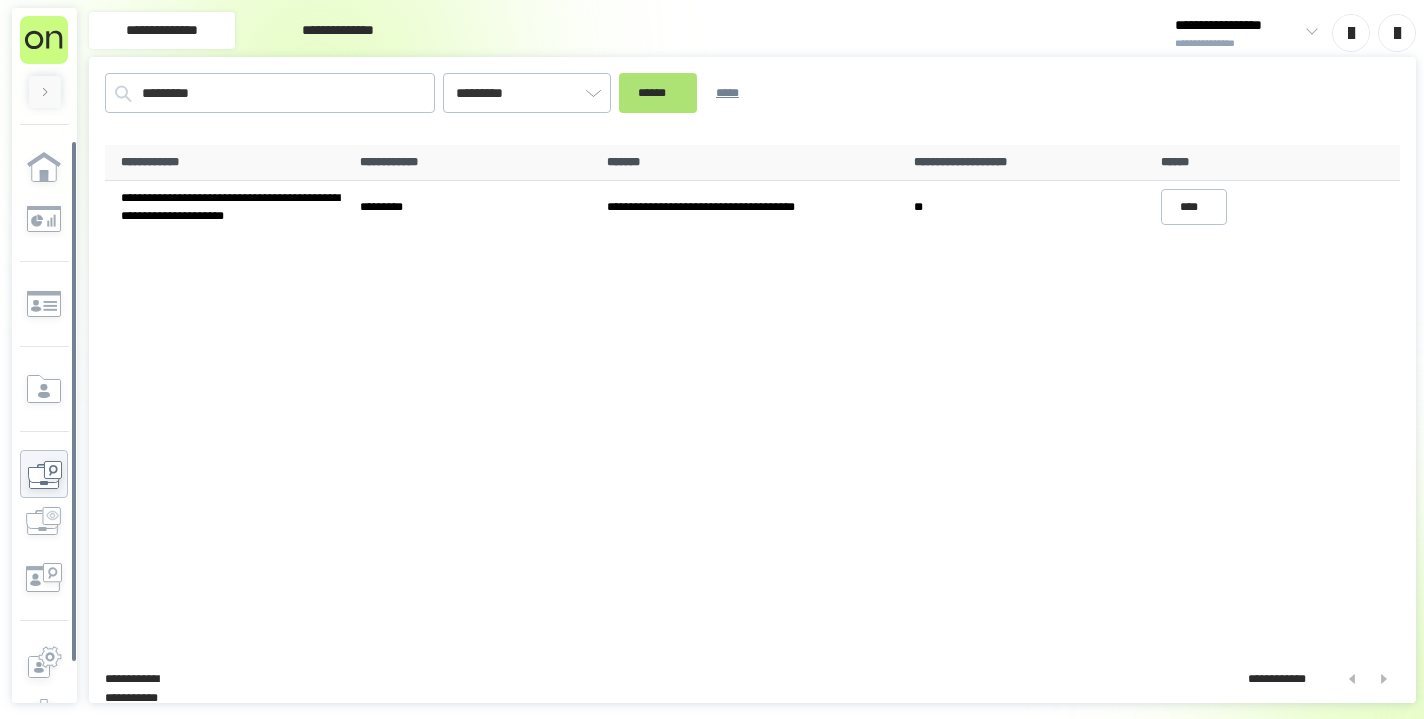click on "******" at bounding box center (658, 93) 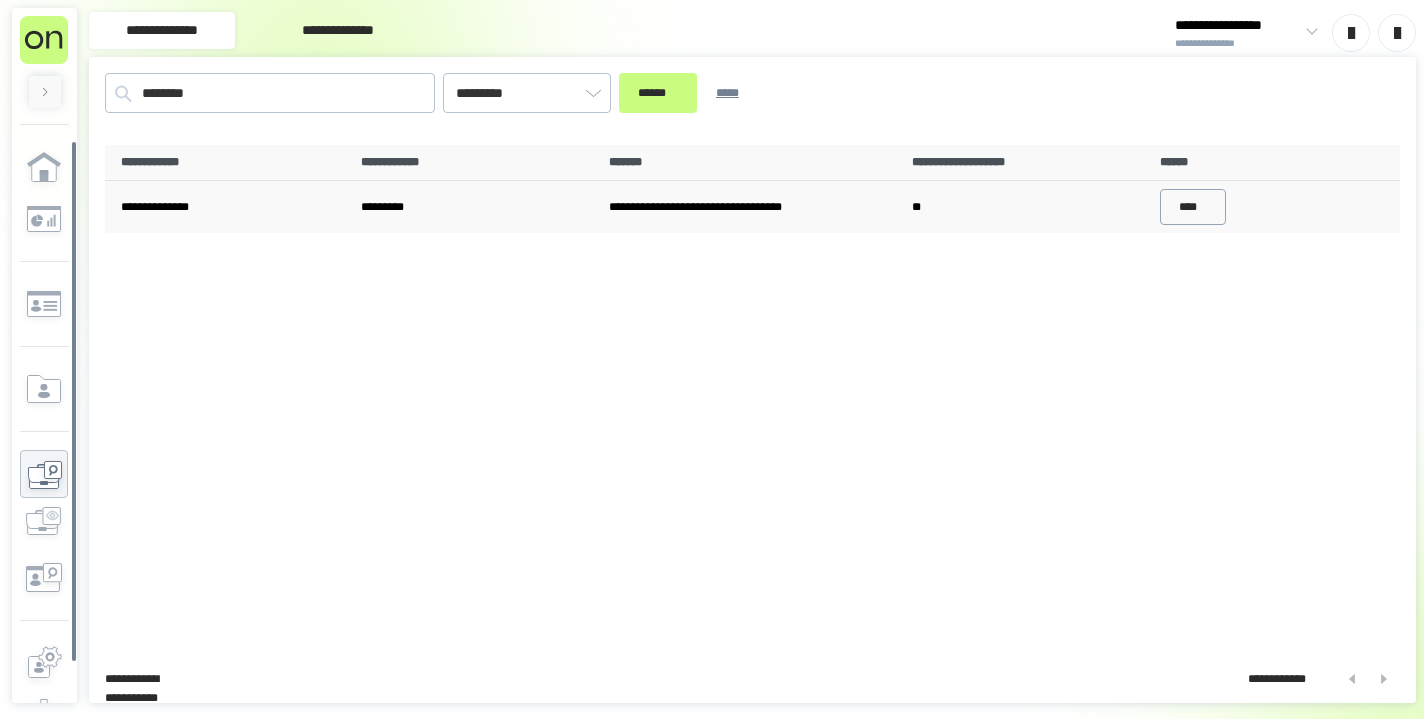 click on "****" at bounding box center (1193, 207) 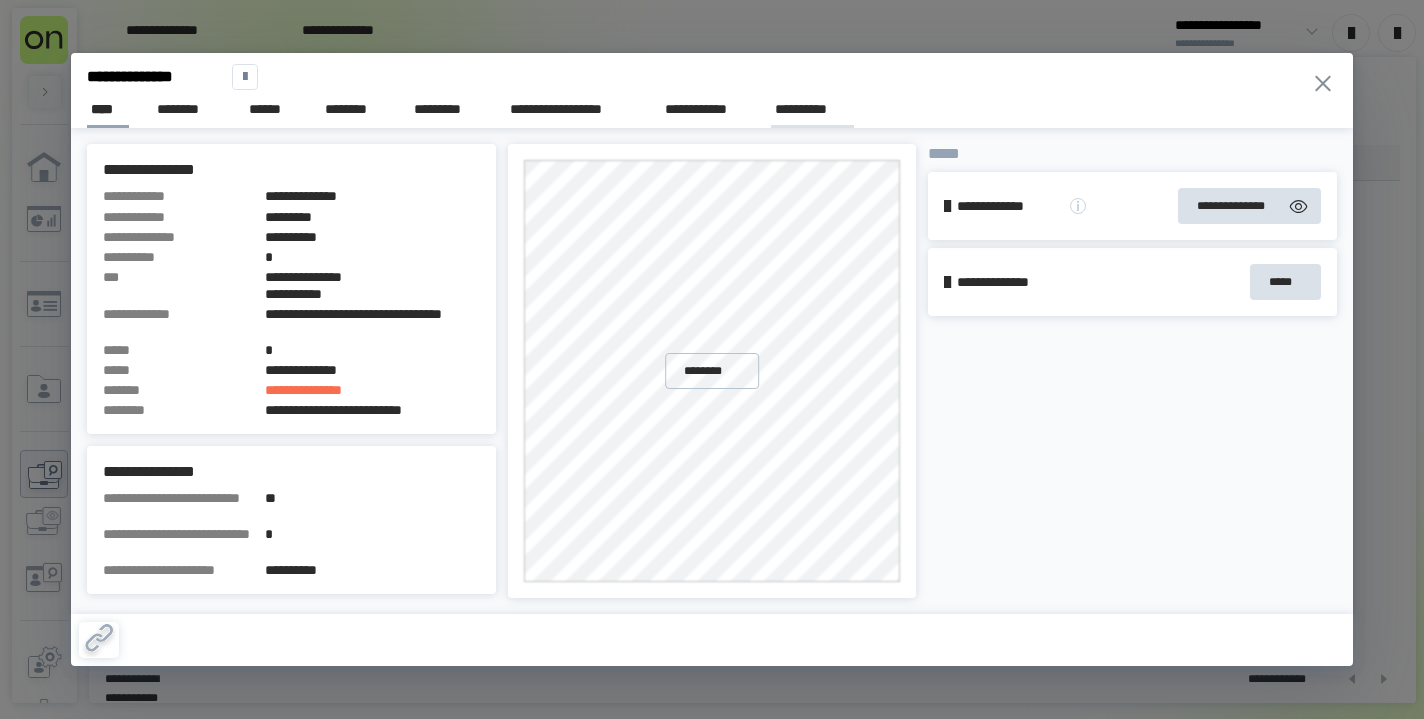 click on "**********" at bounding box center (812, 109) 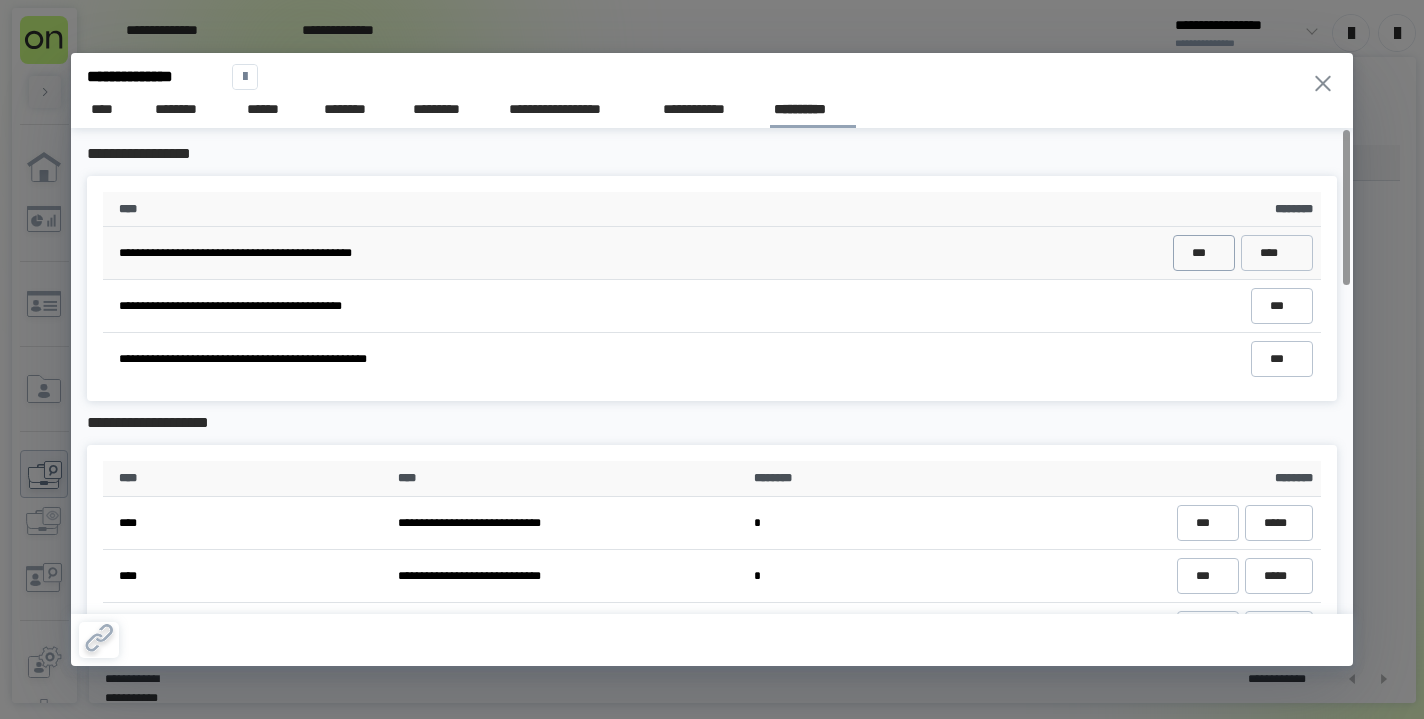 click on "***" at bounding box center [1203, 253] 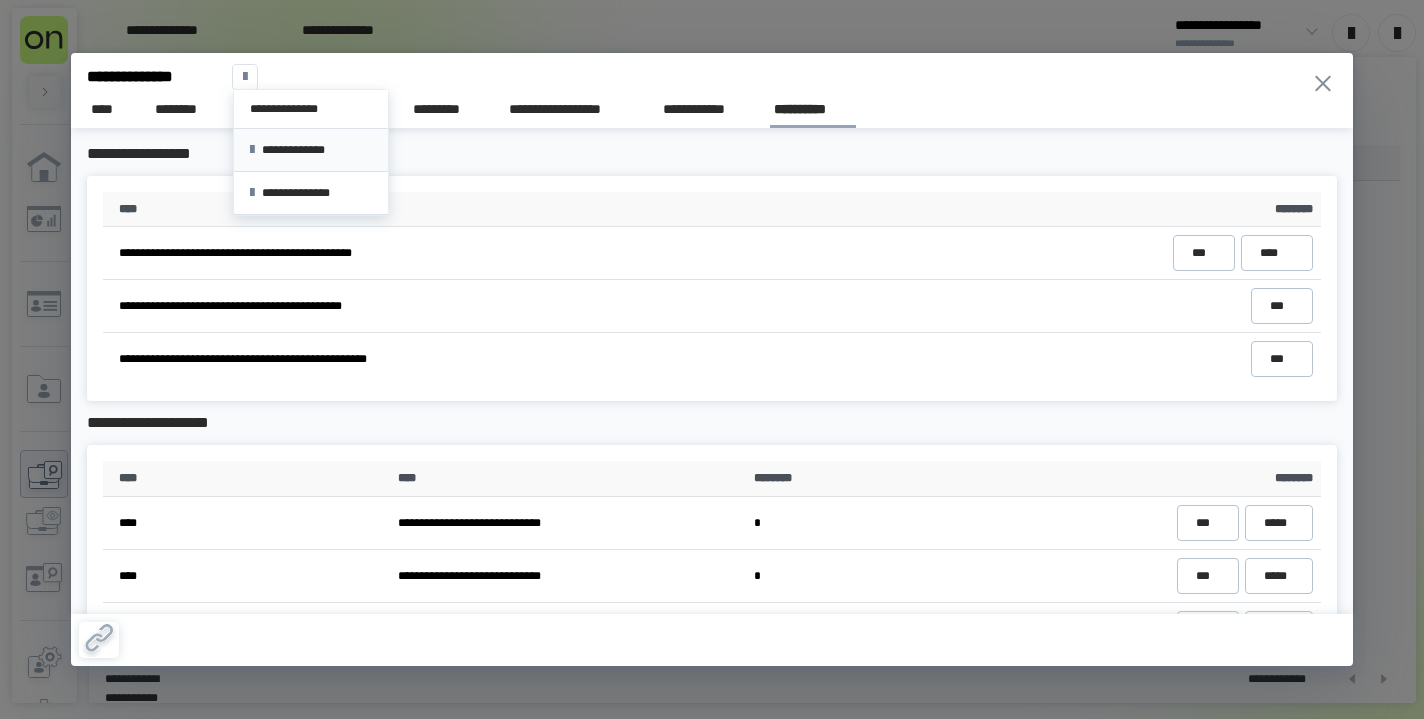 click on "**********" at bounding box center [310, 150] 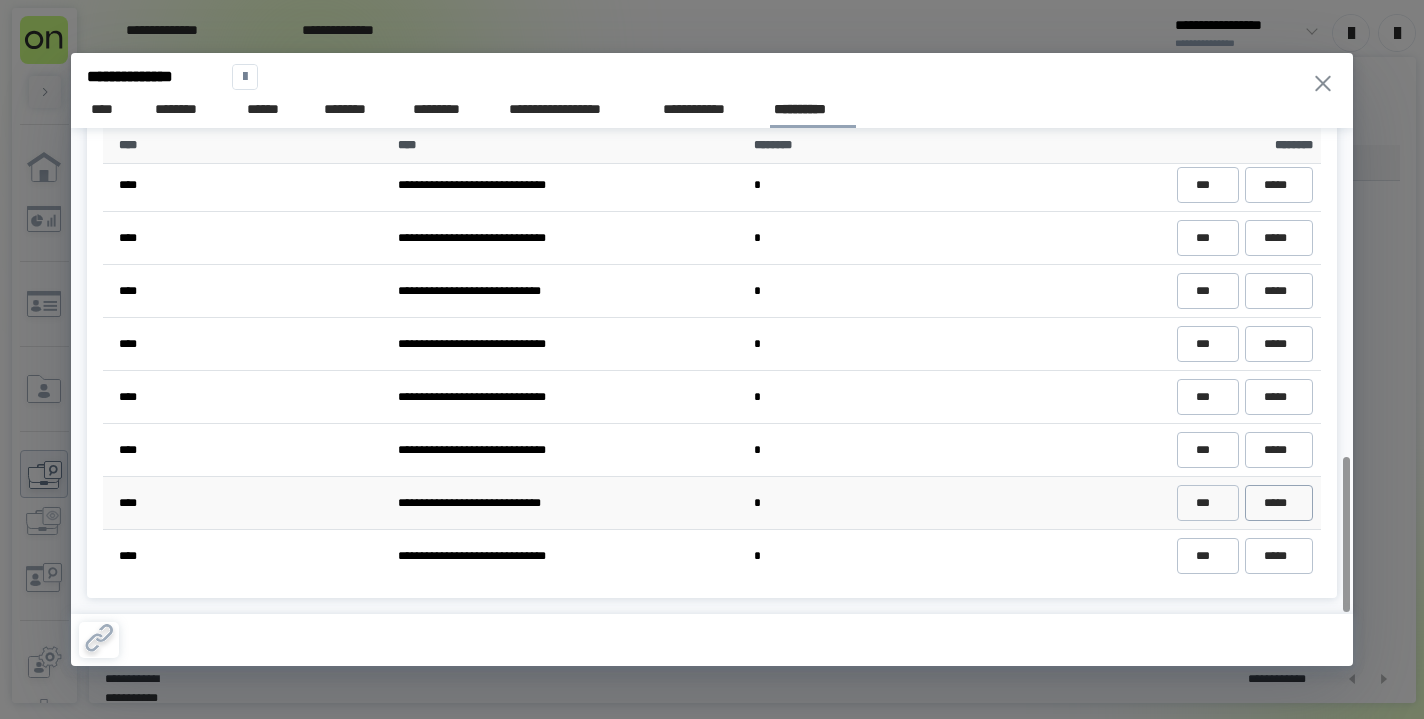 scroll, scrollTop: 1026, scrollLeft: 0, axis: vertical 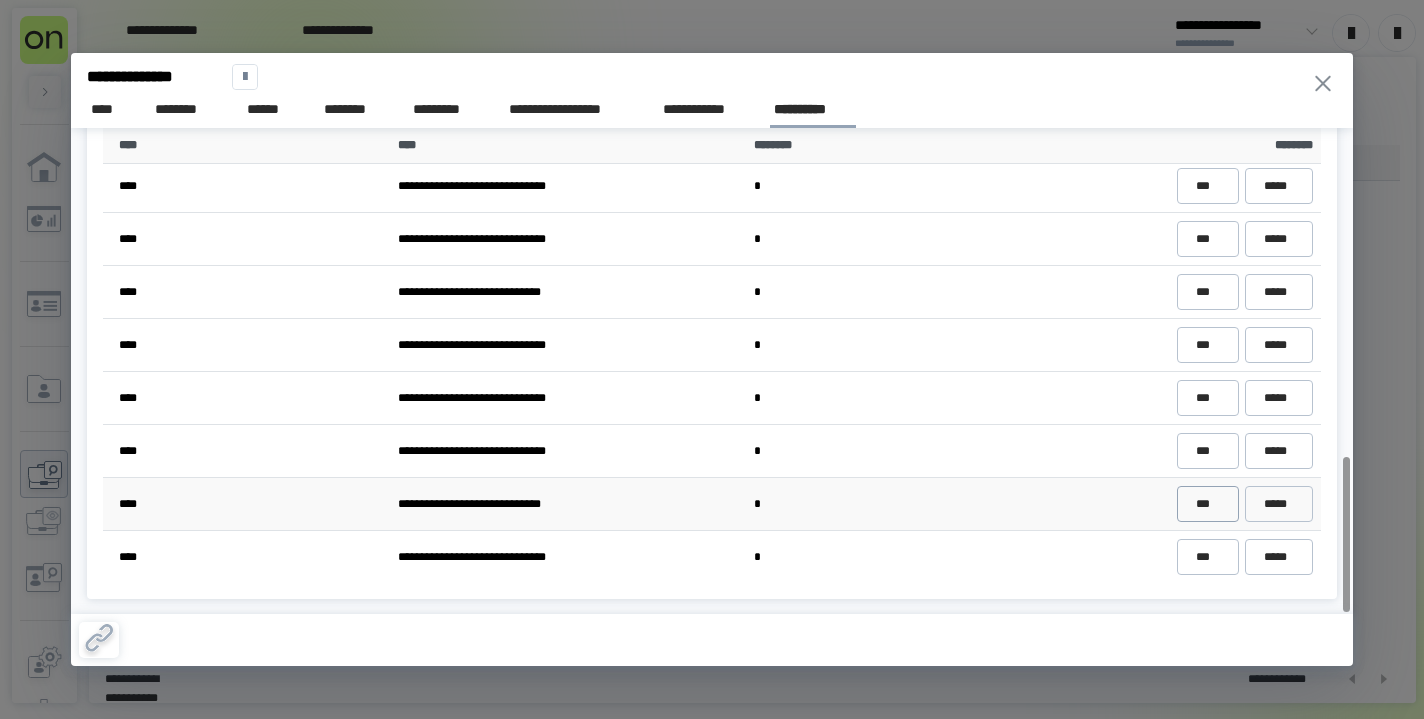 click on "***" at bounding box center [1207, 504] 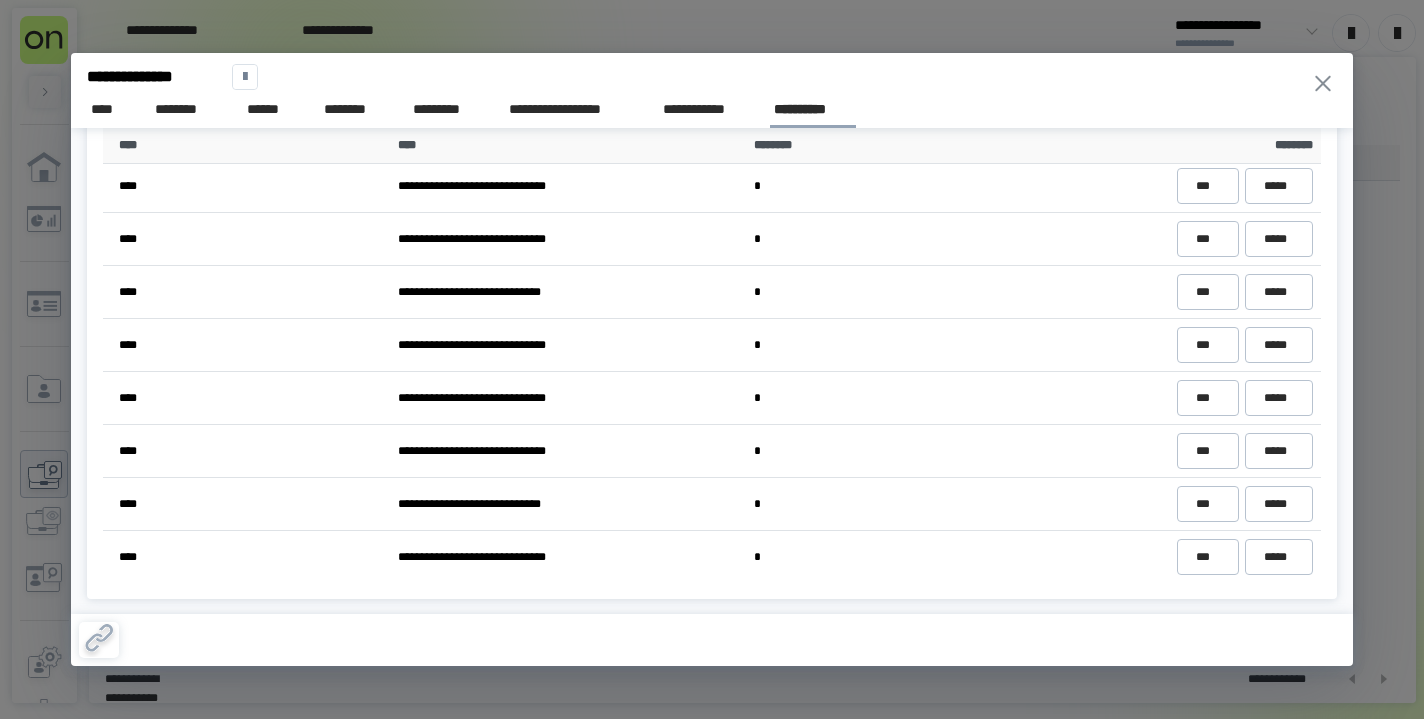 click 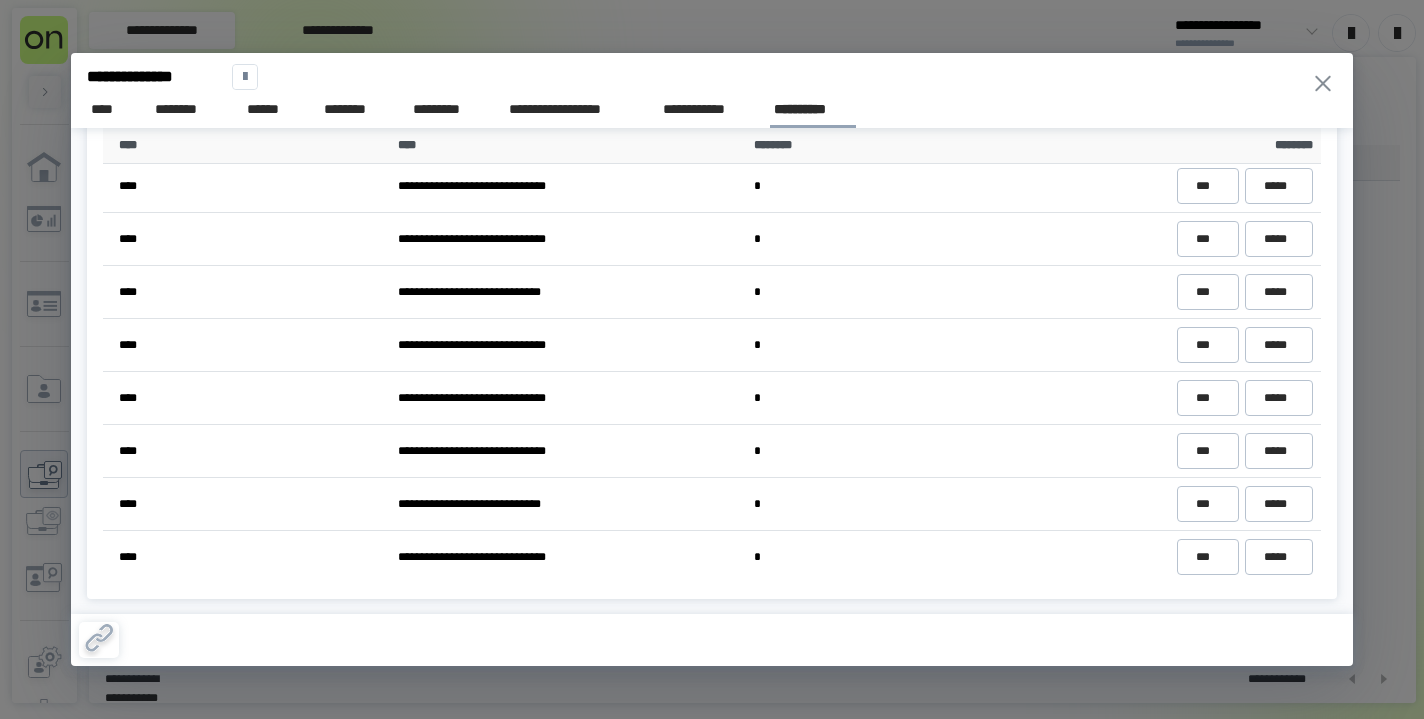 click 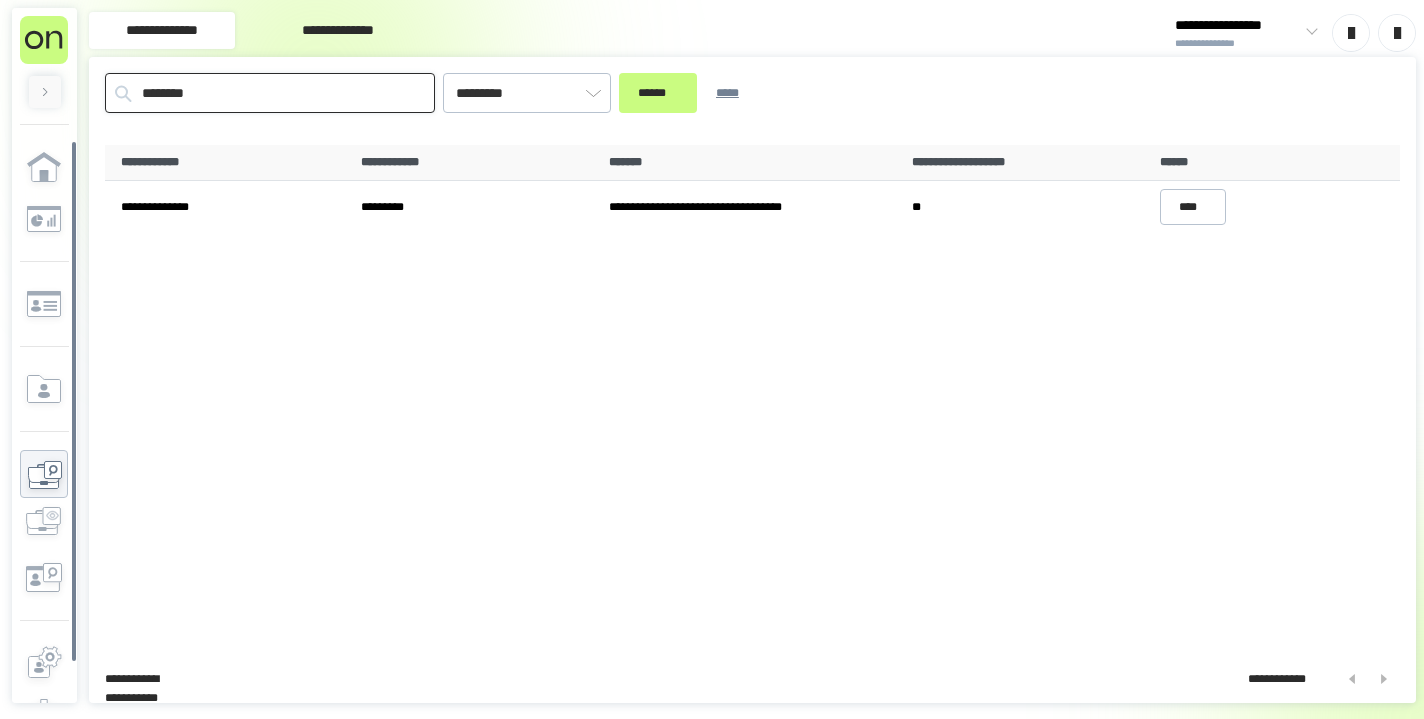 drag, startPoint x: 330, startPoint y: 96, endPoint x: 82, endPoint y: 79, distance: 248.58199 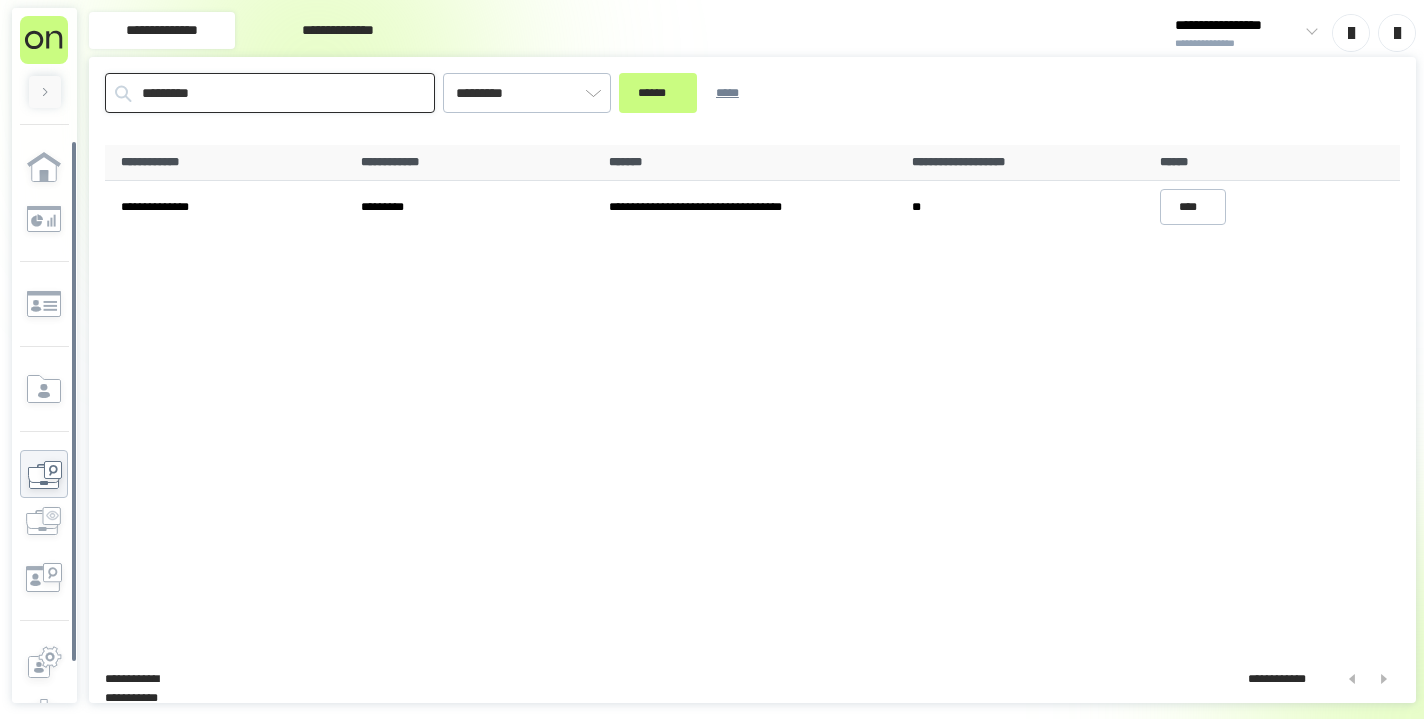 click on "******" at bounding box center (658, 93) 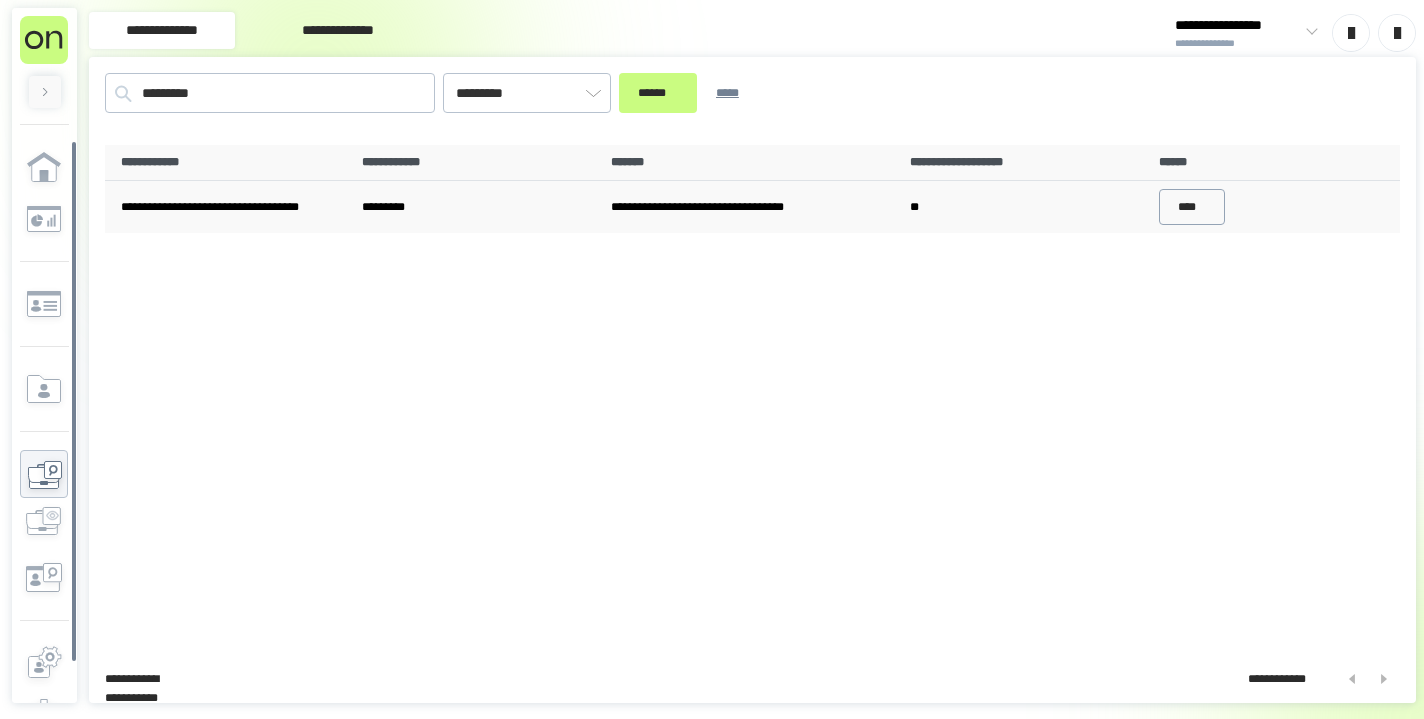 click on "****" at bounding box center (1192, 207) 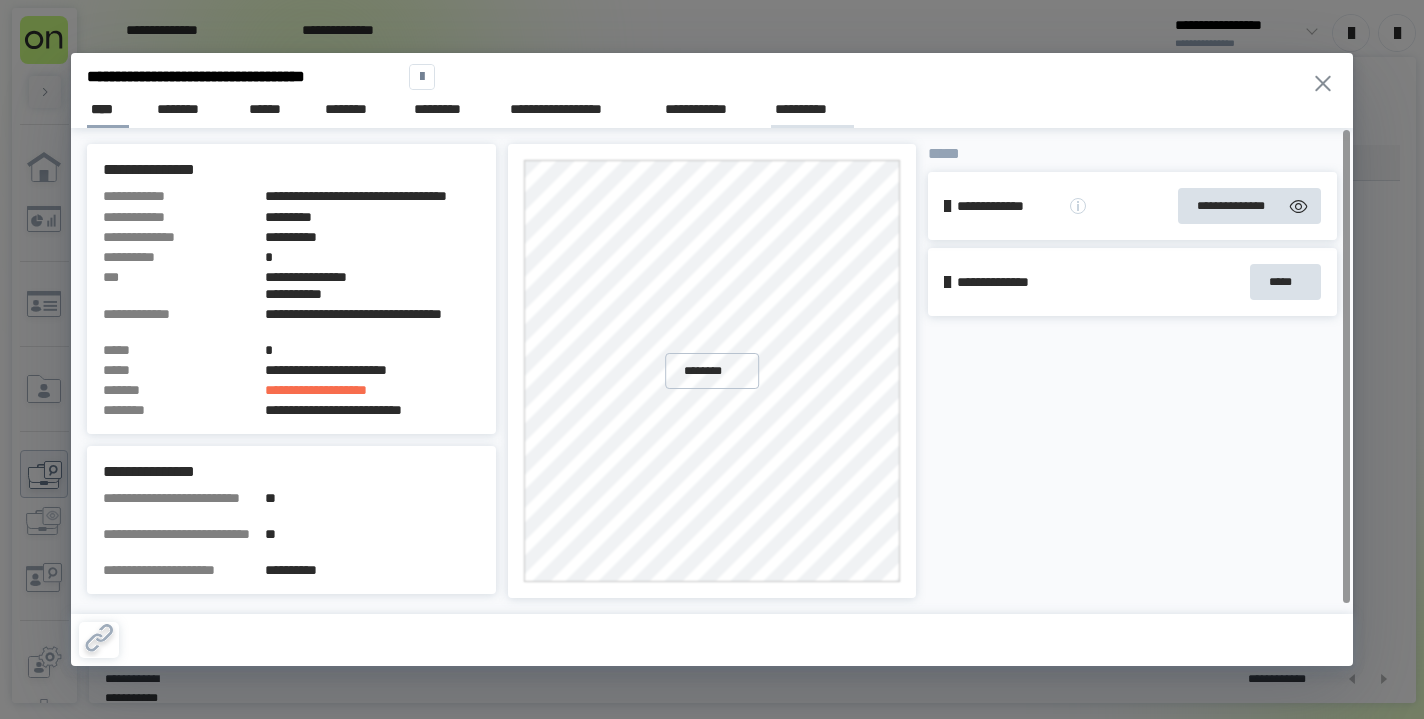 click on "**********" at bounding box center (812, 109) 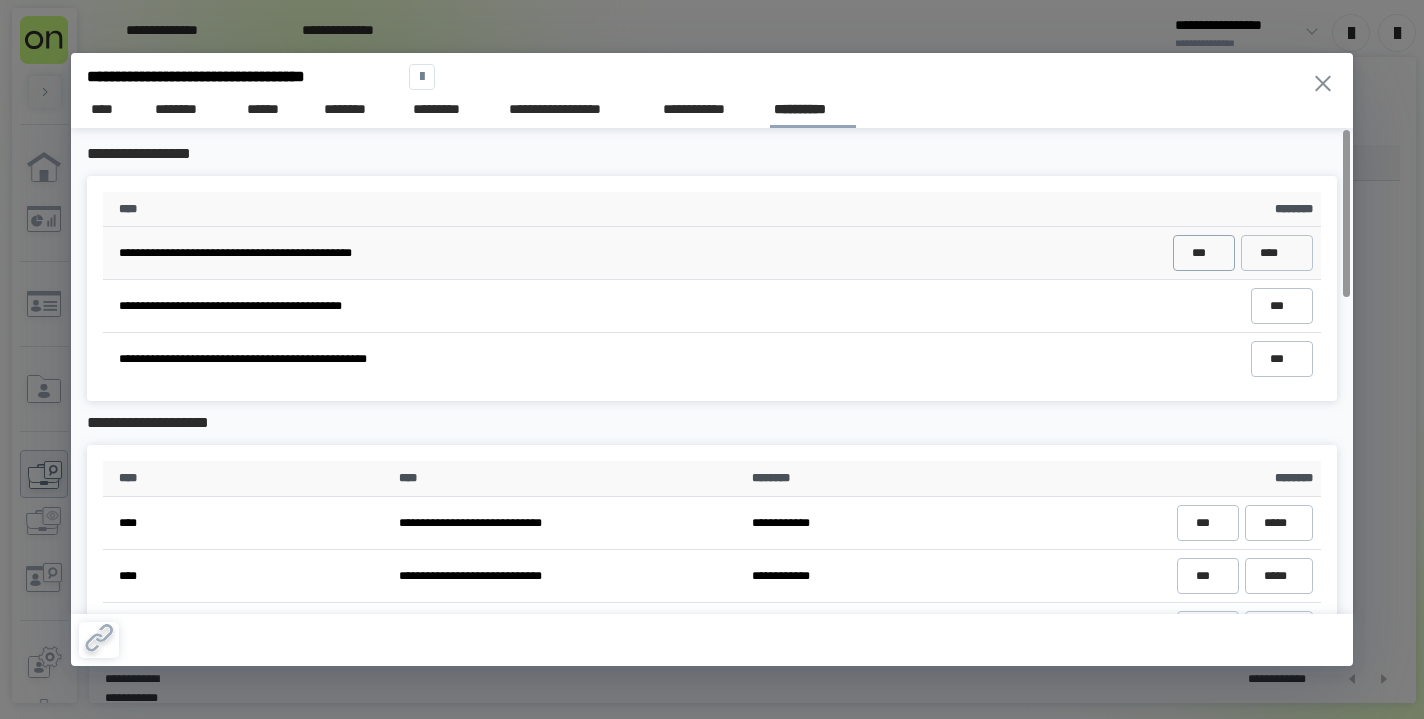 click on "***" at bounding box center (1203, 253) 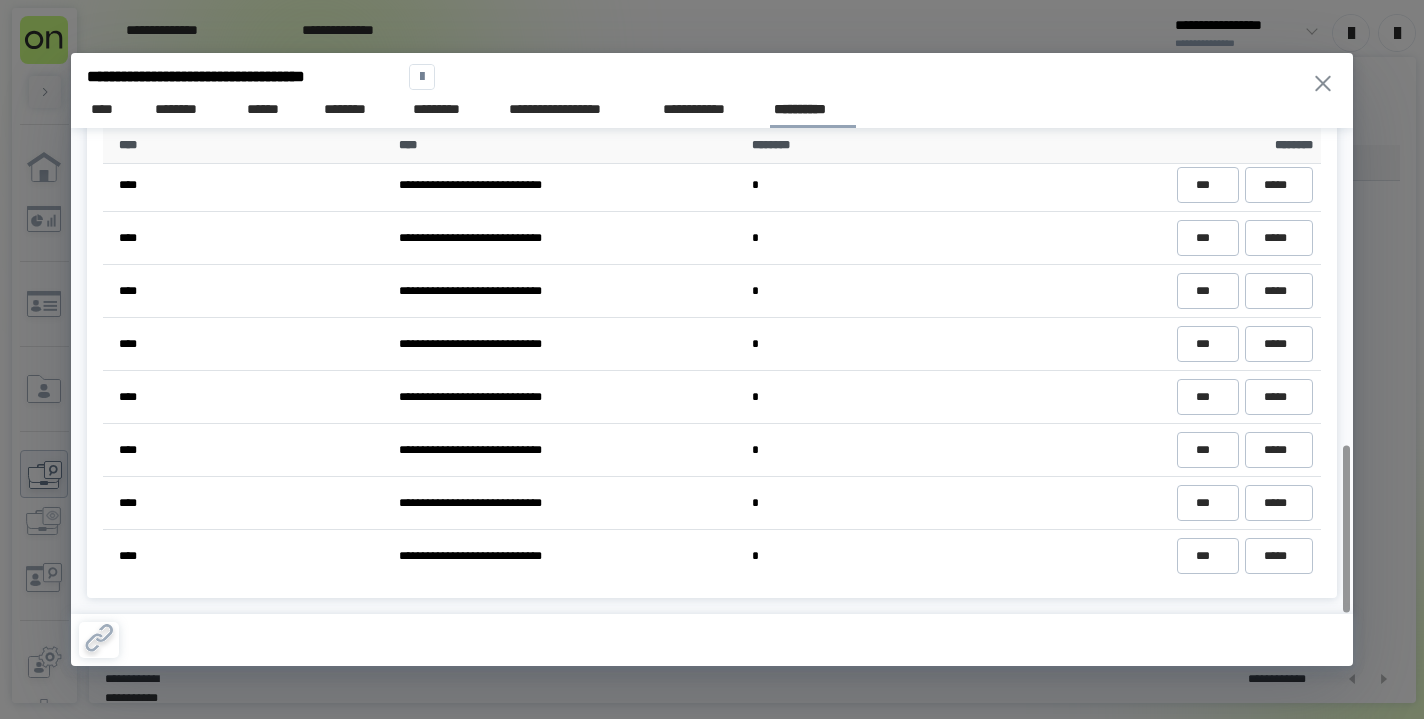 scroll, scrollTop: 920, scrollLeft: 0, axis: vertical 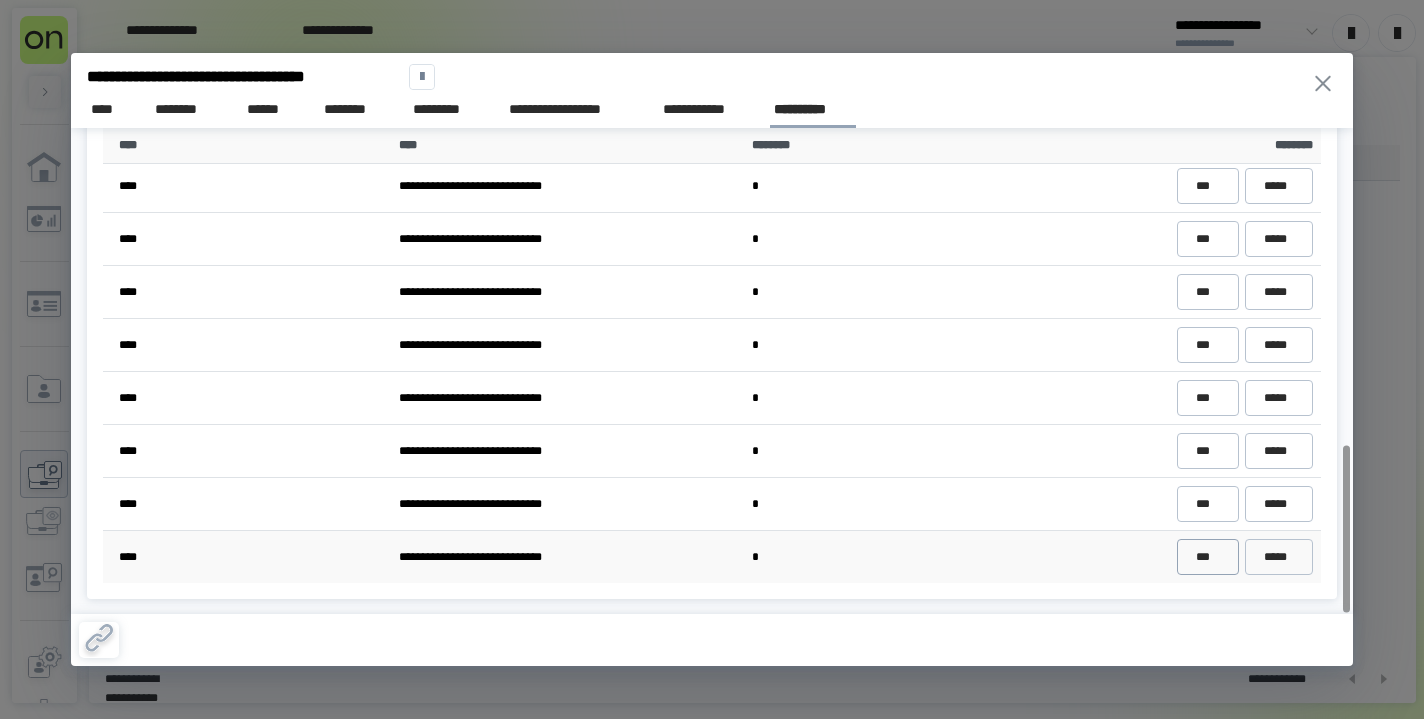 click on "***" at bounding box center (1207, 557) 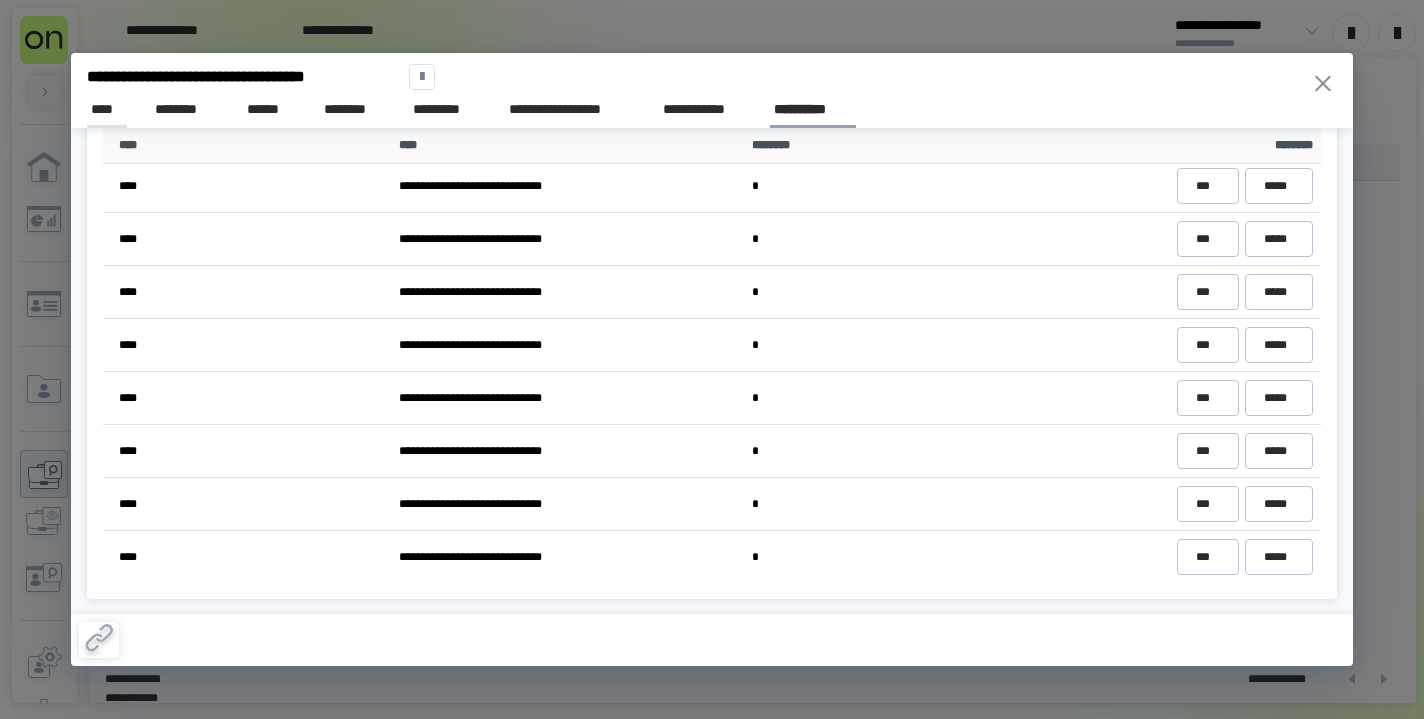 click on "****" at bounding box center [107, 109] 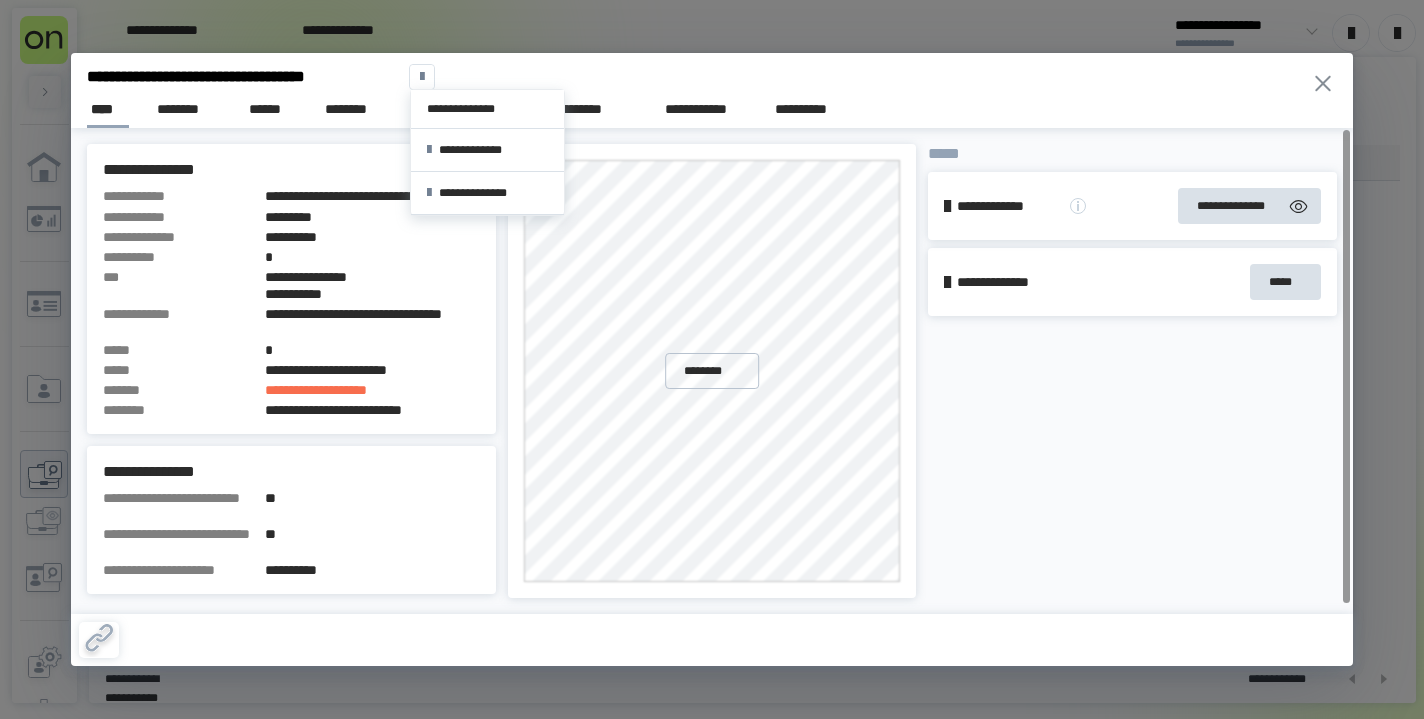 click at bounding box center (422, 77) 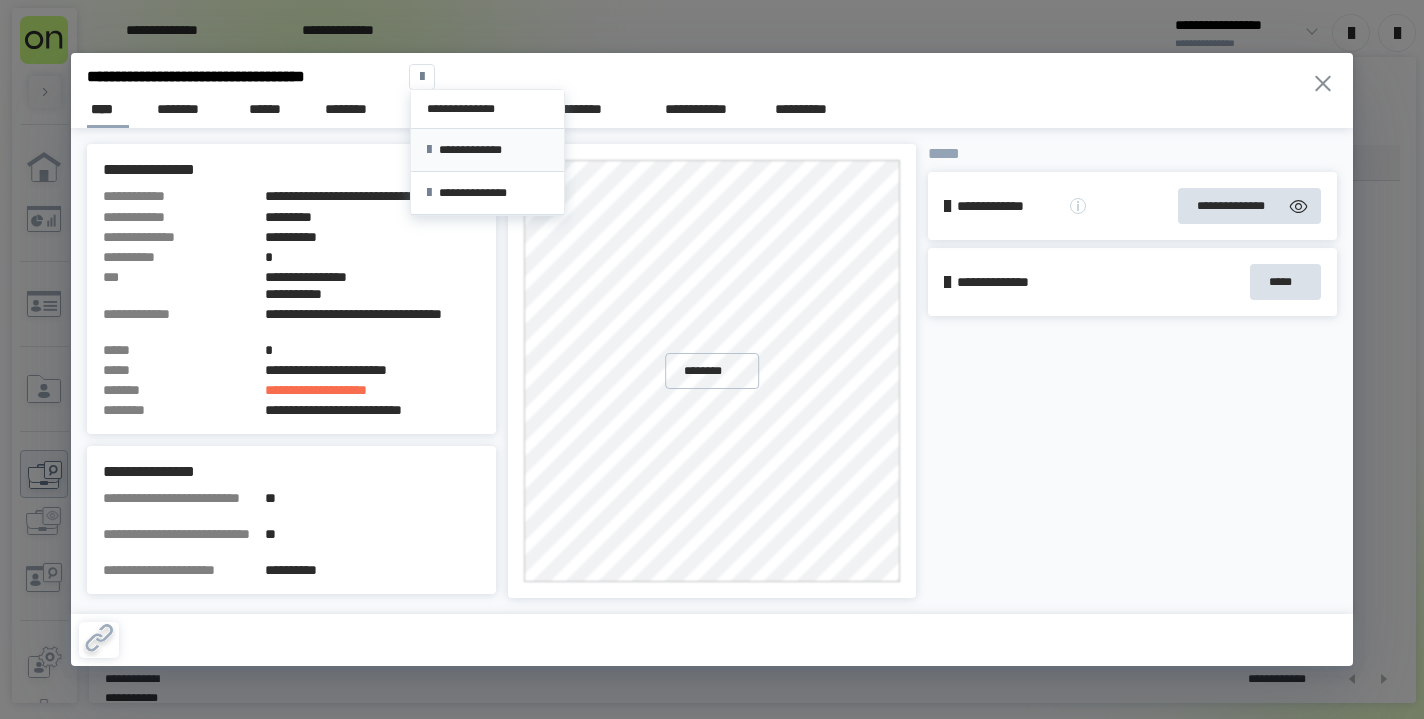 click on "**********" at bounding box center [487, 150] 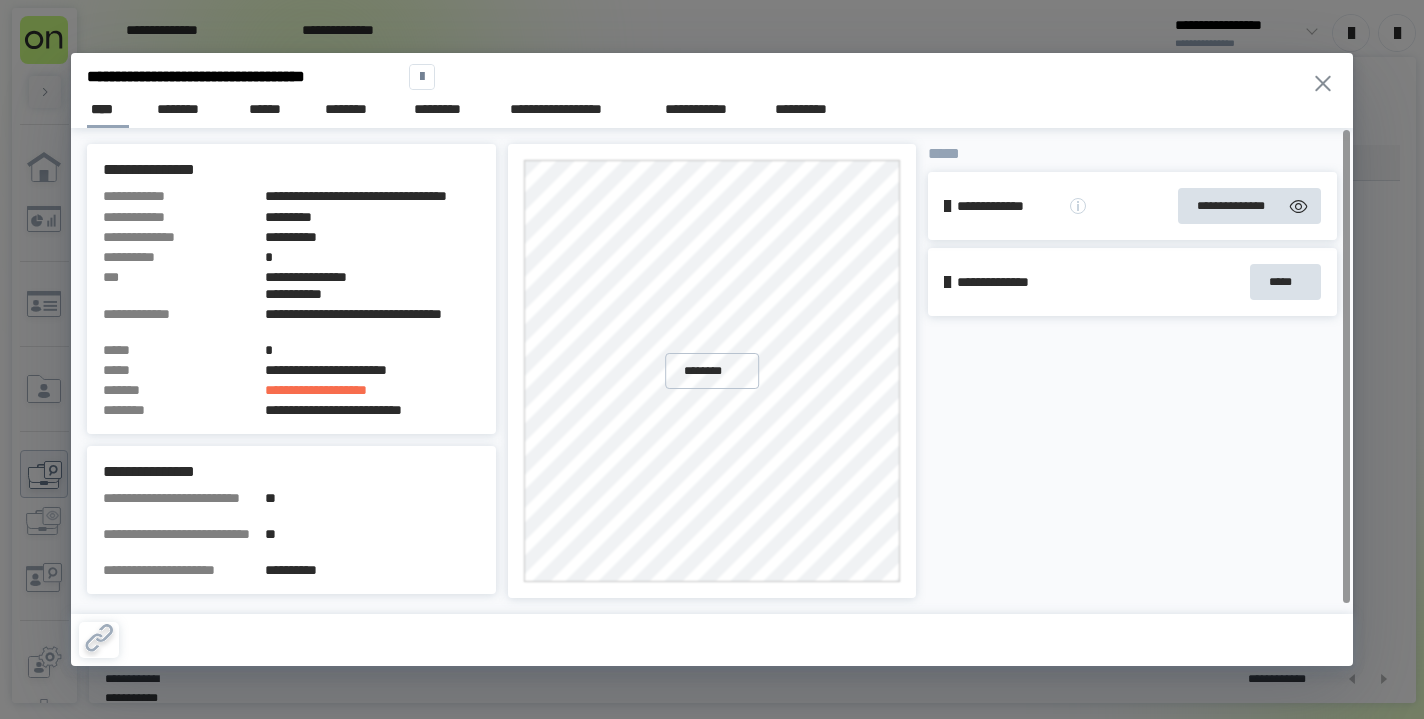 click 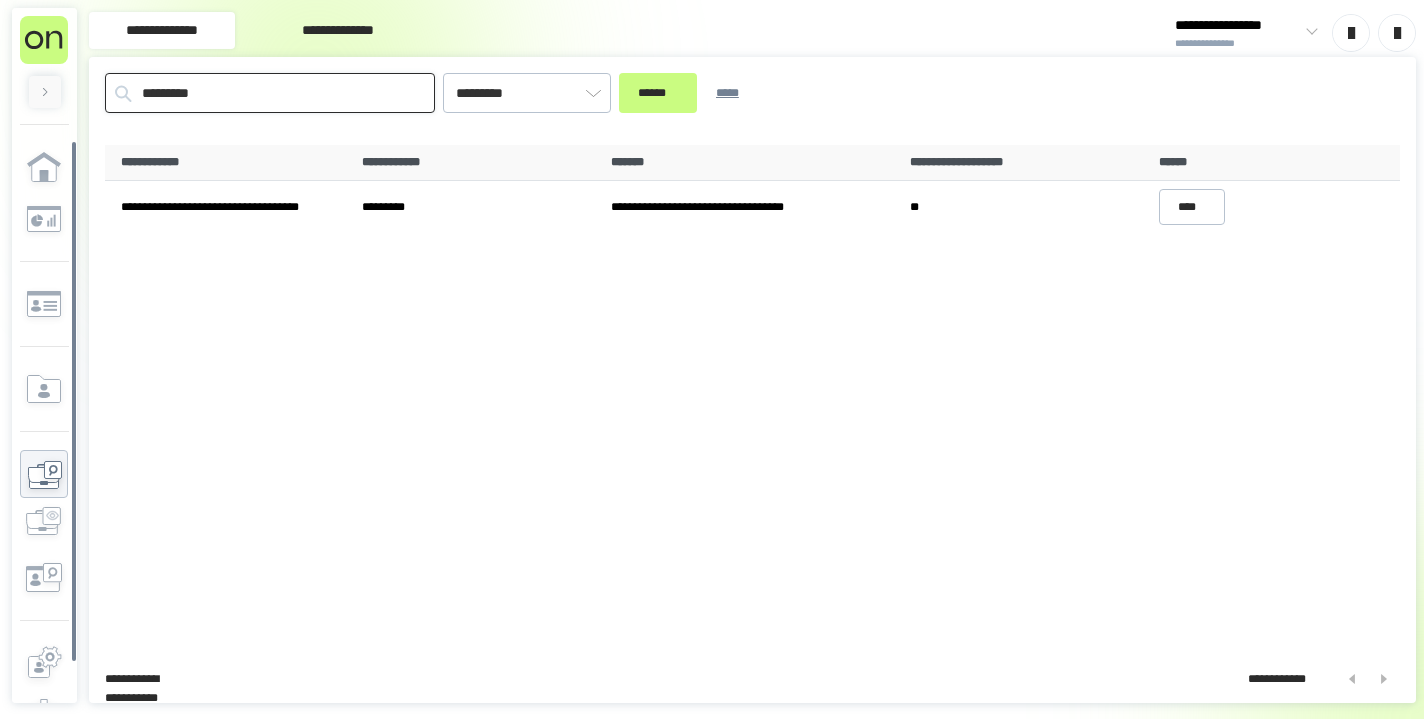 drag, startPoint x: 240, startPoint y: 95, endPoint x: 84, endPoint y: 83, distance: 156.46086 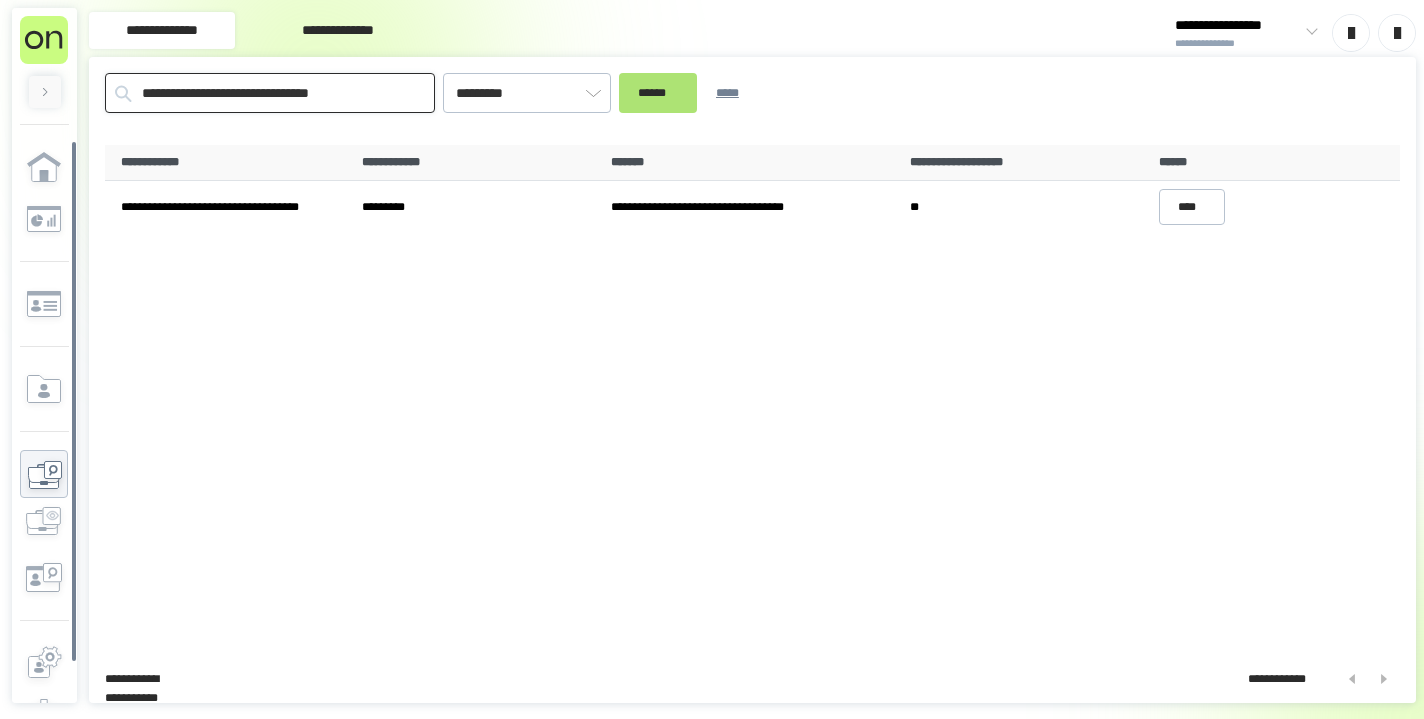 type on "**********" 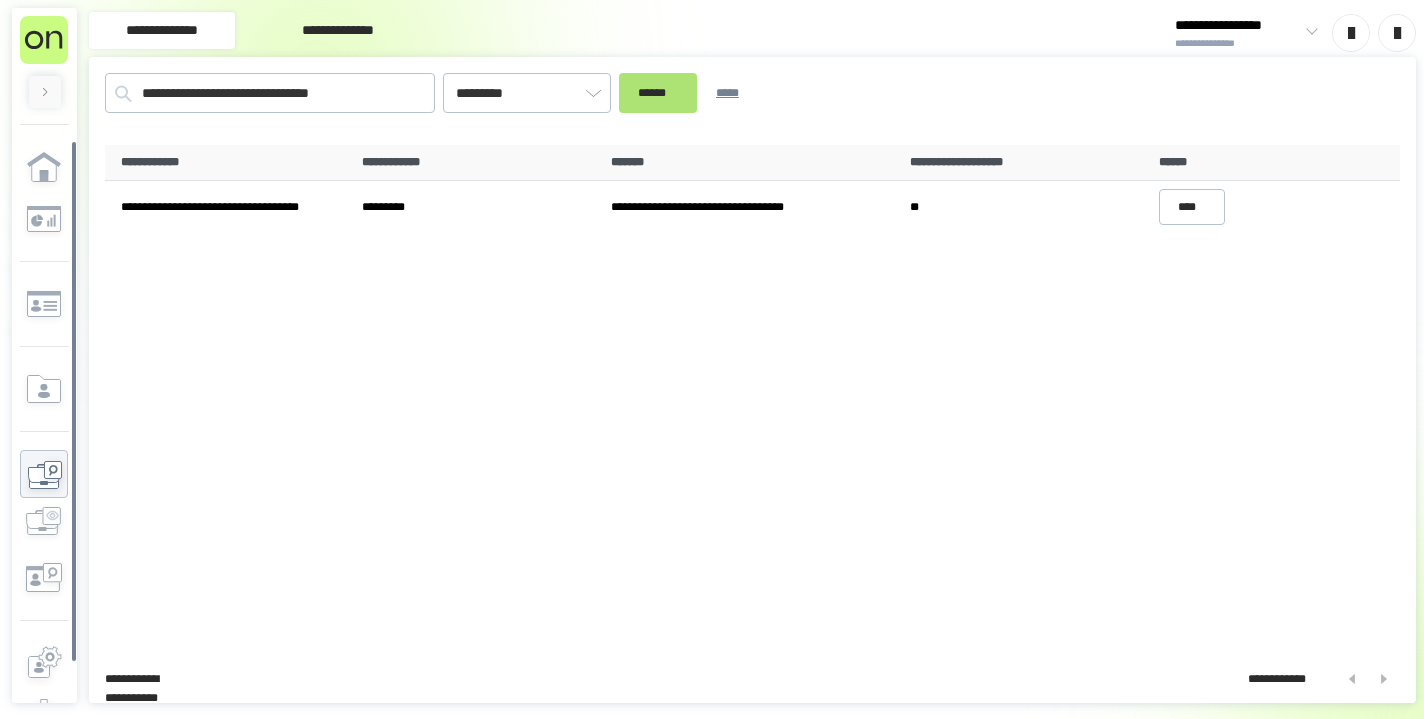 click on "******" at bounding box center [658, 93] 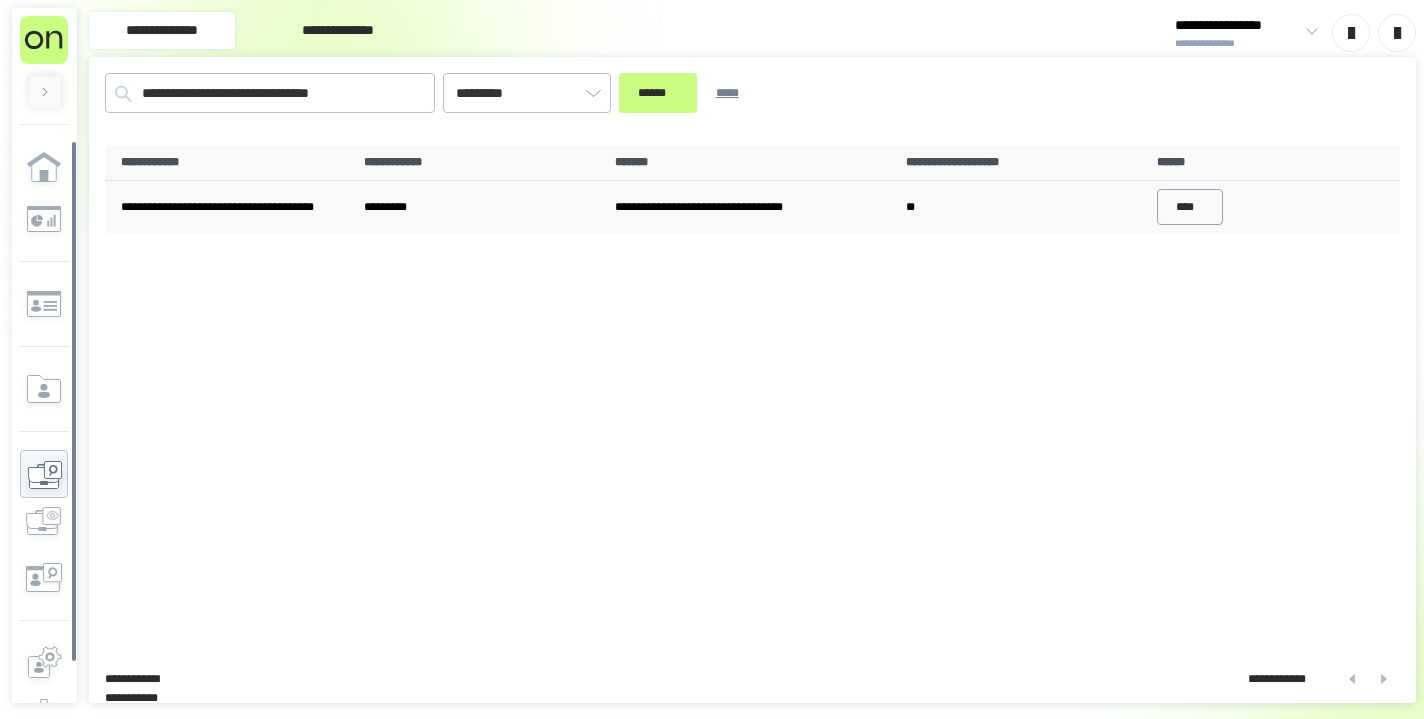 click on "****" at bounding box center (1190, 207) 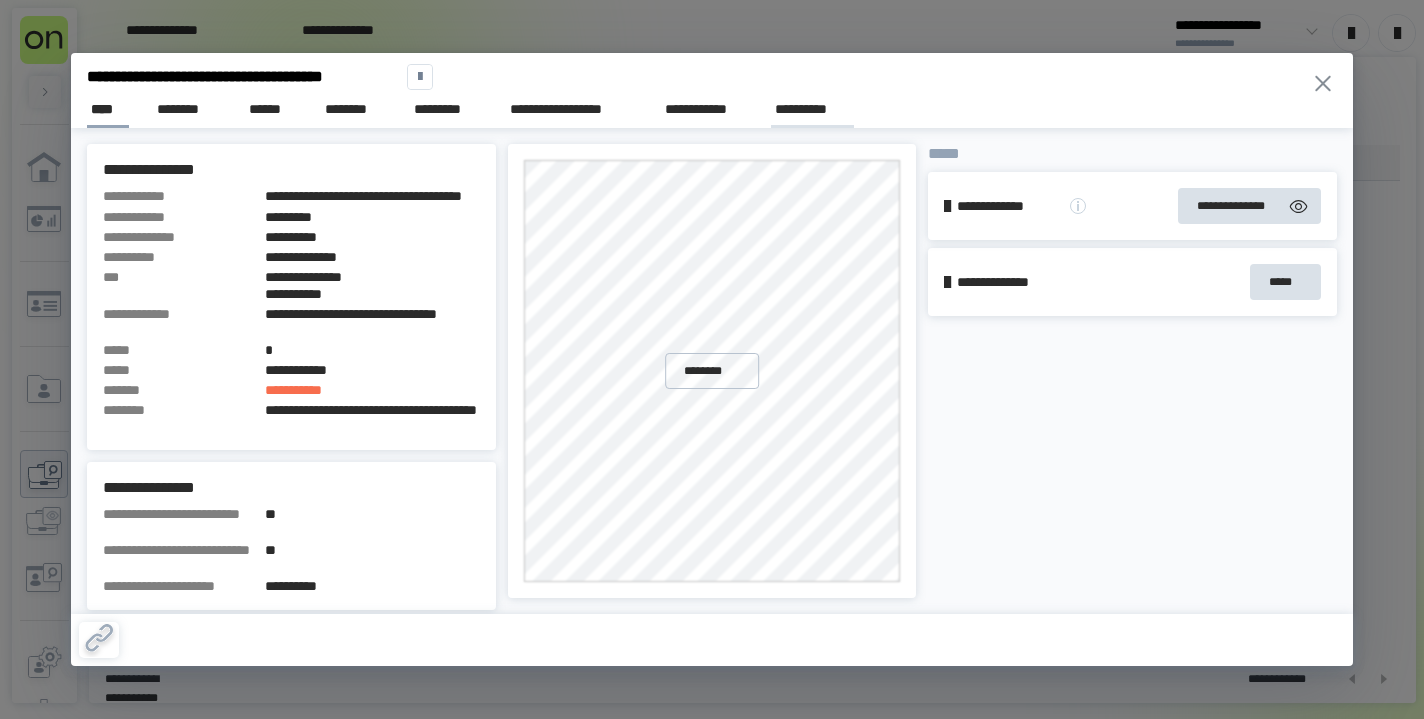 click on "**********" at bounding box center (812, 109) 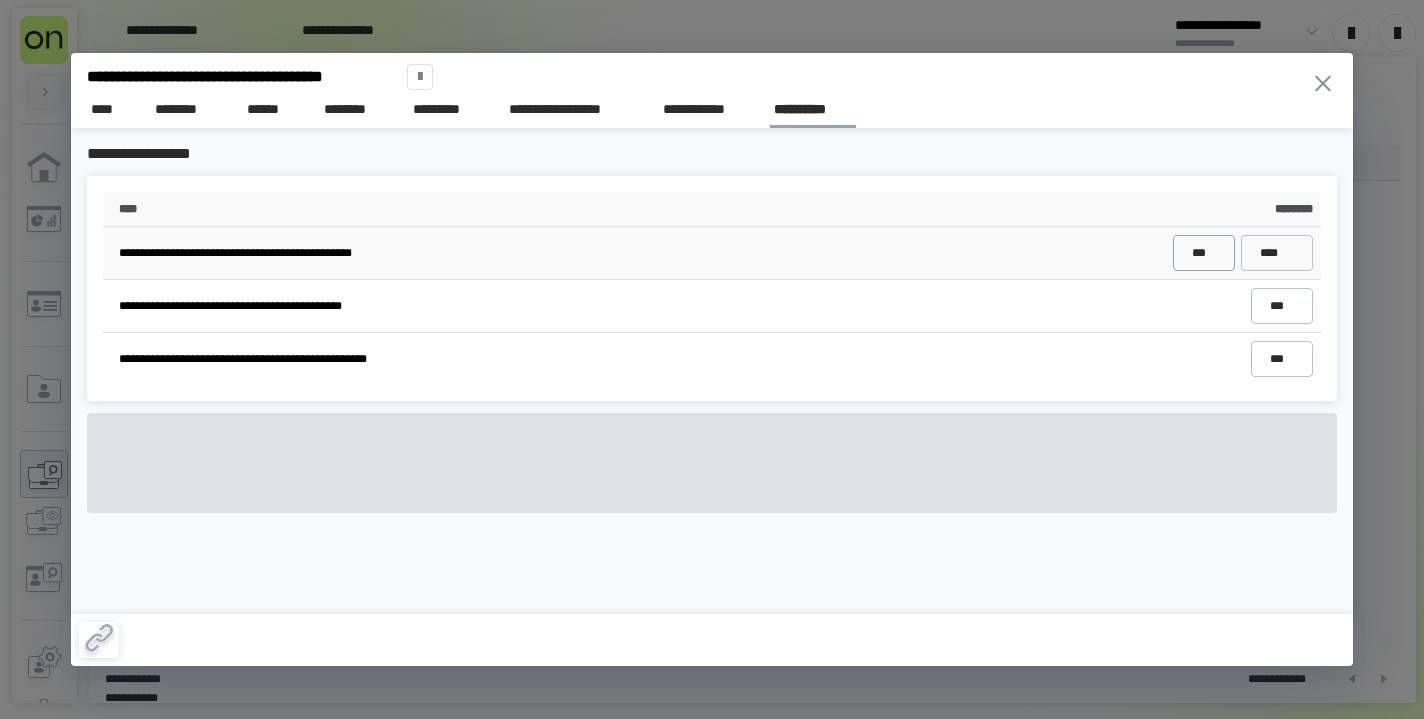 click on "***" at bounding box center (1203, 253) 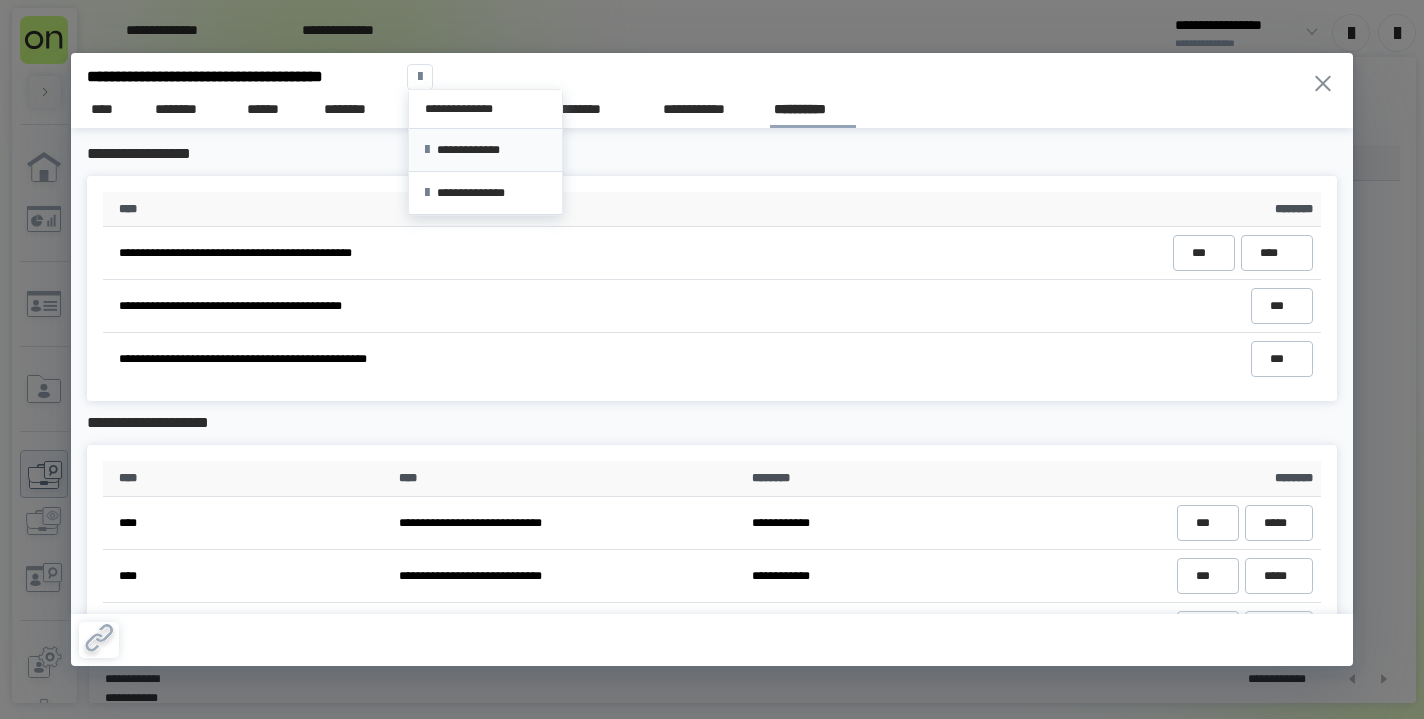 click on "**********" at bounding box center [485, 150] 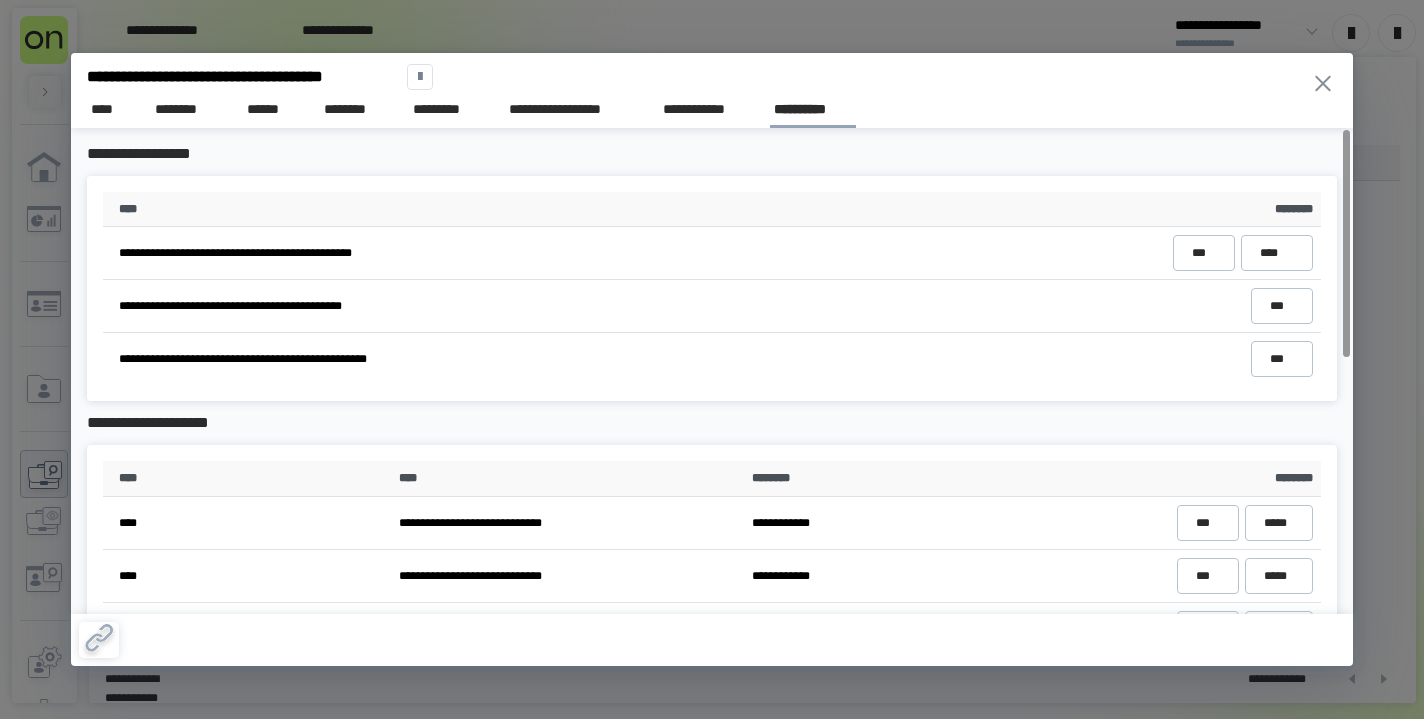 click 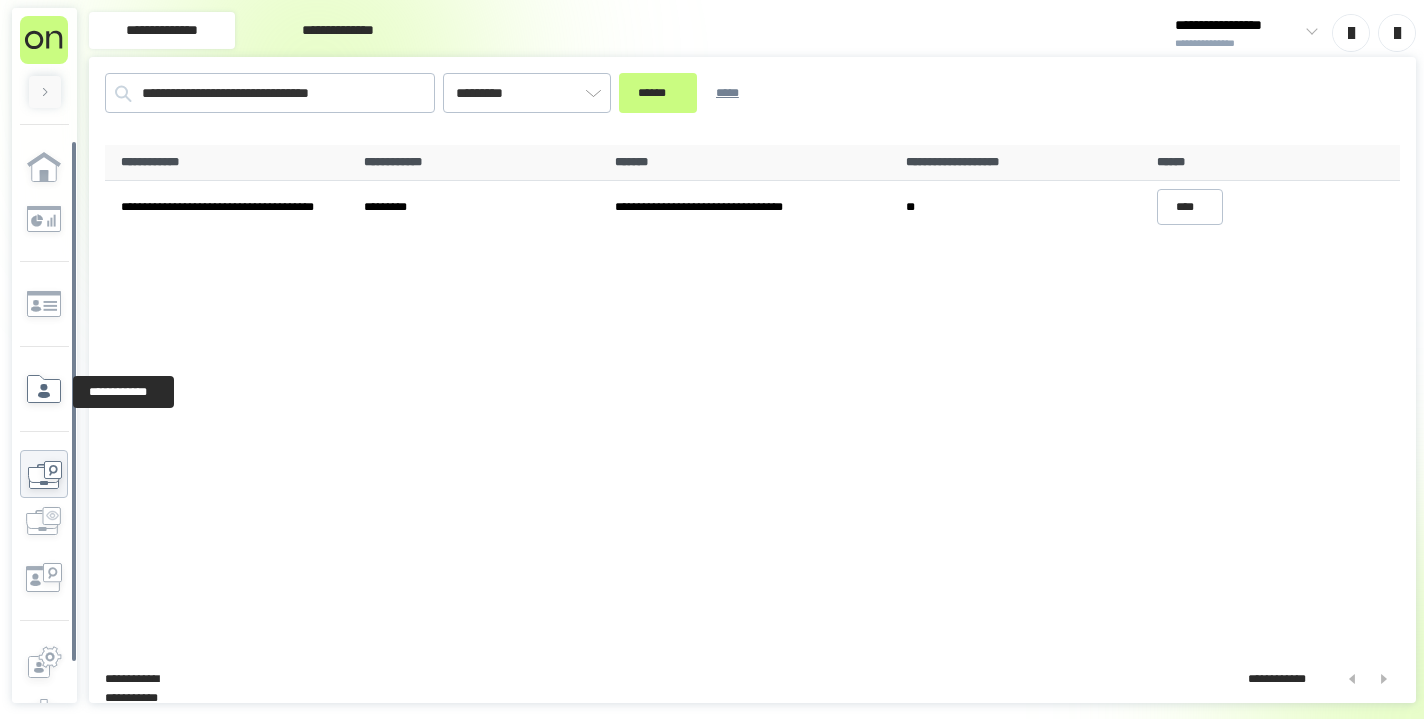 click 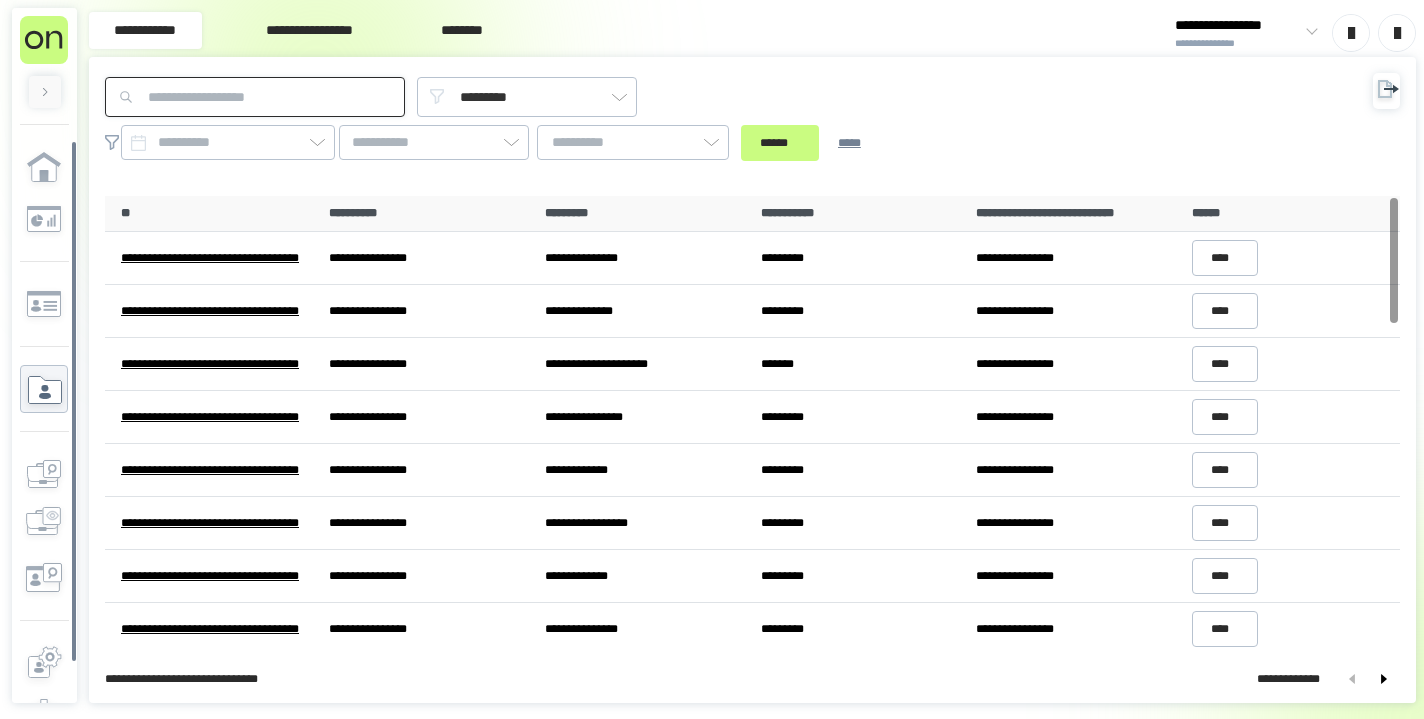 click at bounding box center [255, 97] 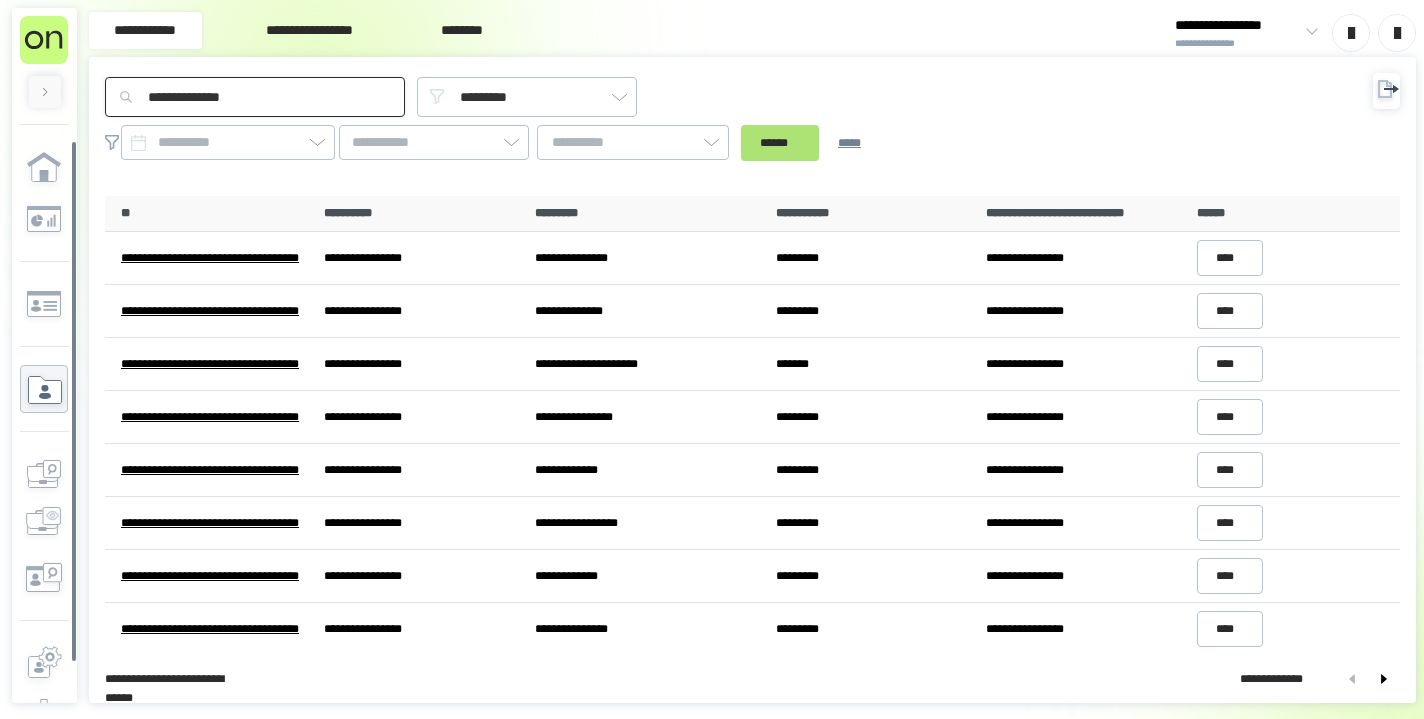type on "**********" 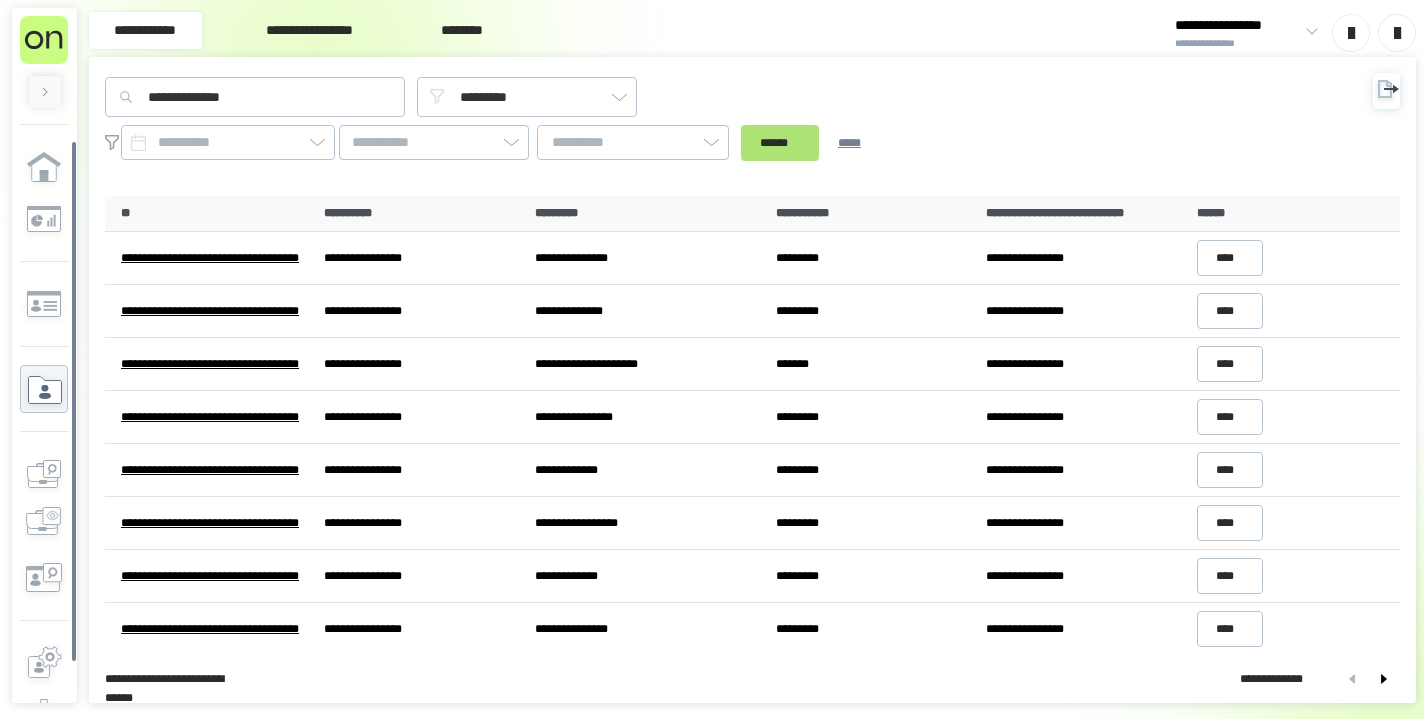 click on "******" at bounding box center (780, 143) 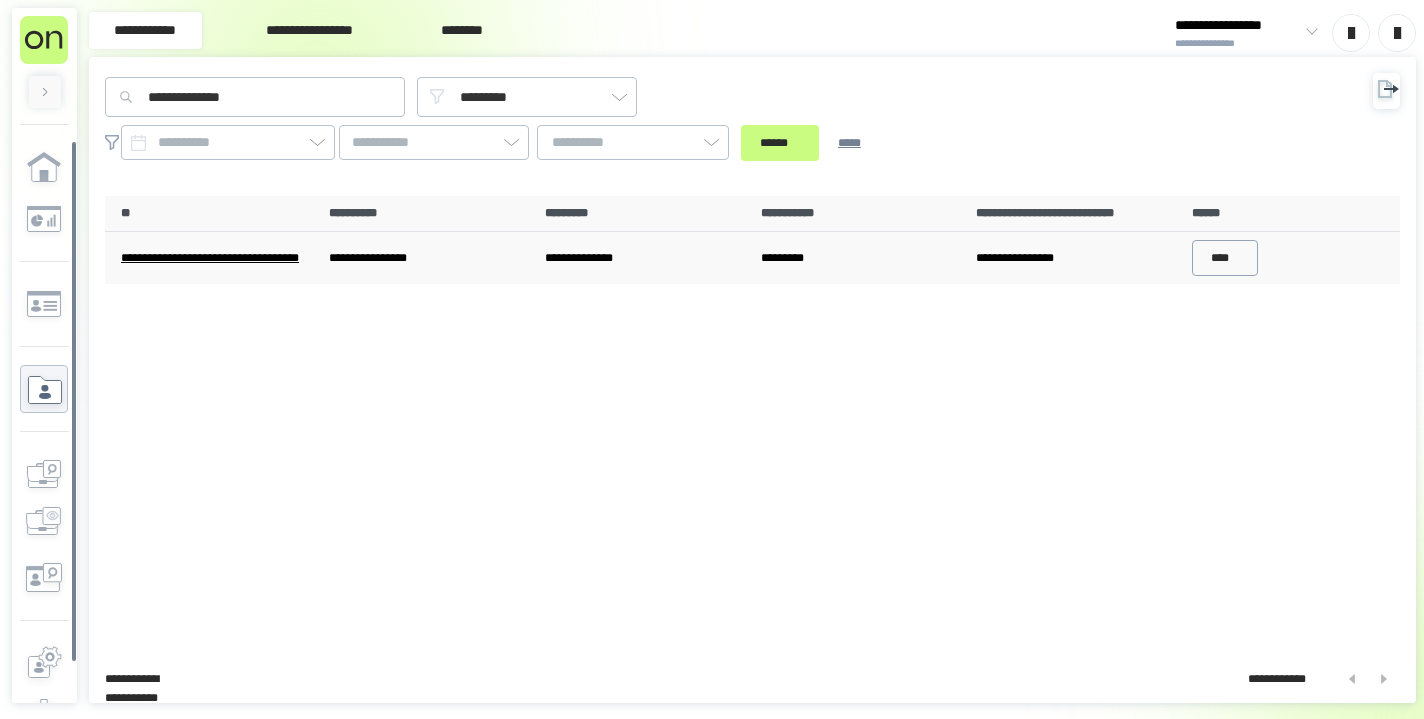click on "****" at bounding box center [1225, 258] 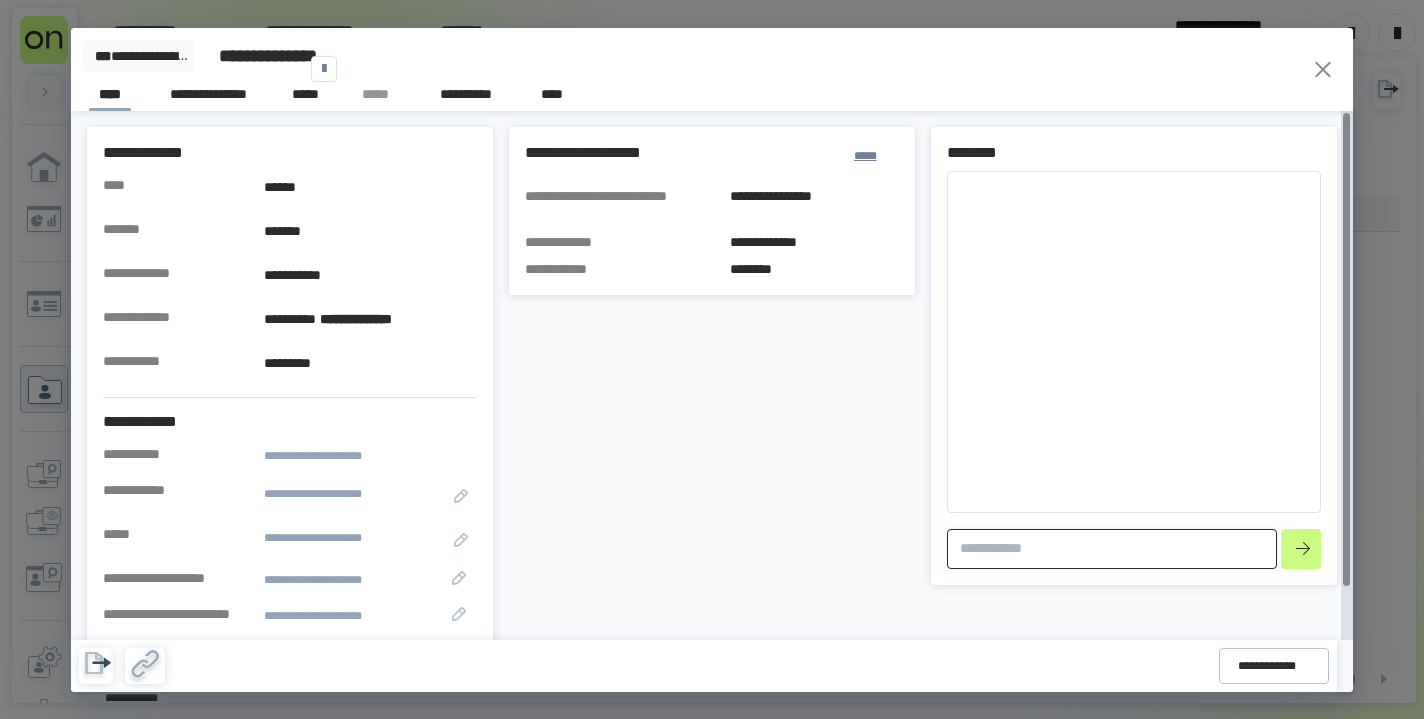 click at bounding box center (1112, 549) 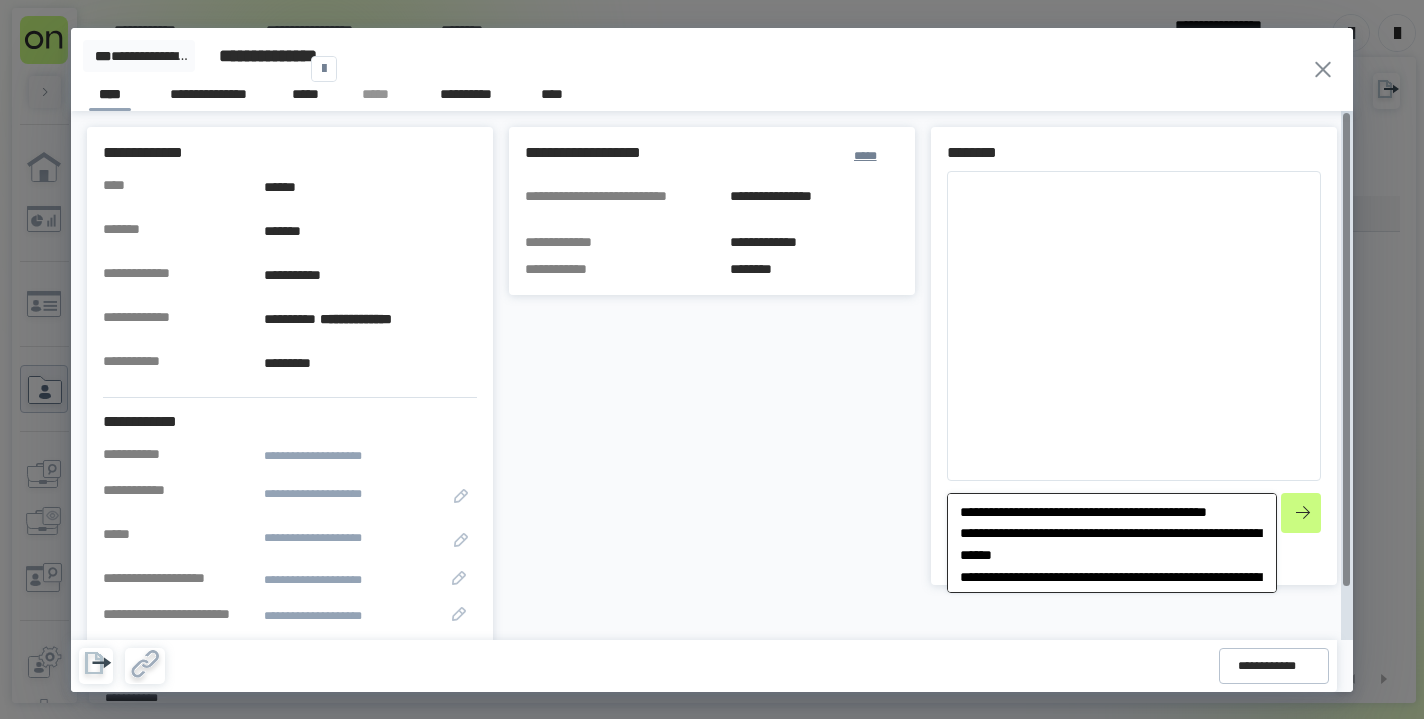 scroll, scrollTop: 168, scrollLeft: 0, axis: vertical 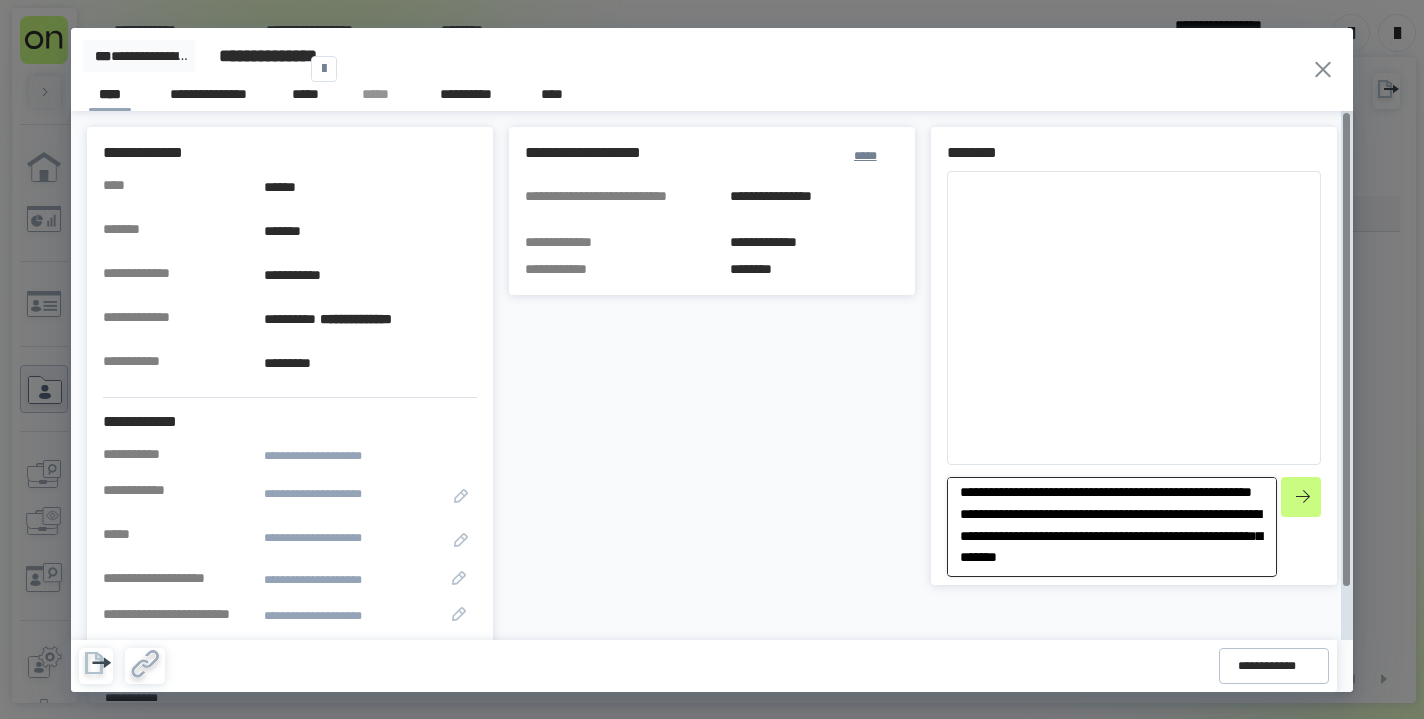 type on "*" 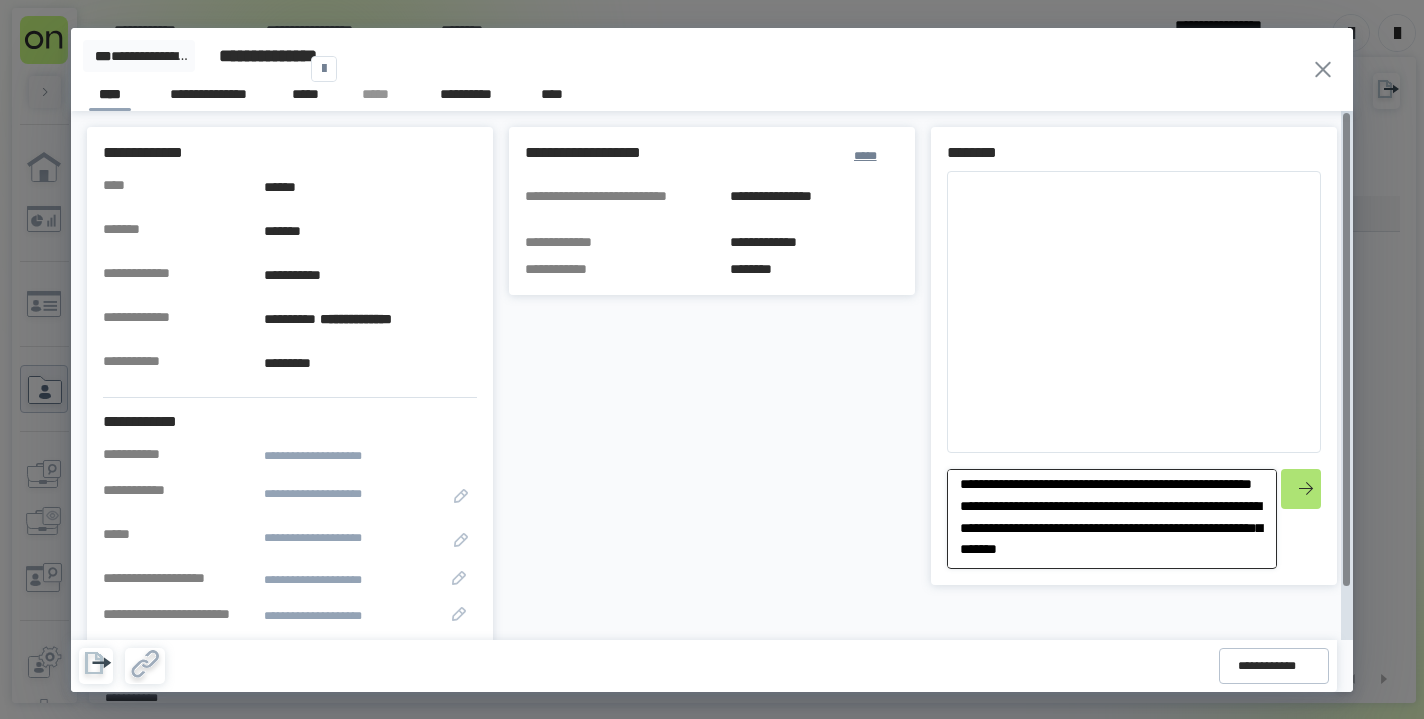 type on "**********" 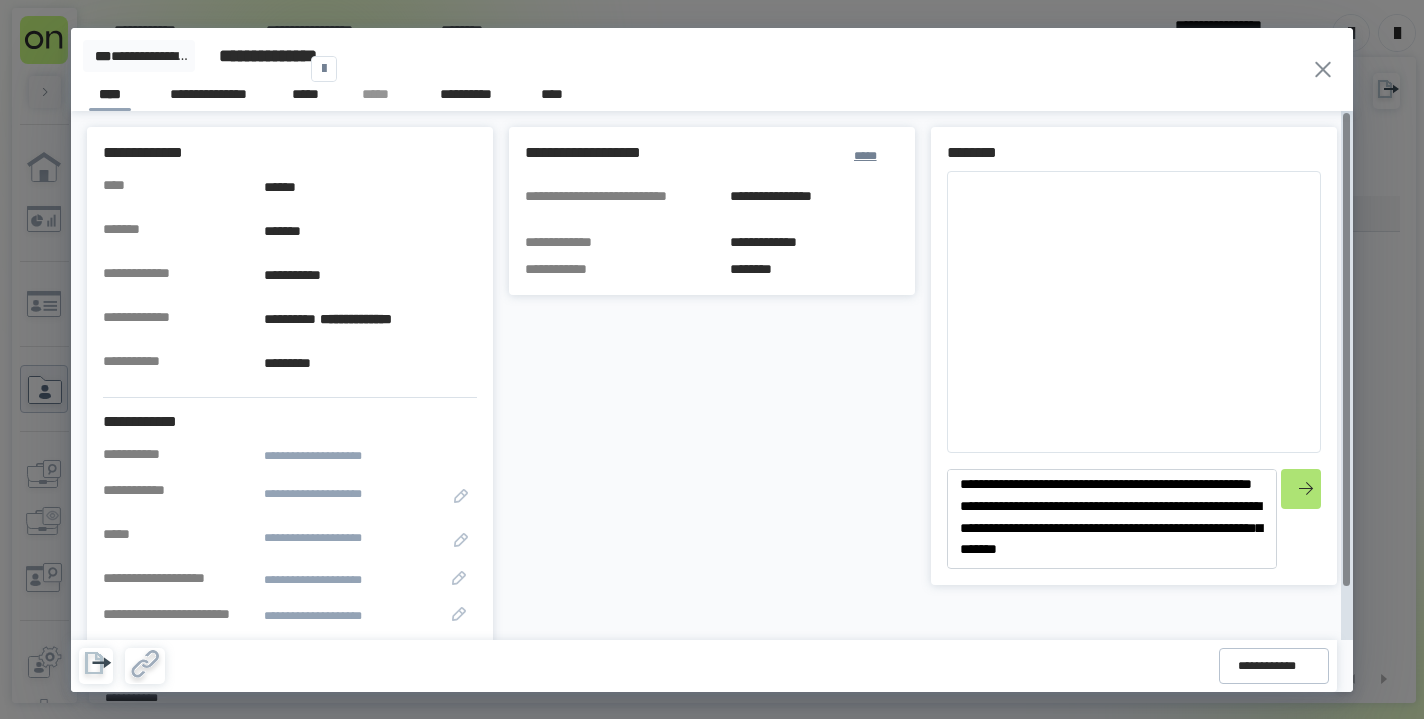 click at bounding box center (1301, 489) 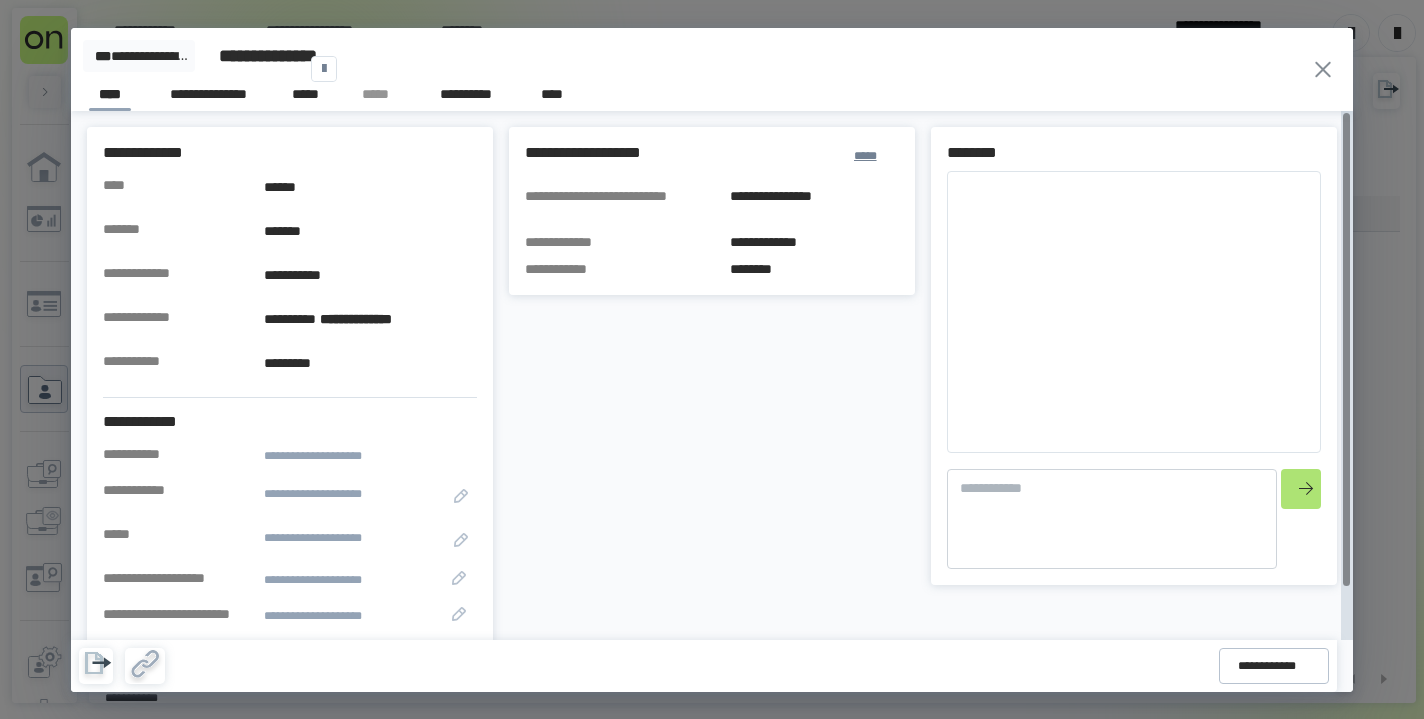 scroll, scrollTop: 0, scrollLeft: 0, axis: both 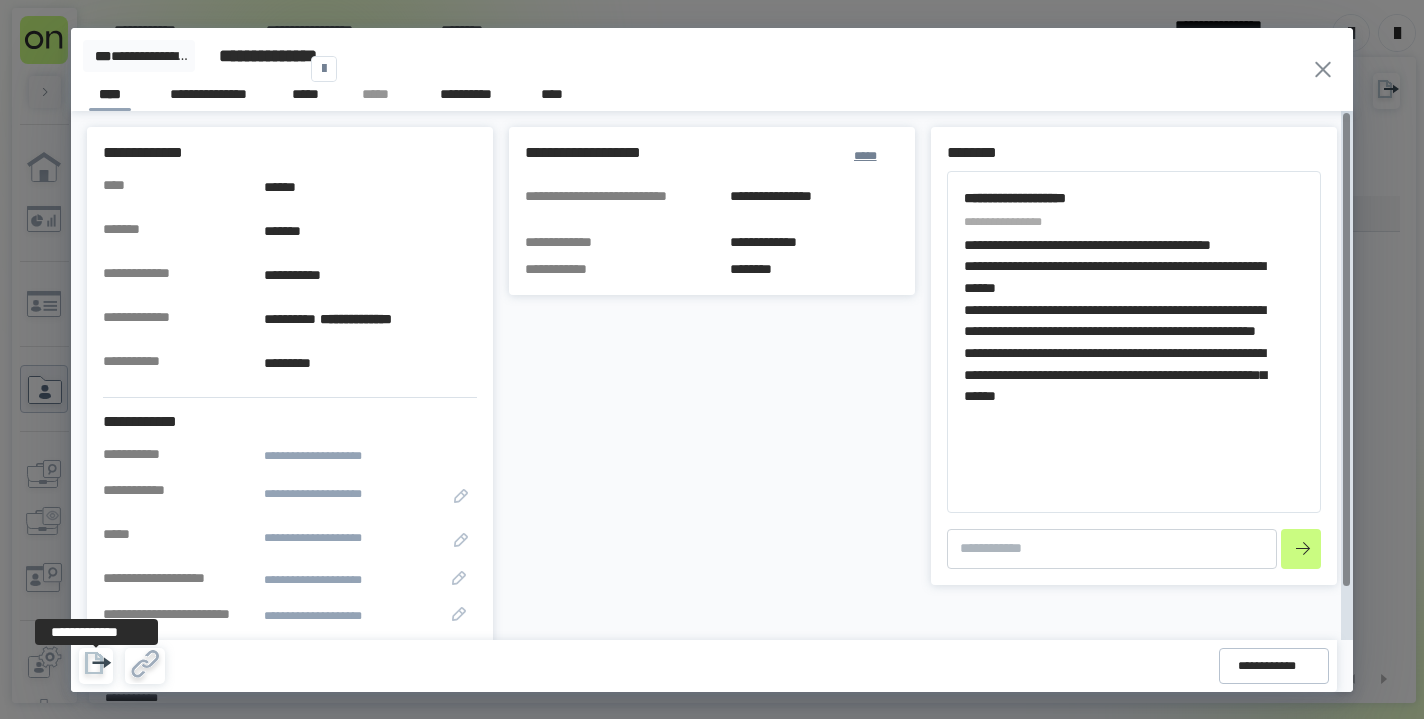 click 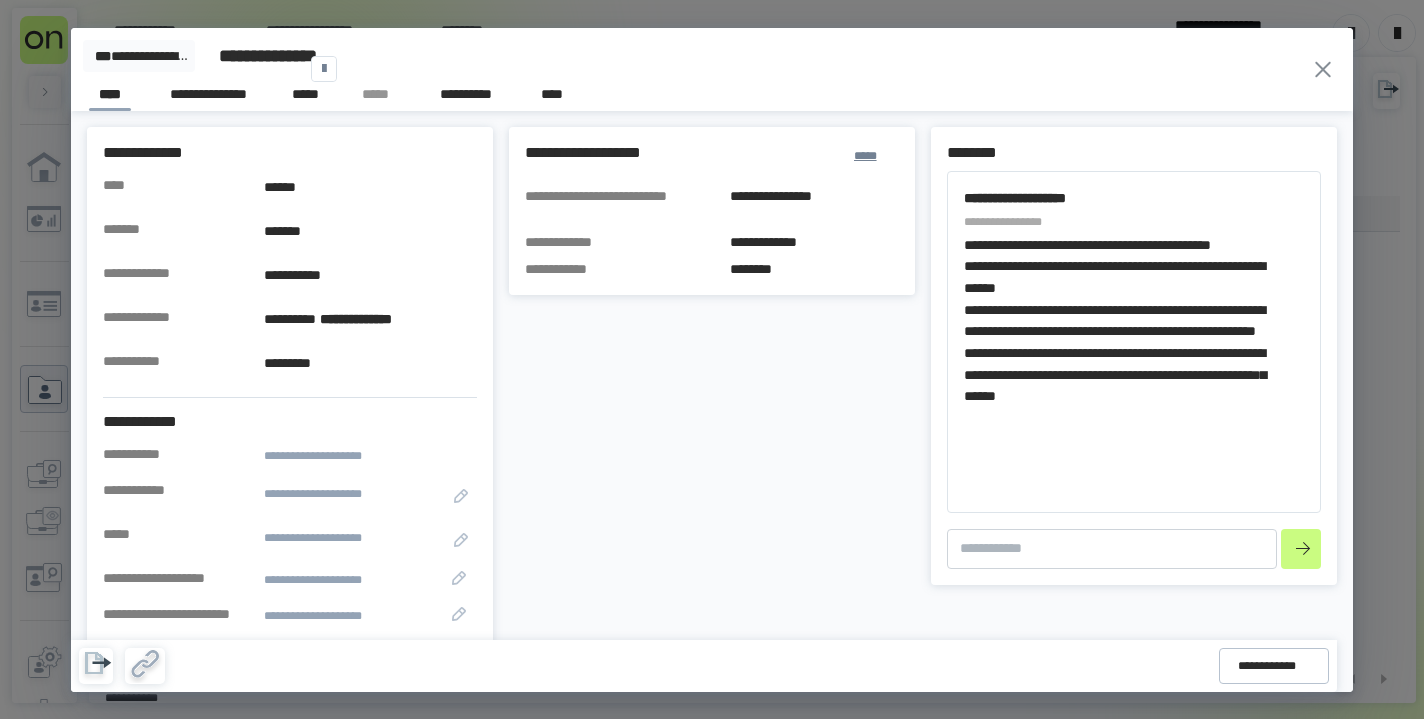 type on "*" 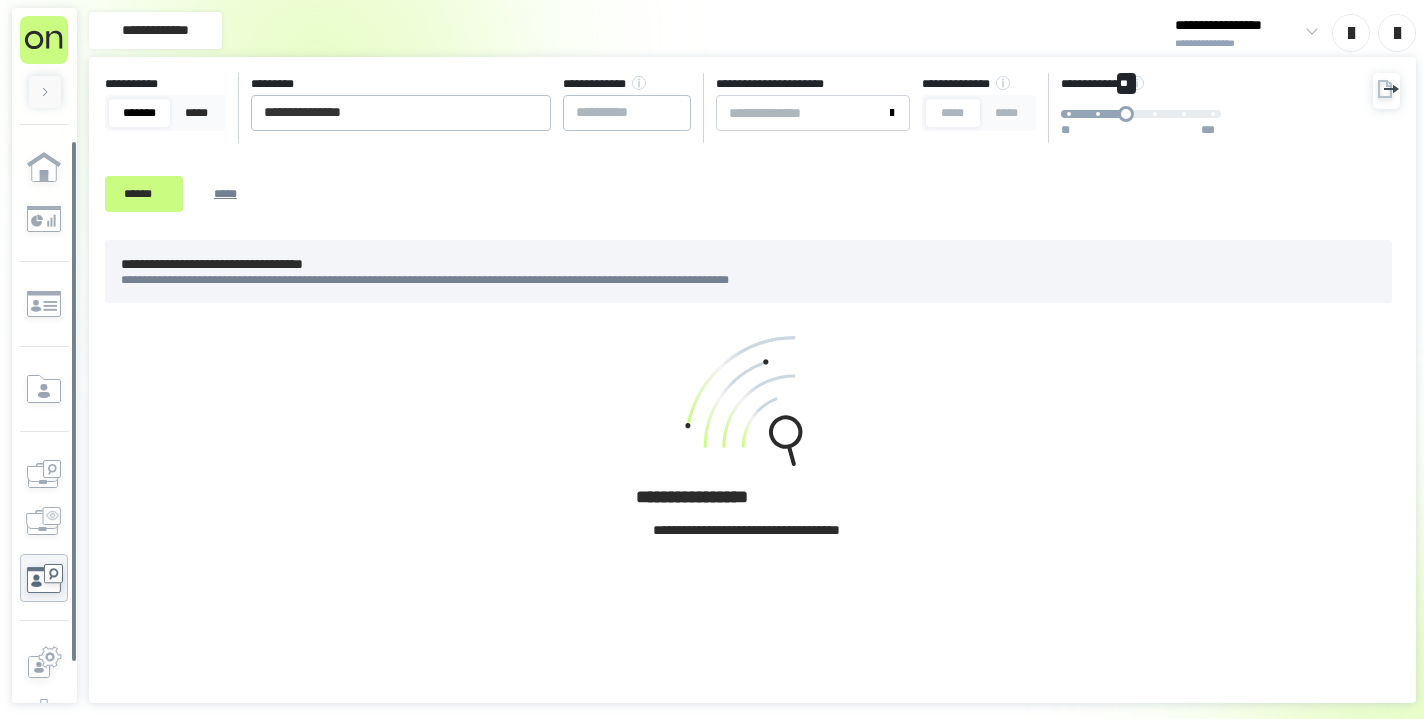 scroll, scrollTop: 0, scrollLeft: 0, axis: both 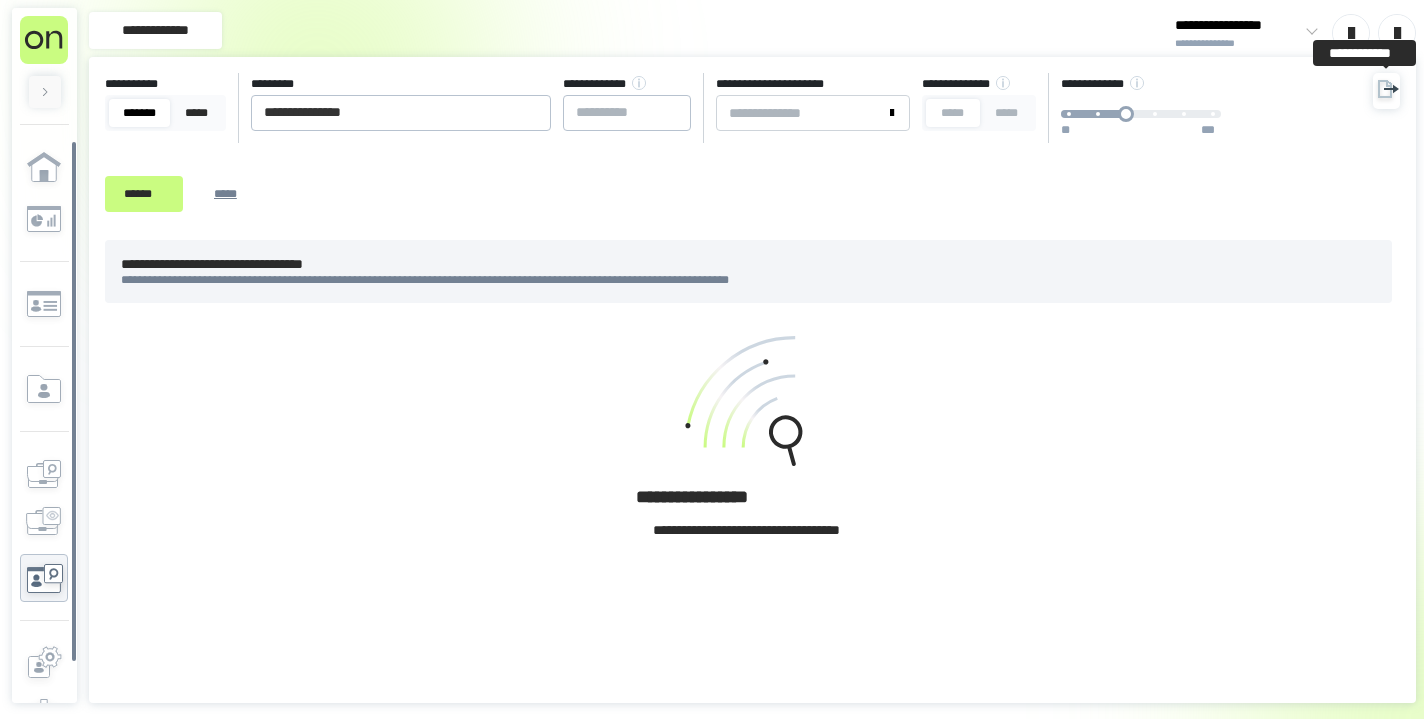 click 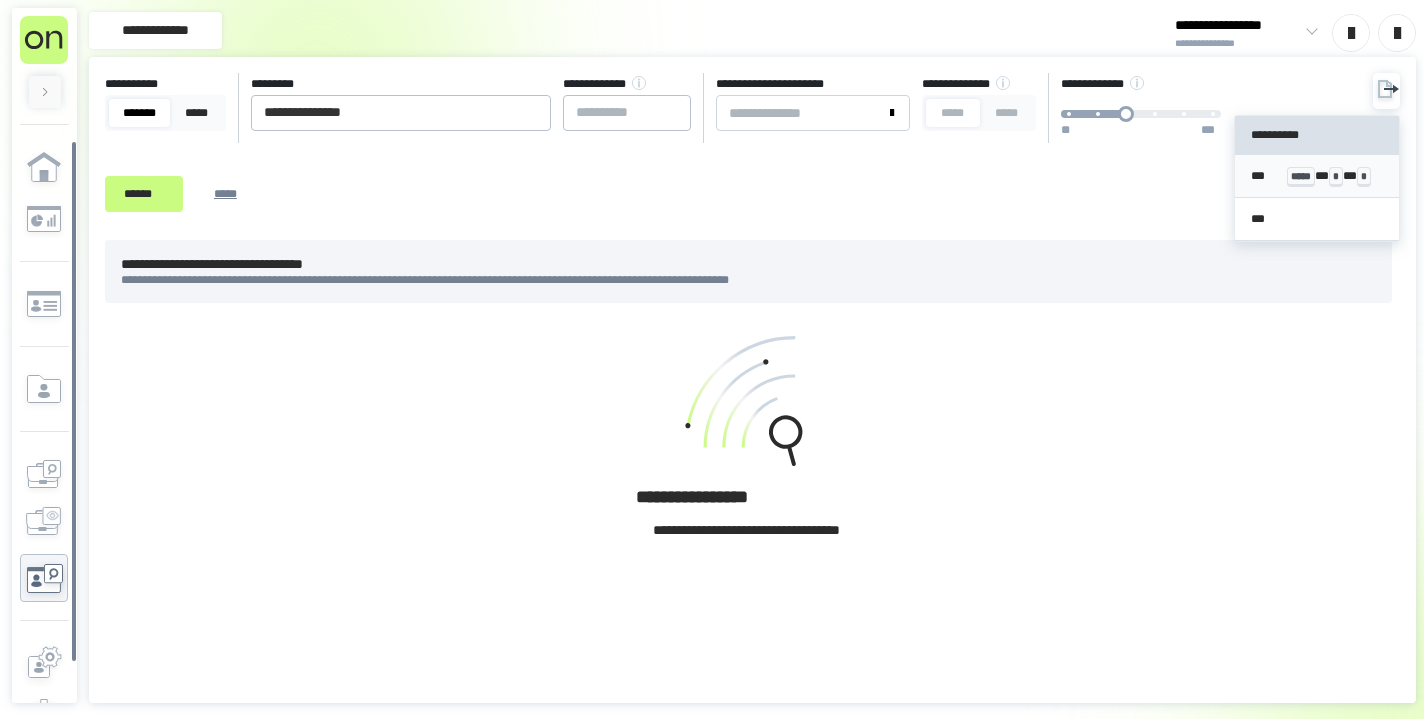 click on "*** ***** * * *   *" at bounding box center [1317, 176] 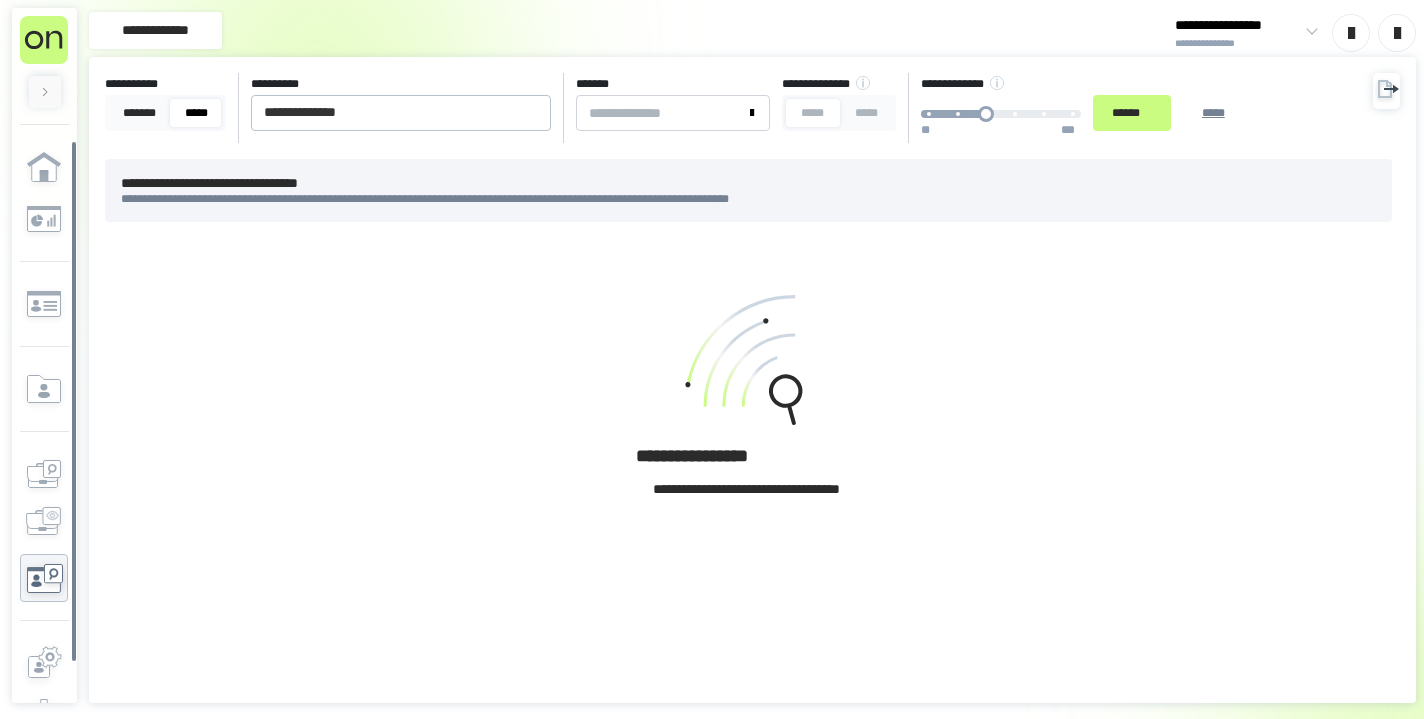 scroll, scrollTop: 0, scrollLeft: 0, axis: both 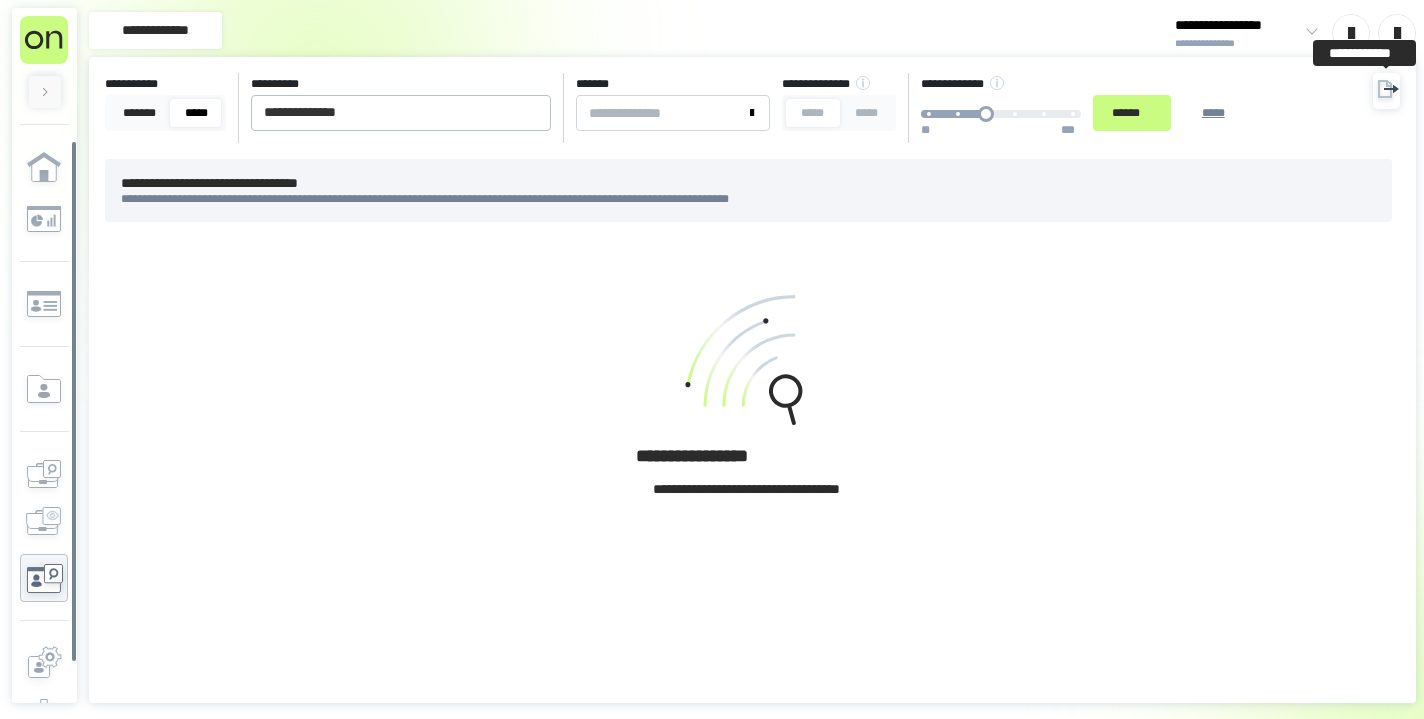 click 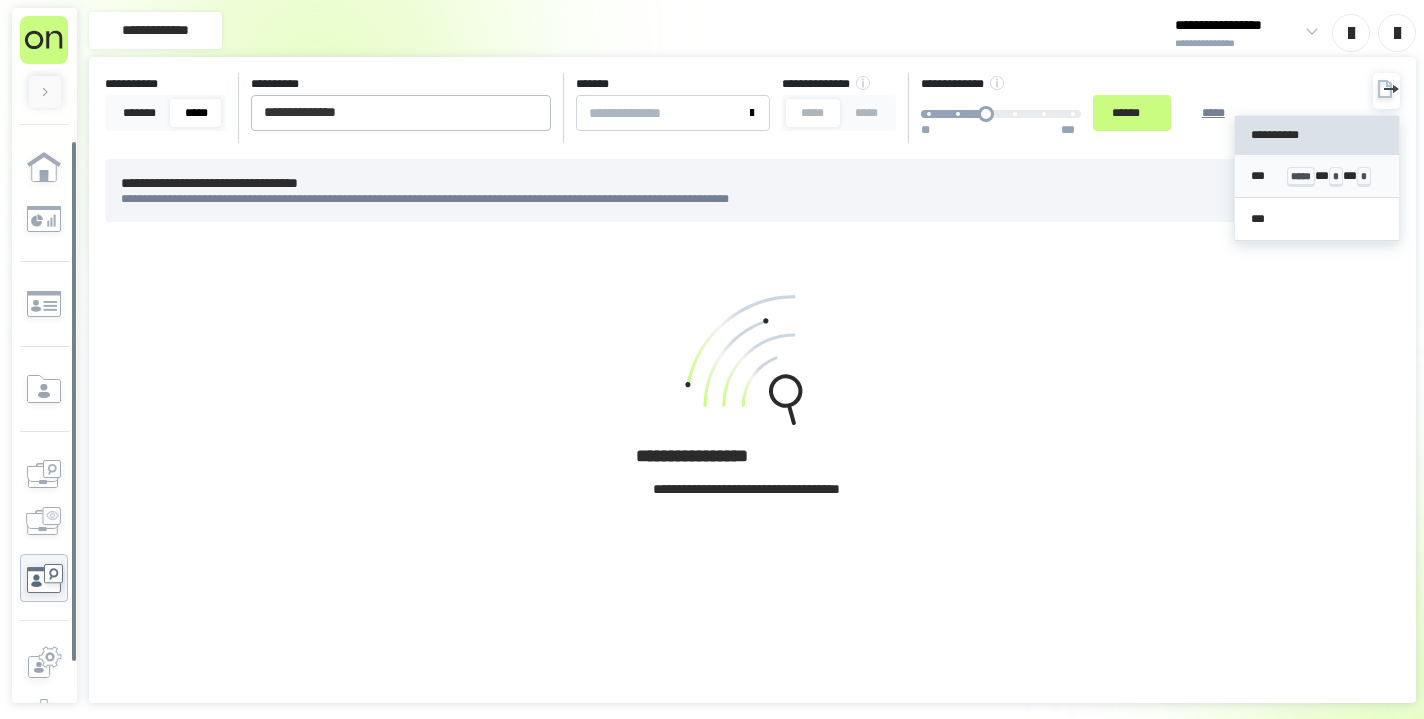 click on "*** ***** * * *   *" at bounding box center (1317, 176) 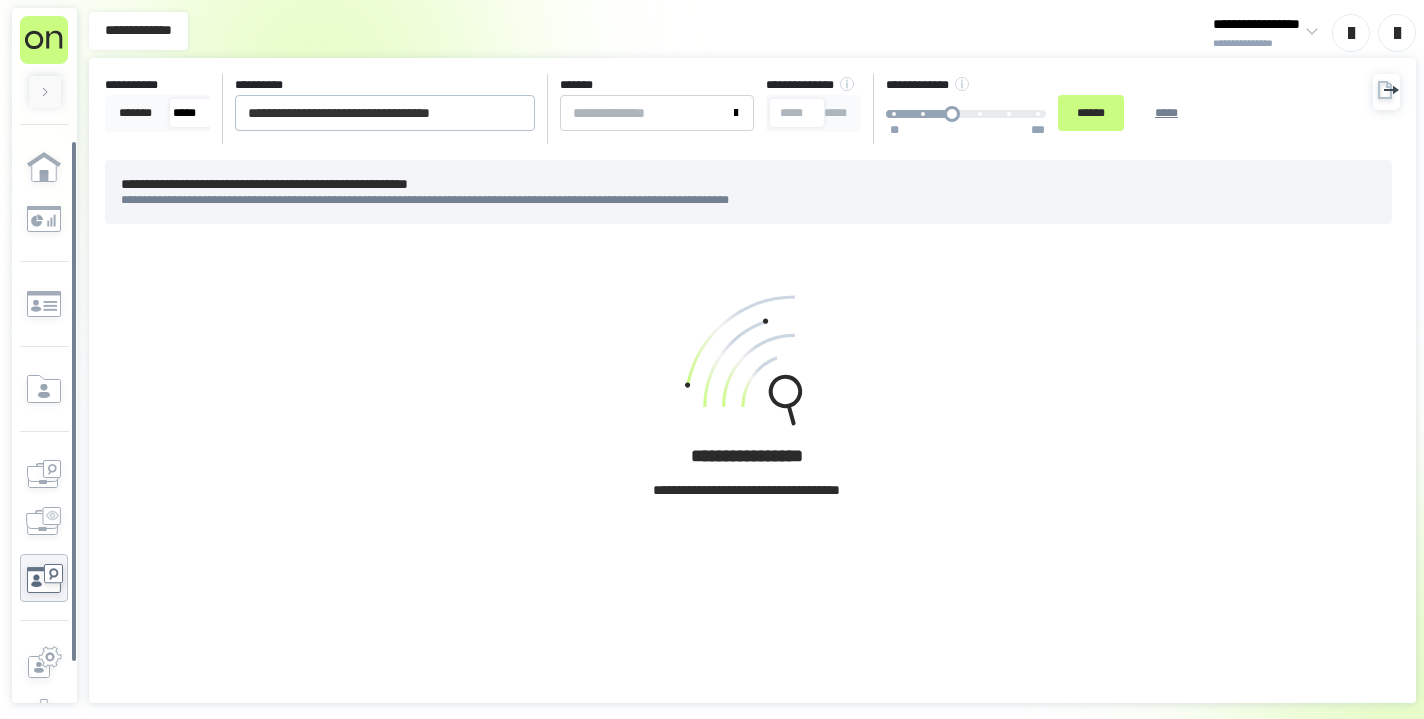 scroll, scrollTop: 0, scrollLeft: 0, axis: both 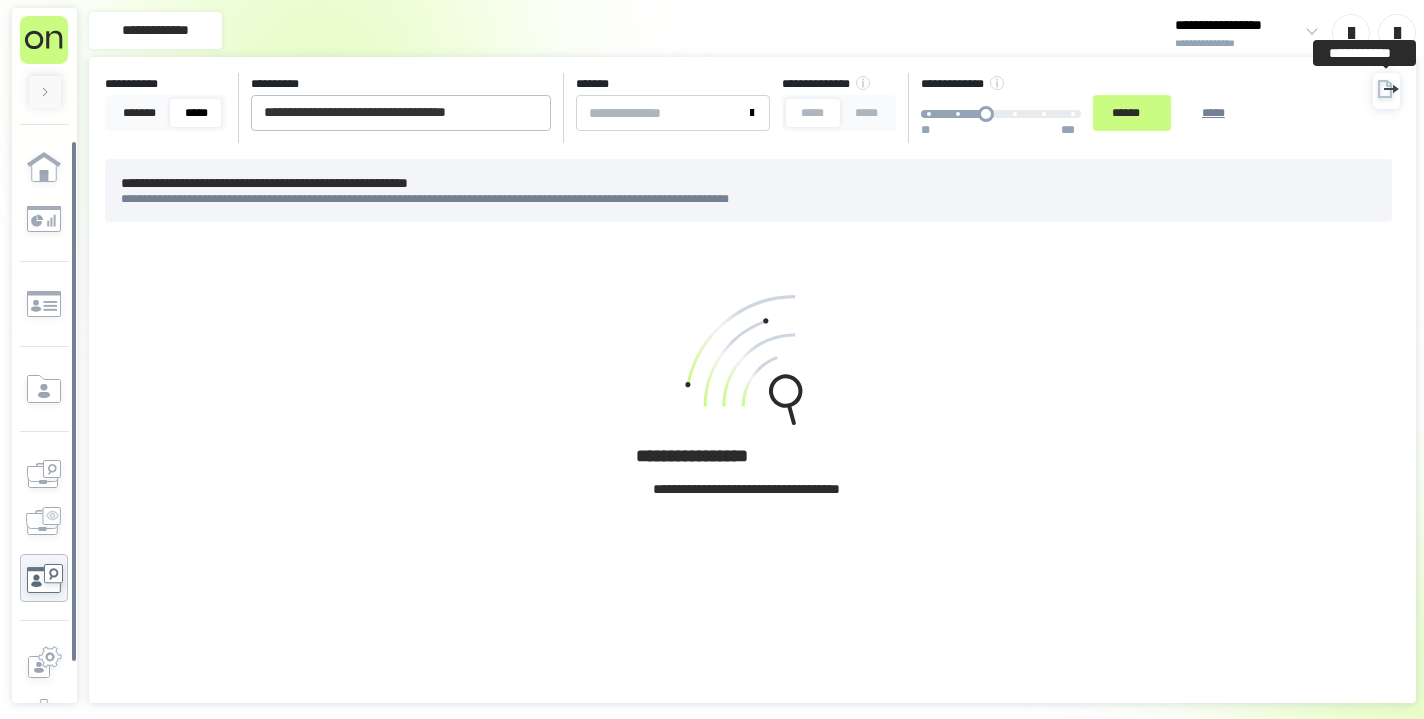 click 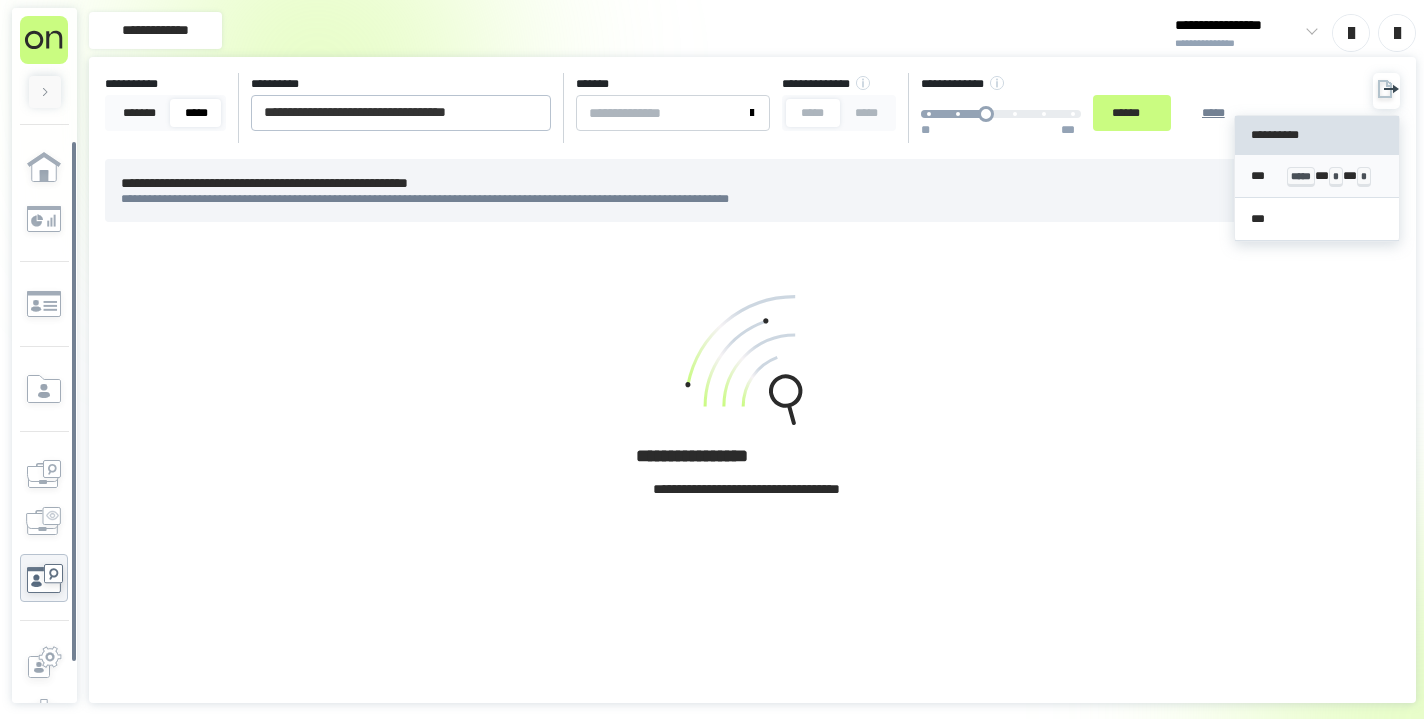click on "*** ***** * * *   *" at bounding box center [1317, 176] 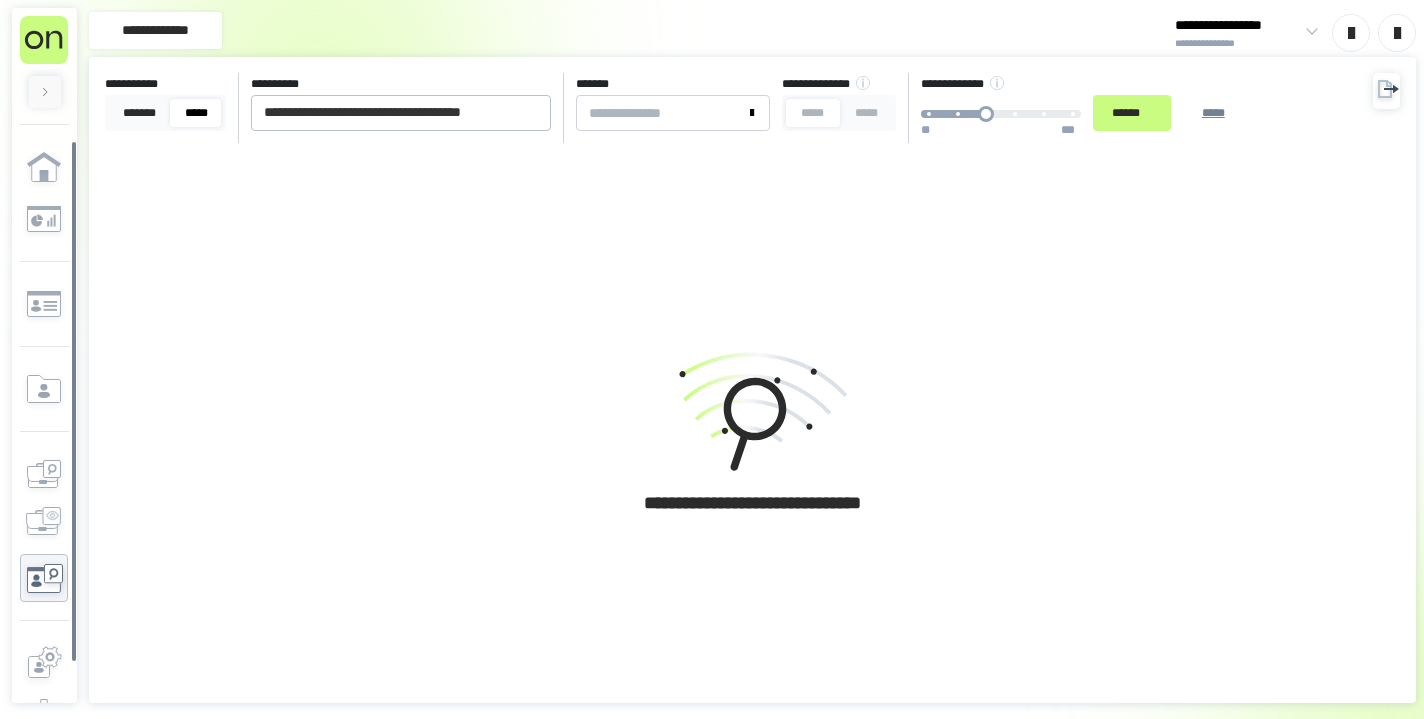 scroll, scrollTop: 0, scrollLeft: 0, axis: both 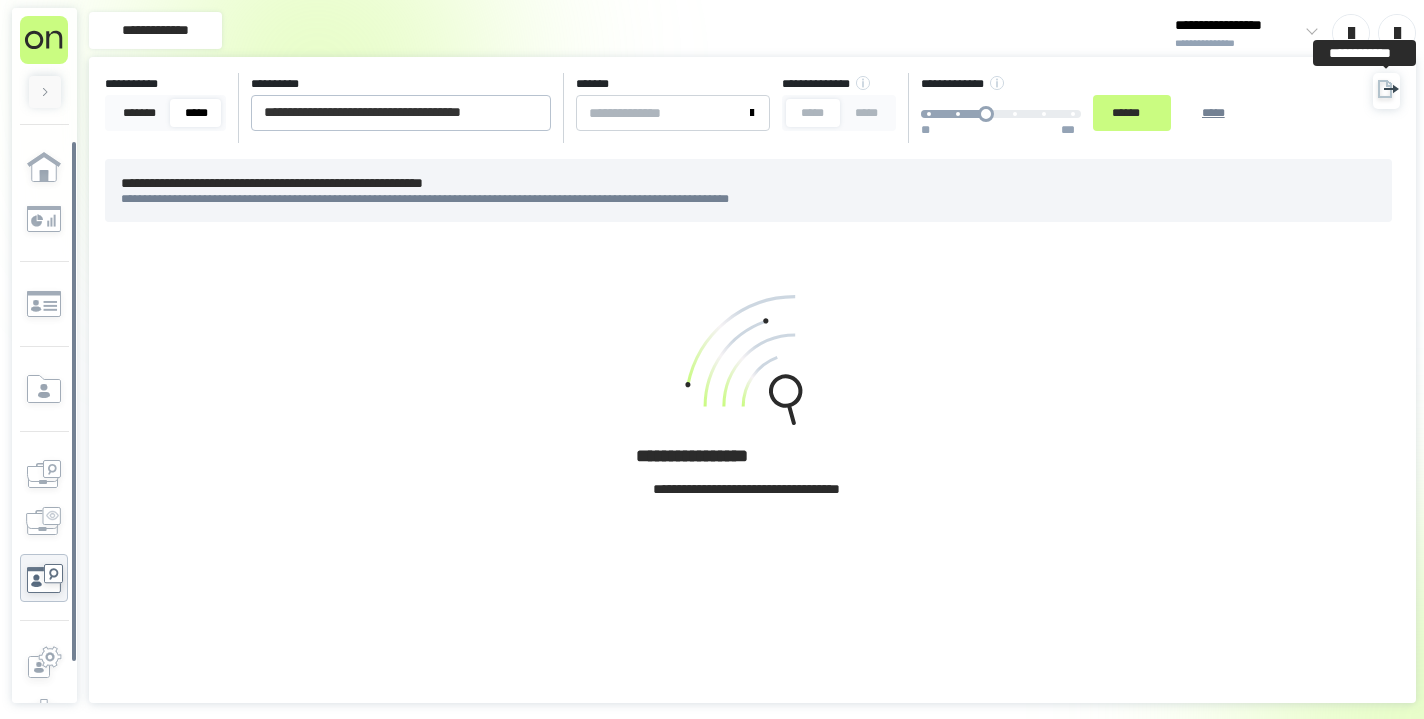 click 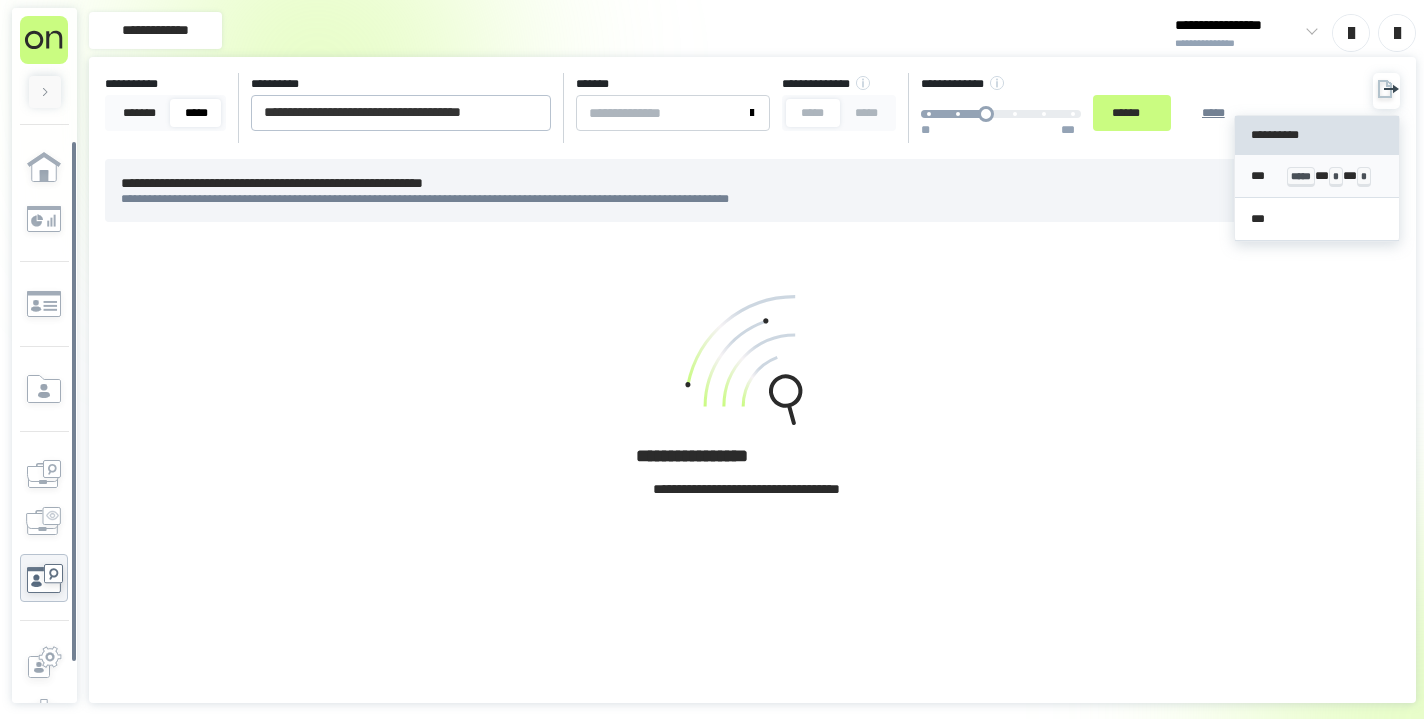 click on "*** ***** * * *   *" at bounding box center (1317, 176) 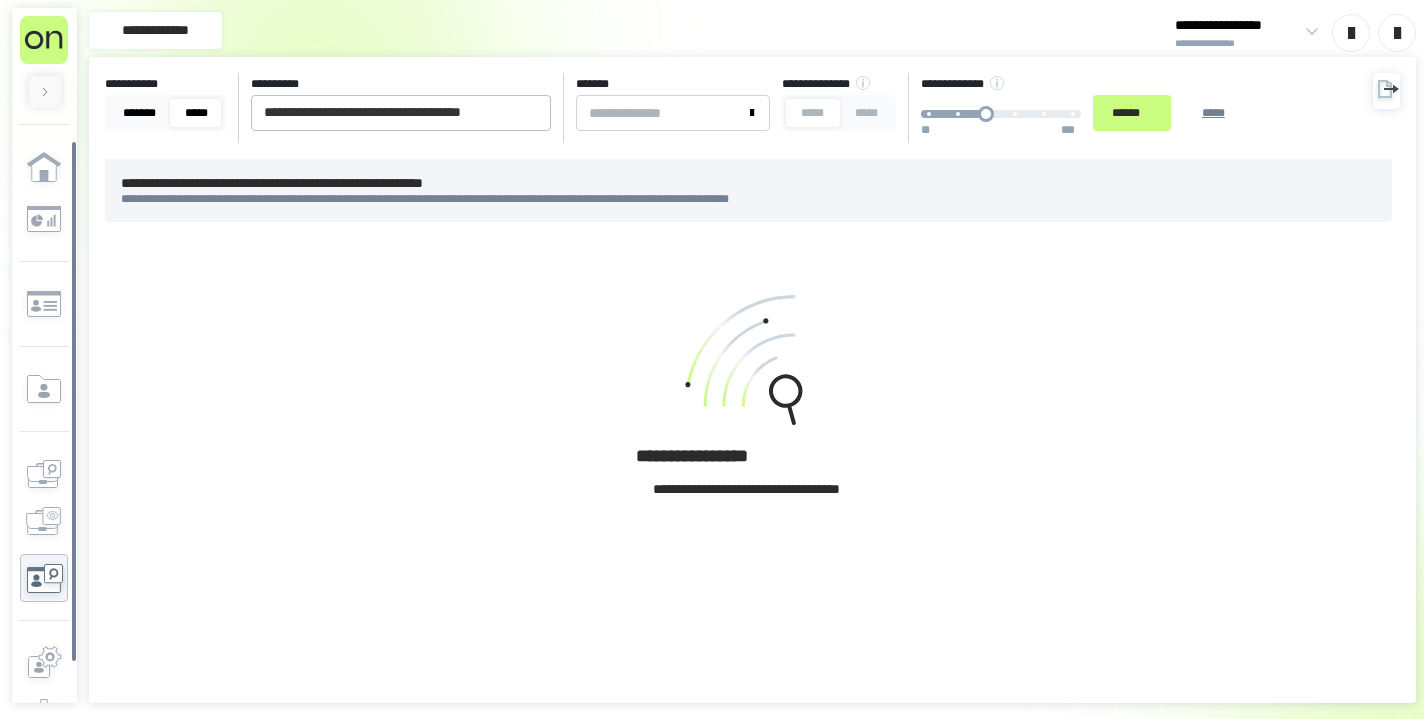 click on "*******" at bounding box center (139, 113) 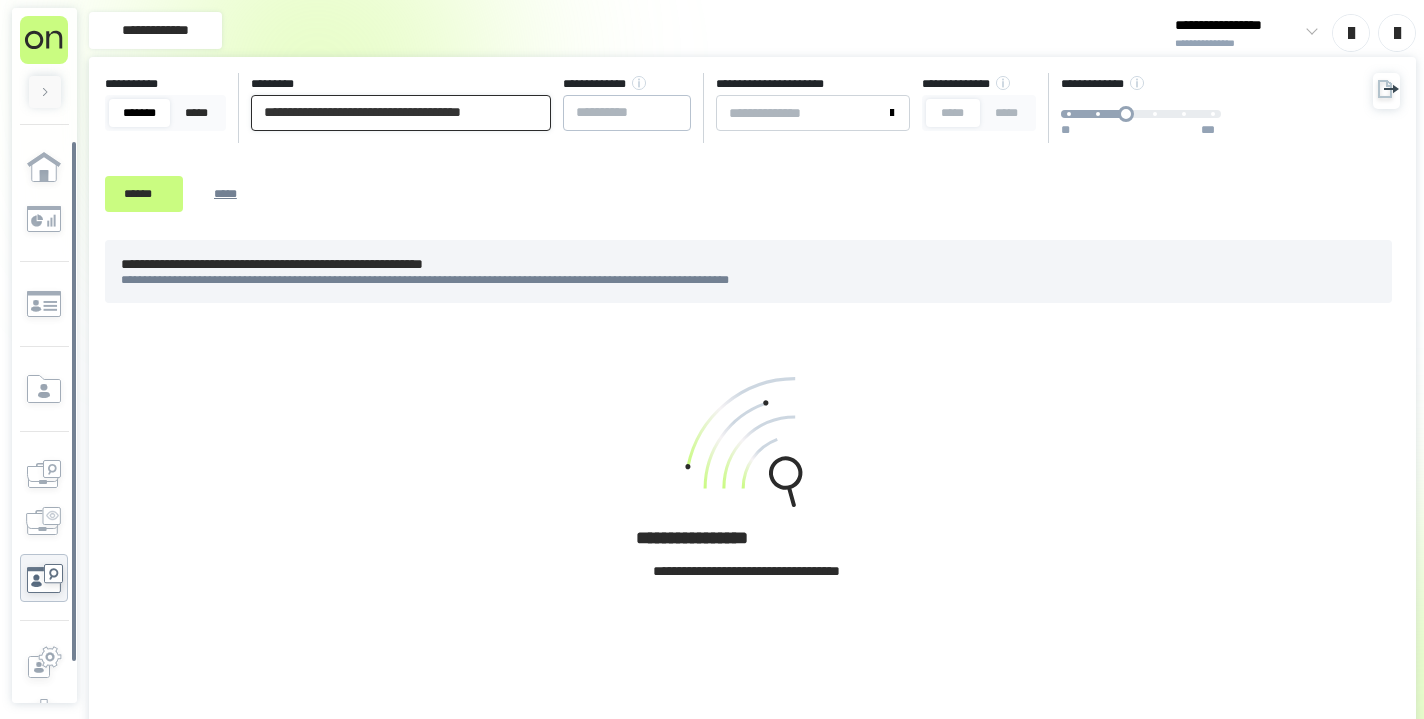 drag, startPoint x: 537, startPoint y: 117, endPoint x: 126, endPoint y: 93, distance: 411.70013 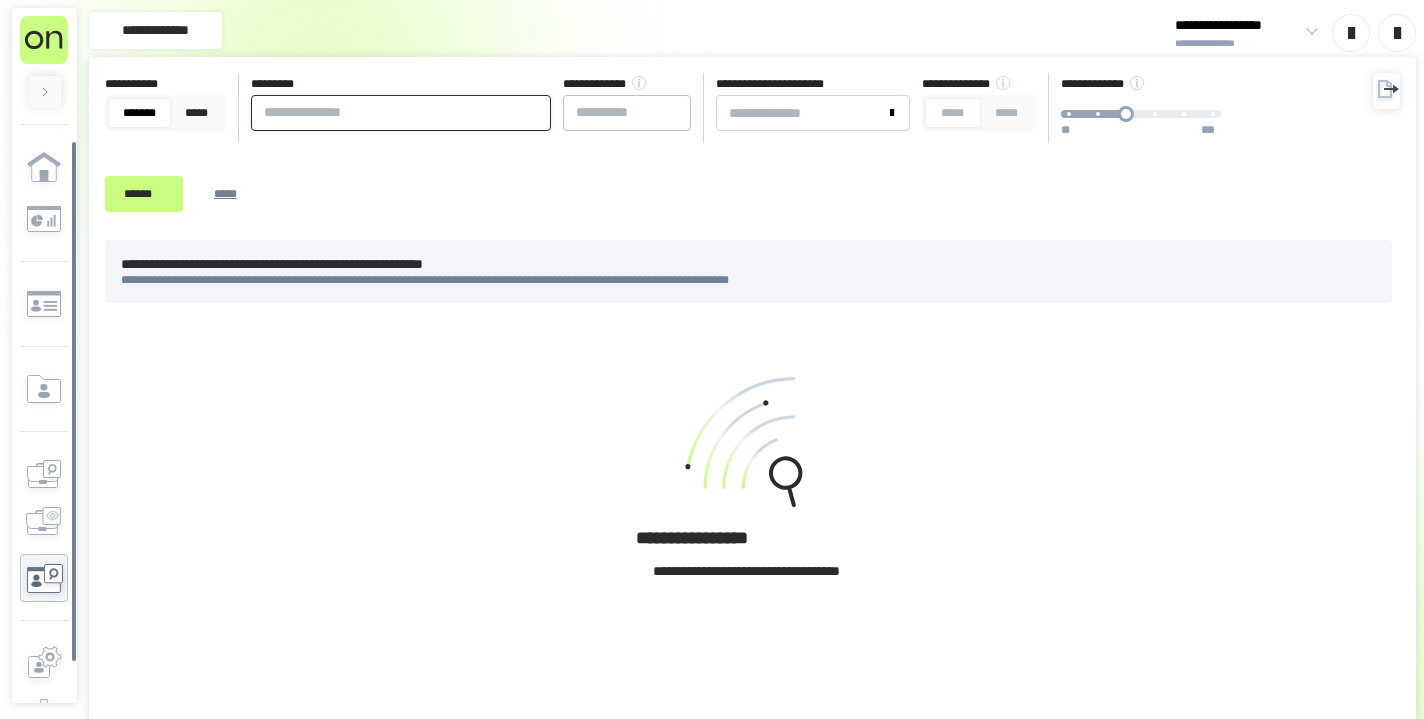paste on "**********" 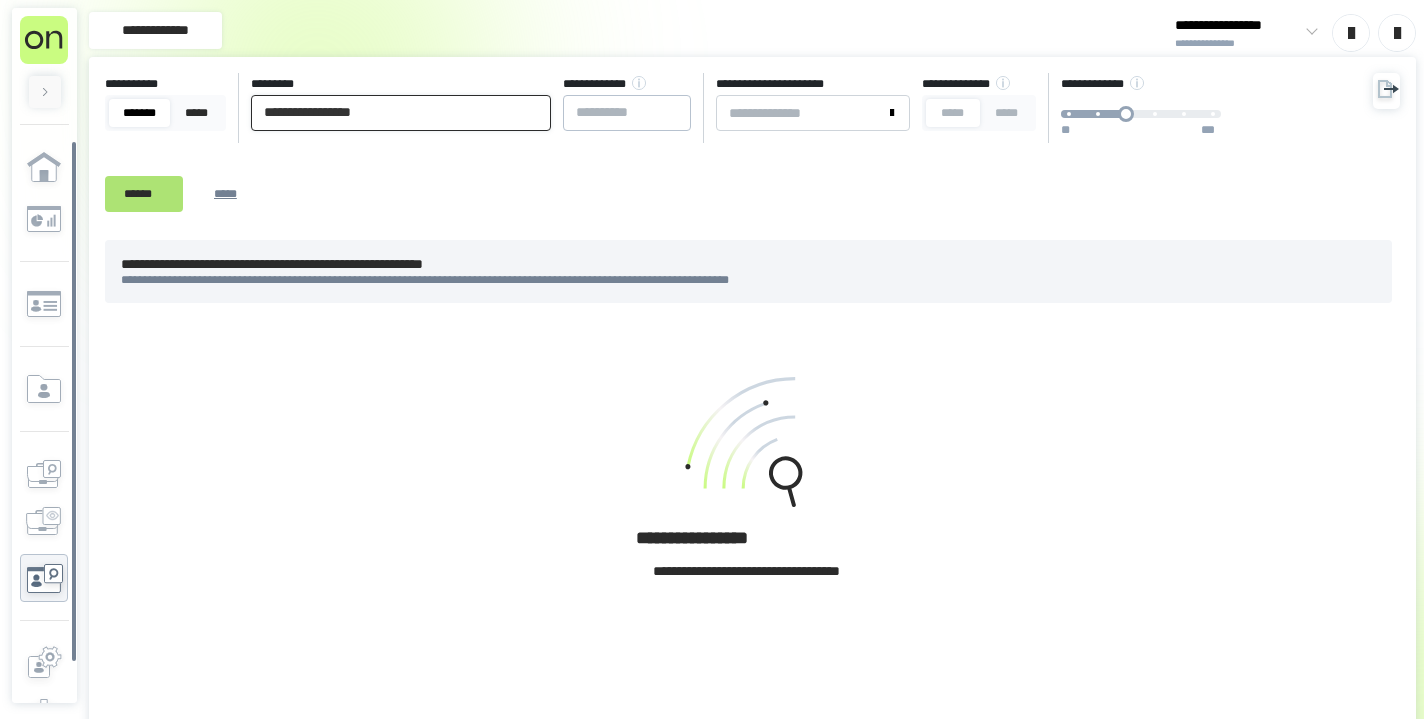 type on "**********" 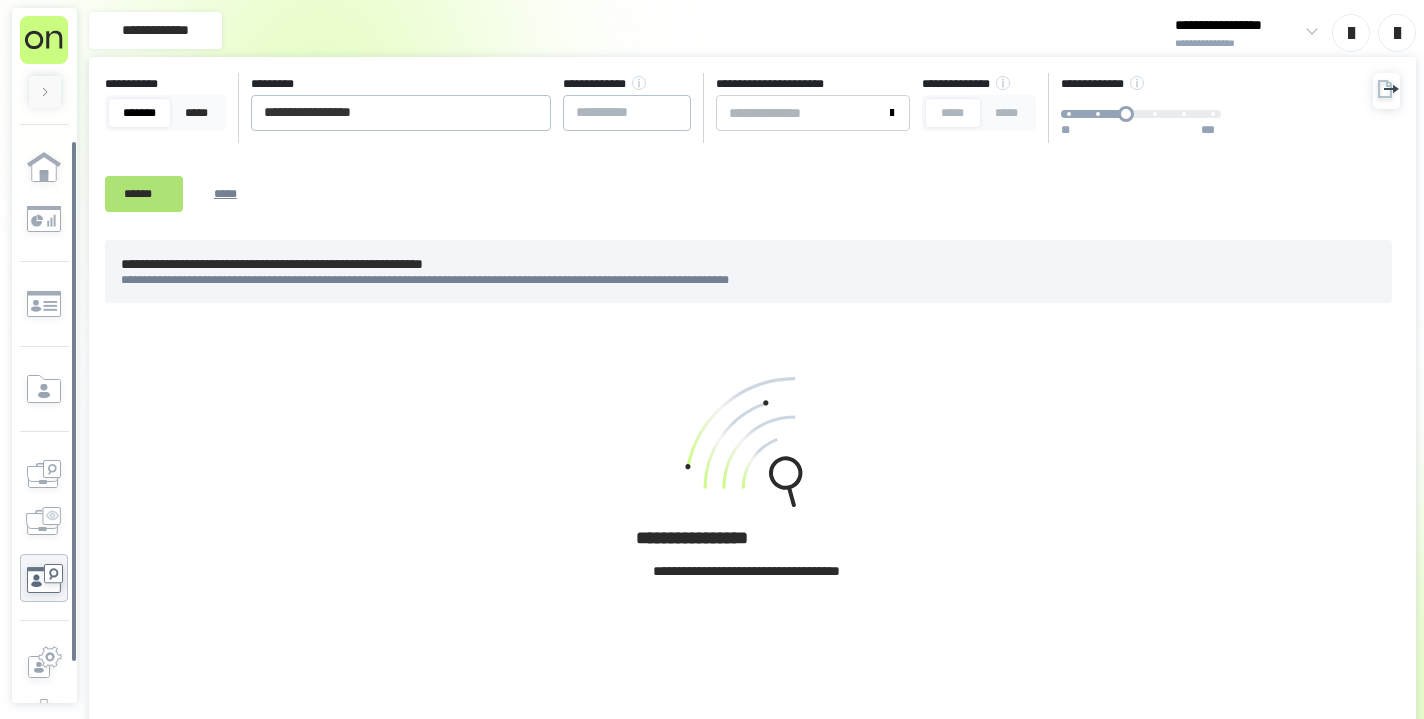 click on "******" at bounding box center [144, 194] 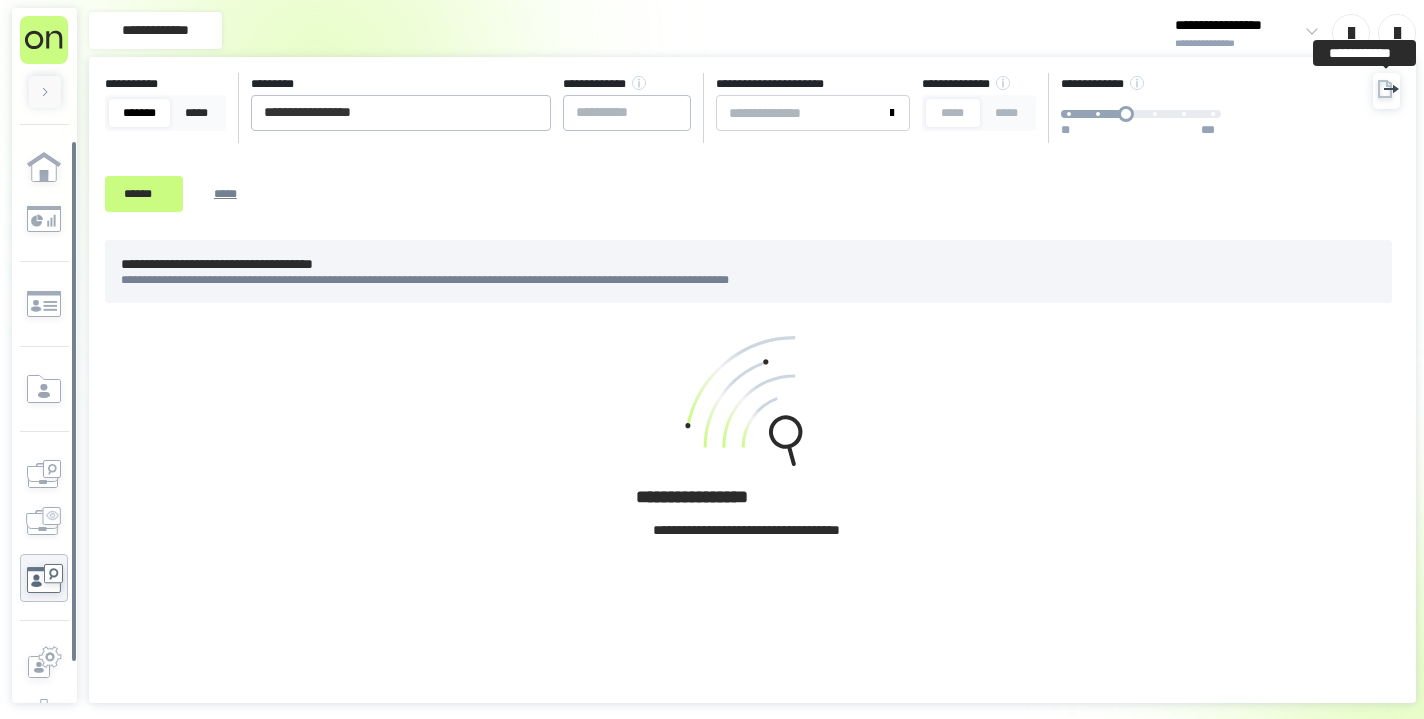 click 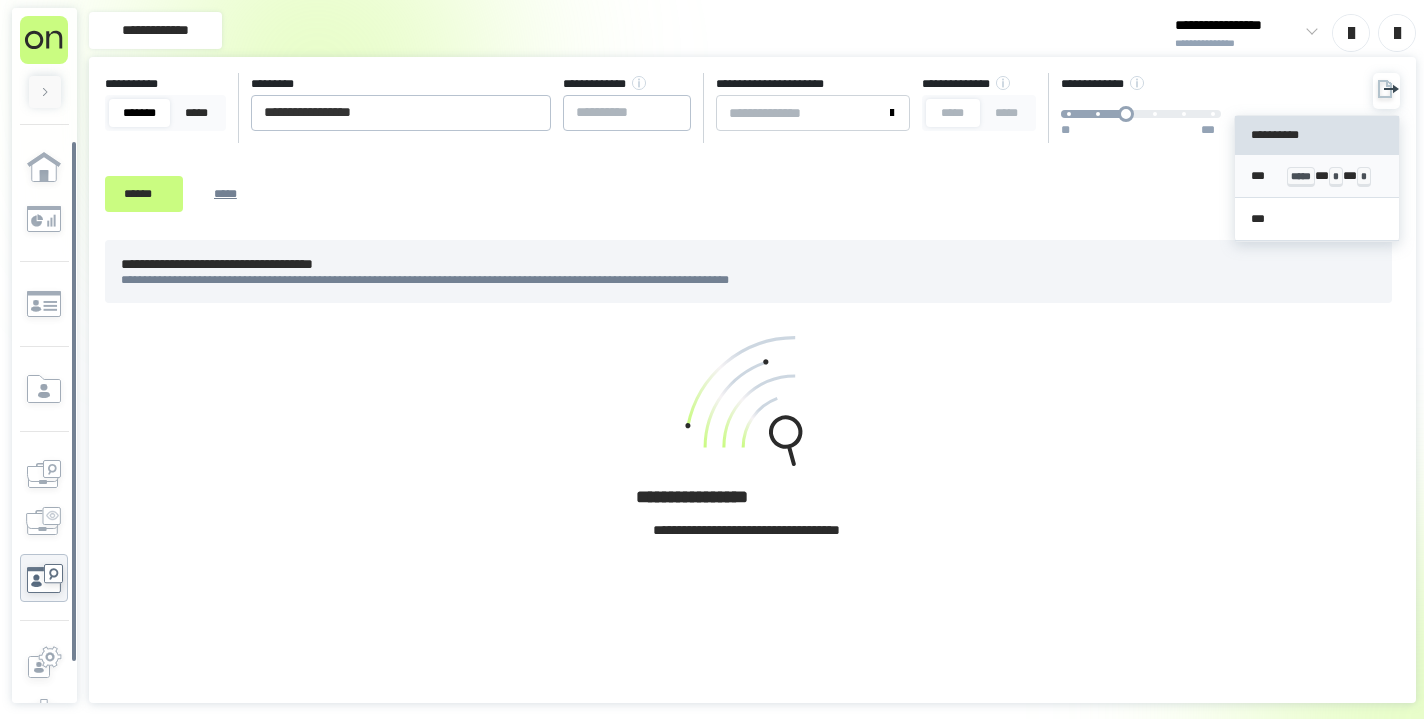 click on "*** ***** * * *   *" at bounding box center [1317, 176] 